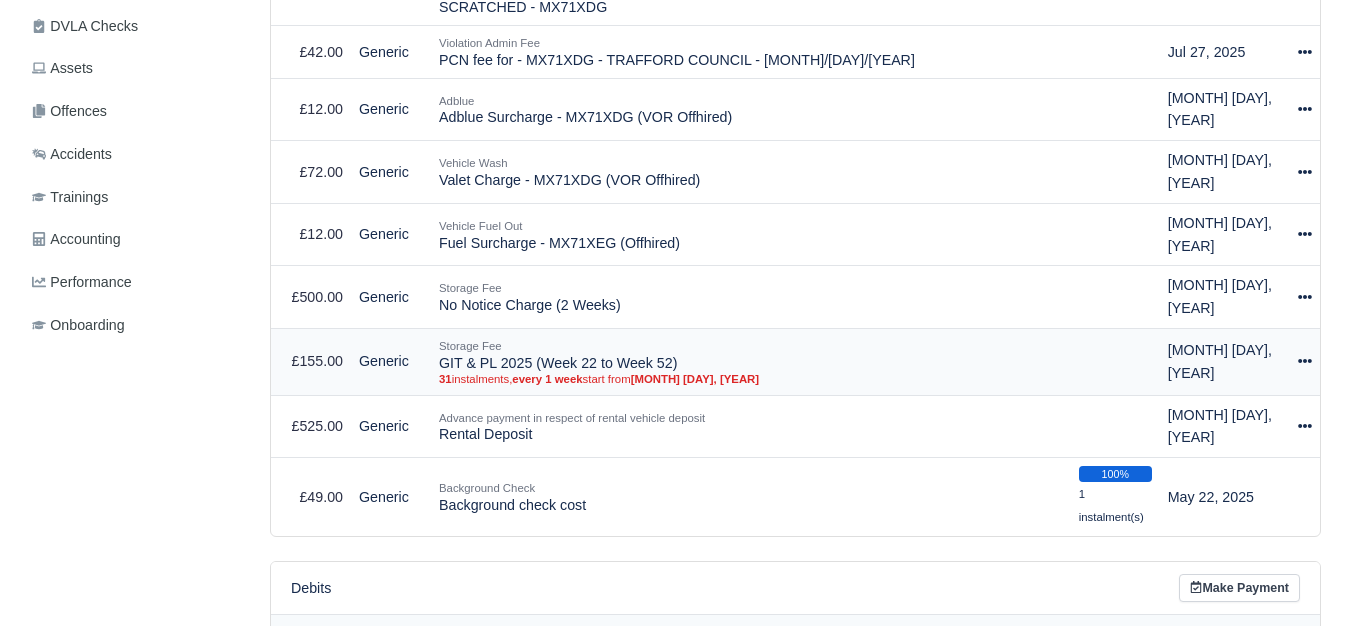 scroll, scrollTop: 628, scrollLeft: 0, axis: vertical 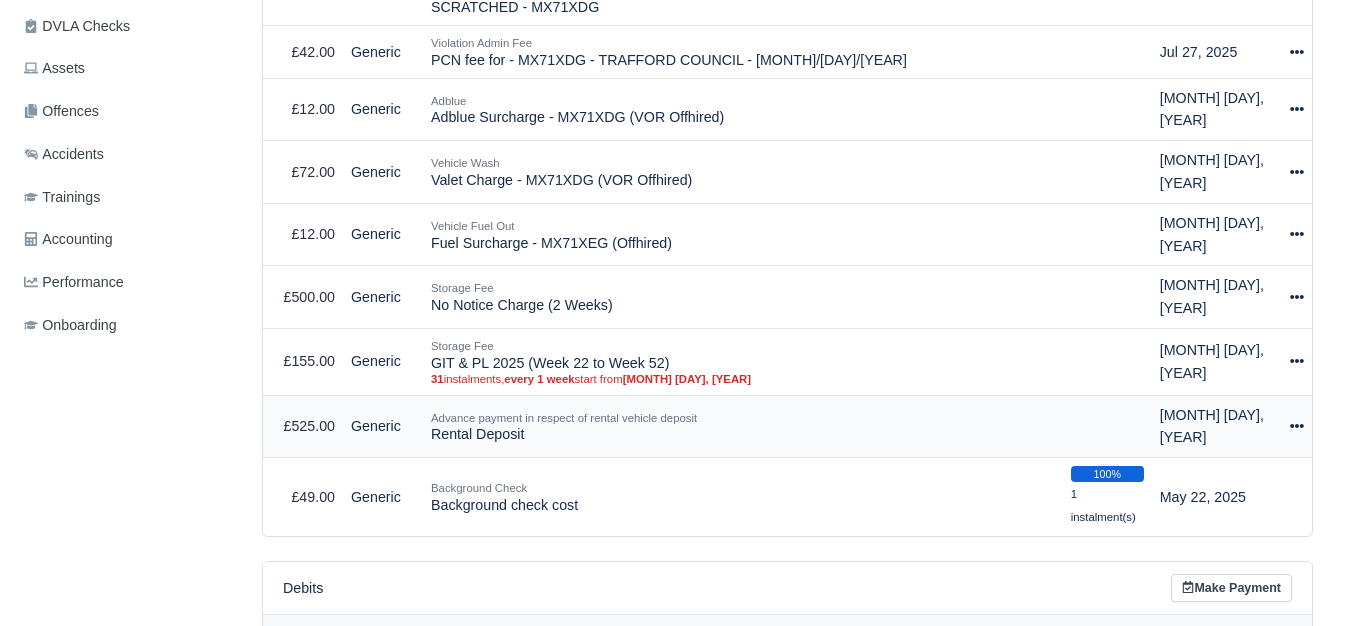 click 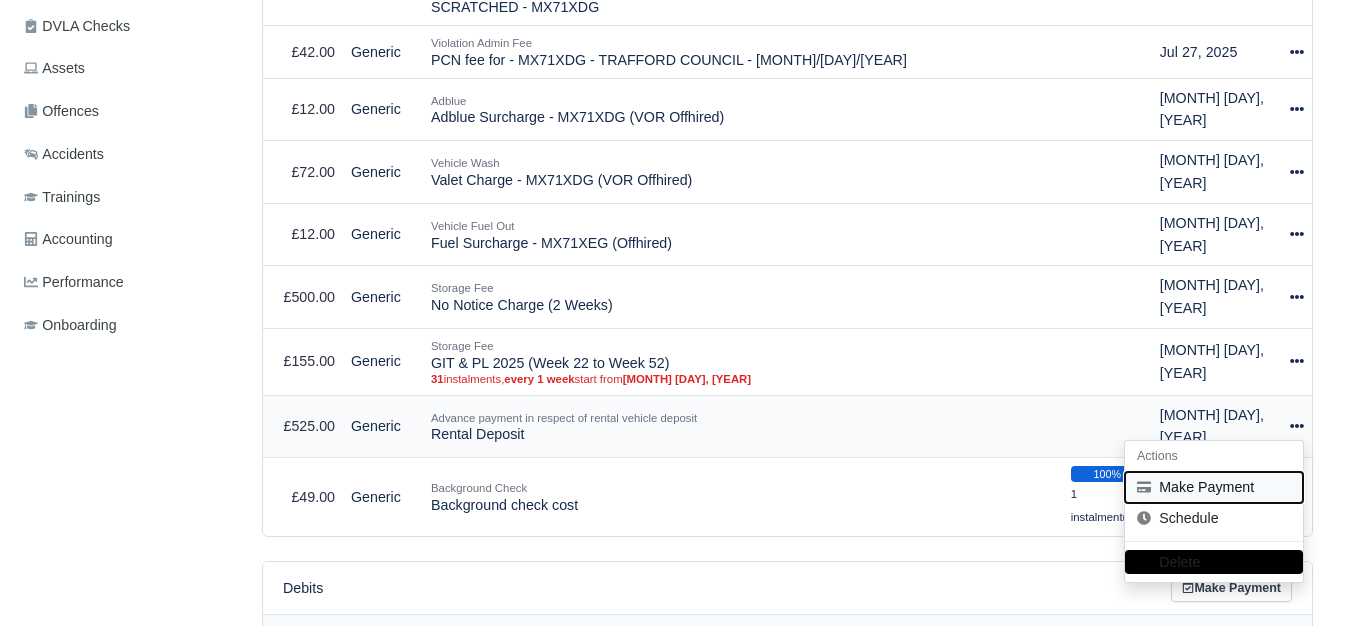 click on "Make Payment" at bounding box center (1214, 487) 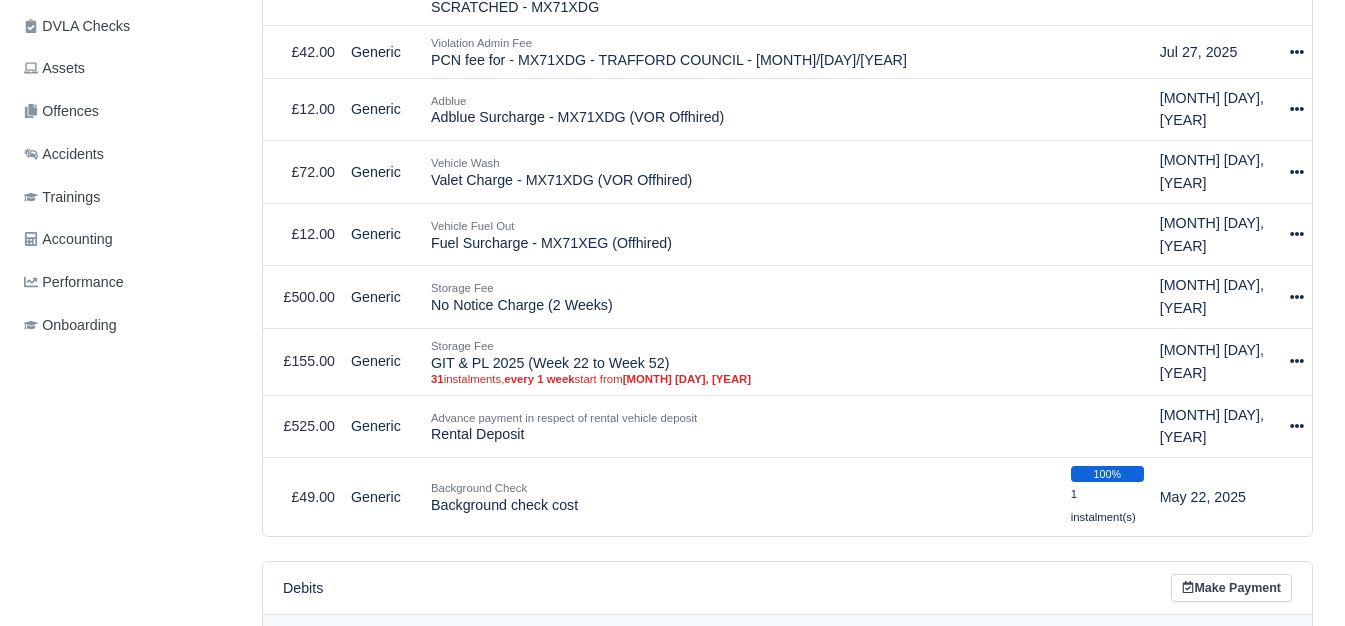 select on "6056" 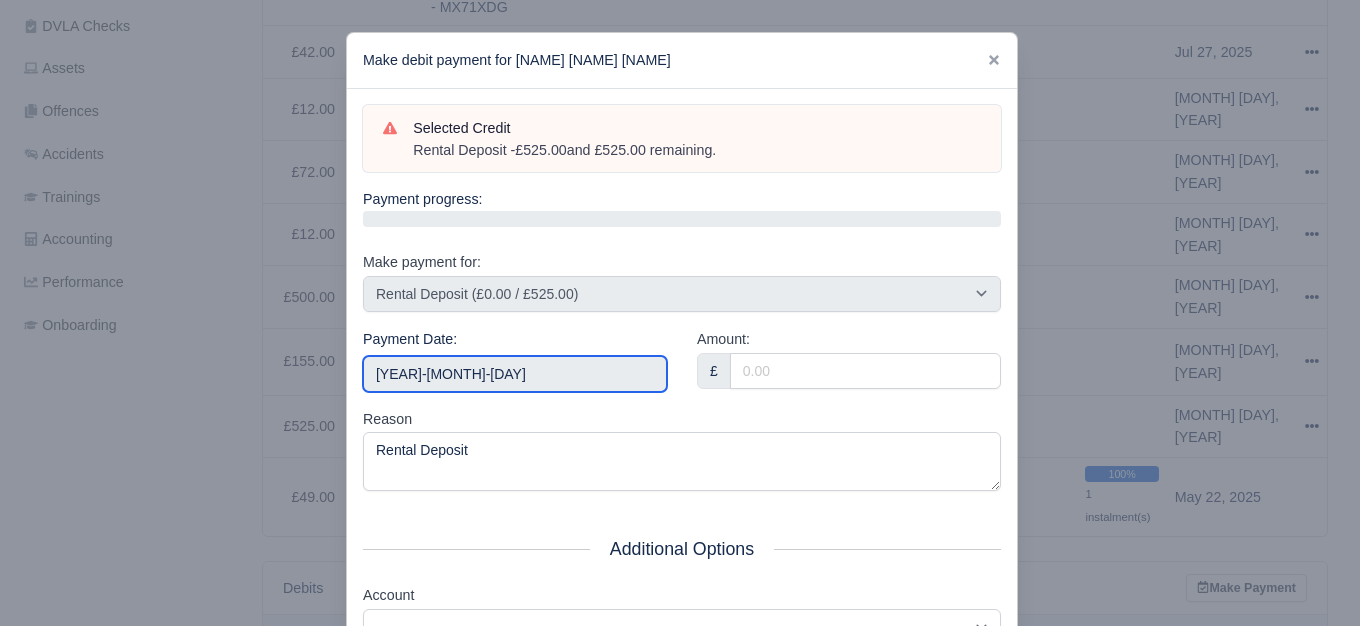 click on "[YEAR]-[MONTH]-[DAY]" at bounding box center (515, 374) 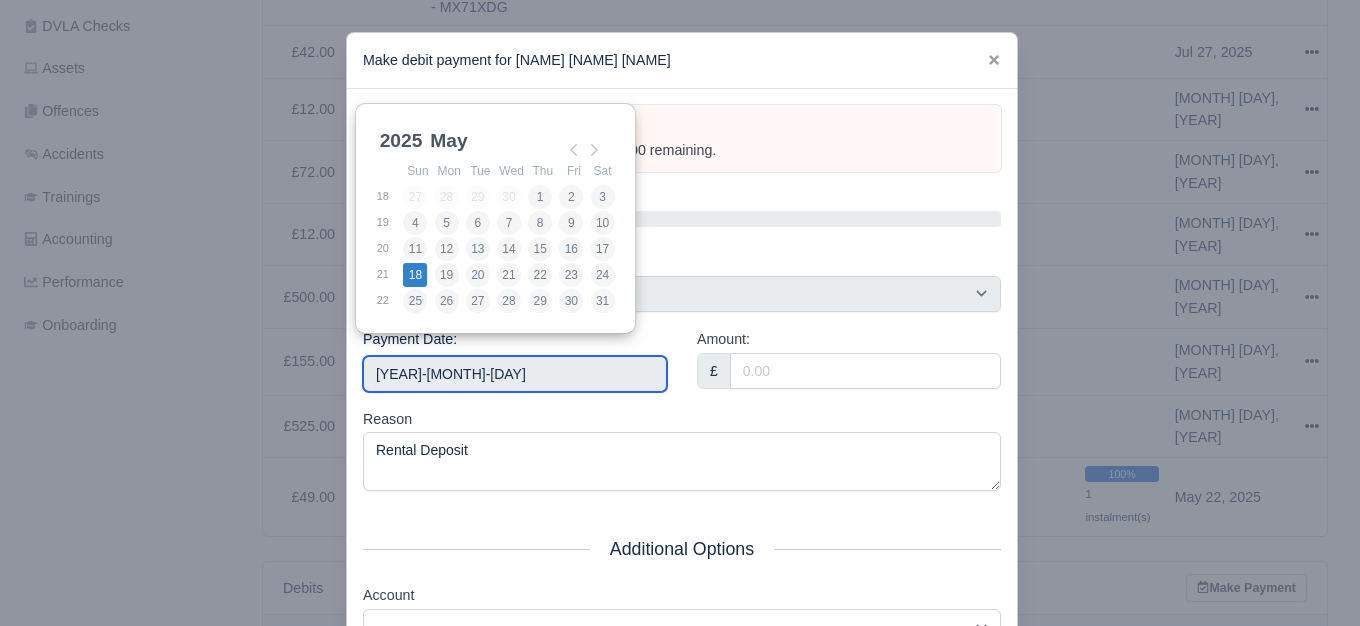type on "2025-05-18" 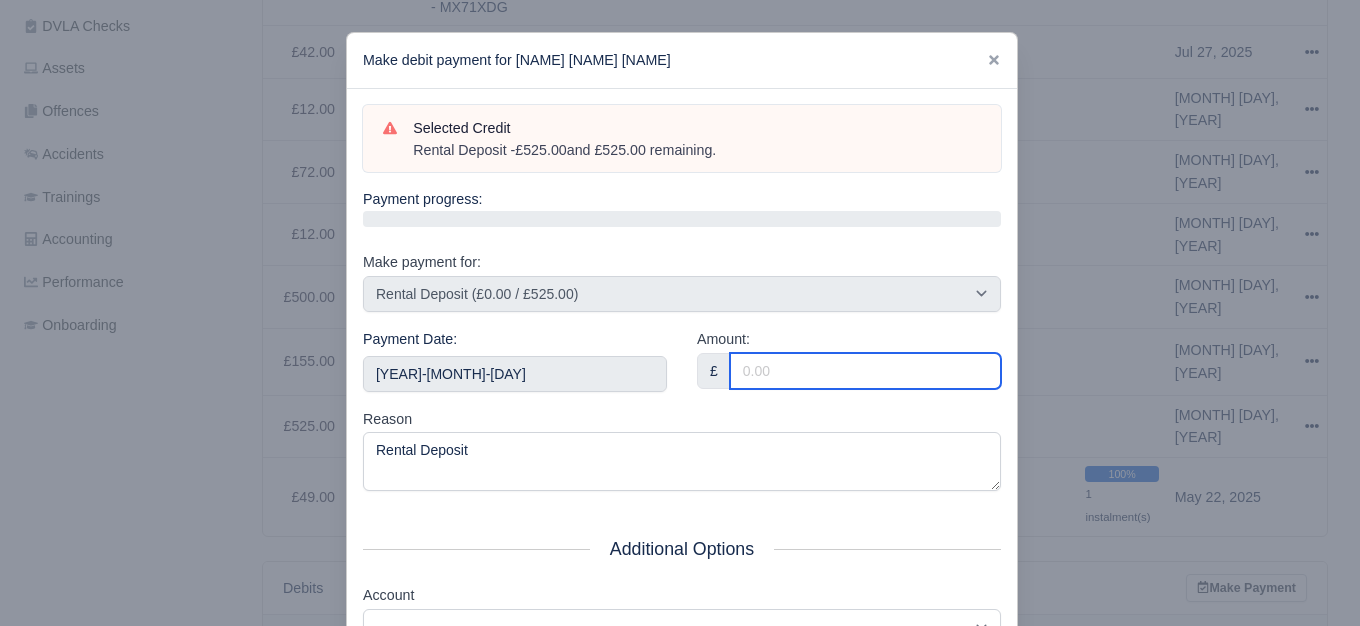 click on "Amount:" at bounding box center [865, 371] 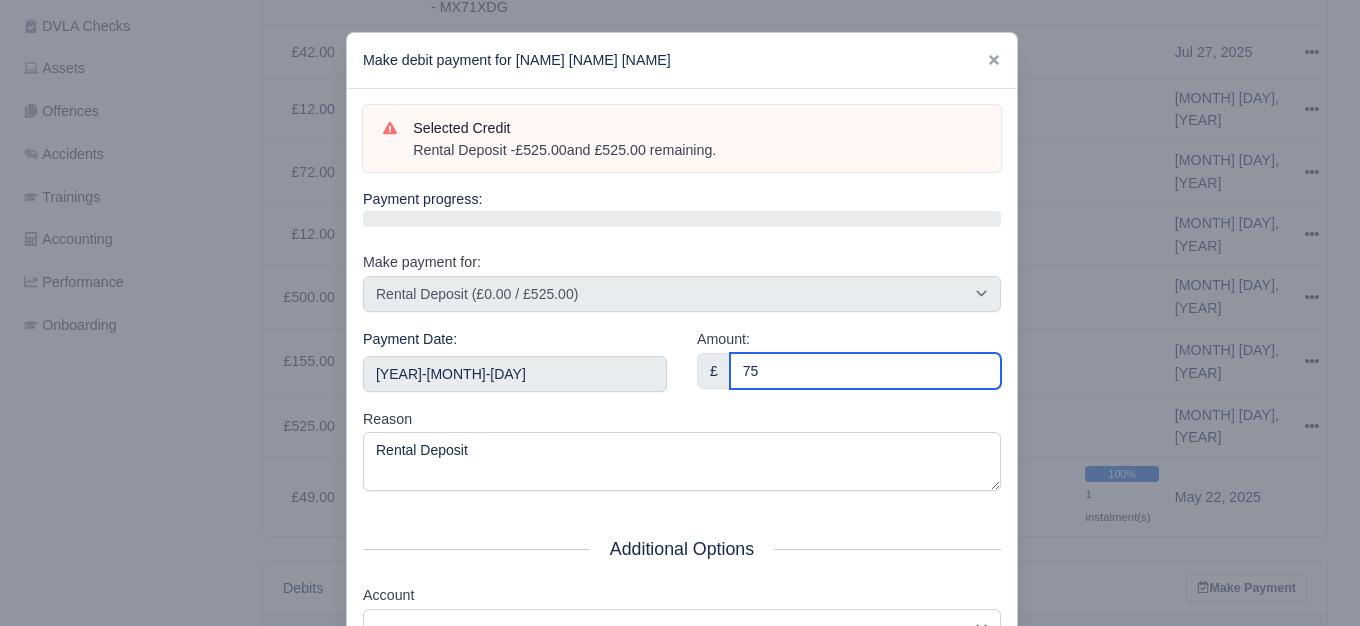 click on "75" at bounding box center (865, 371) 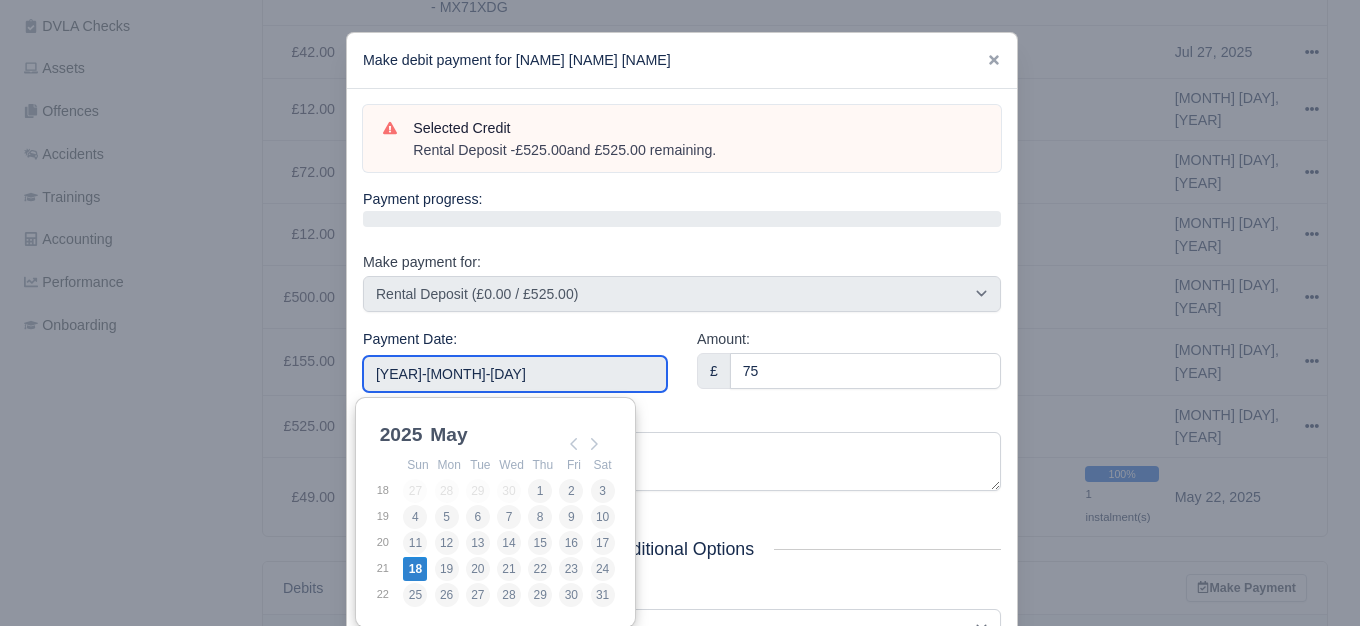 click on "2025-05-18" at bounding box center [515, 374] 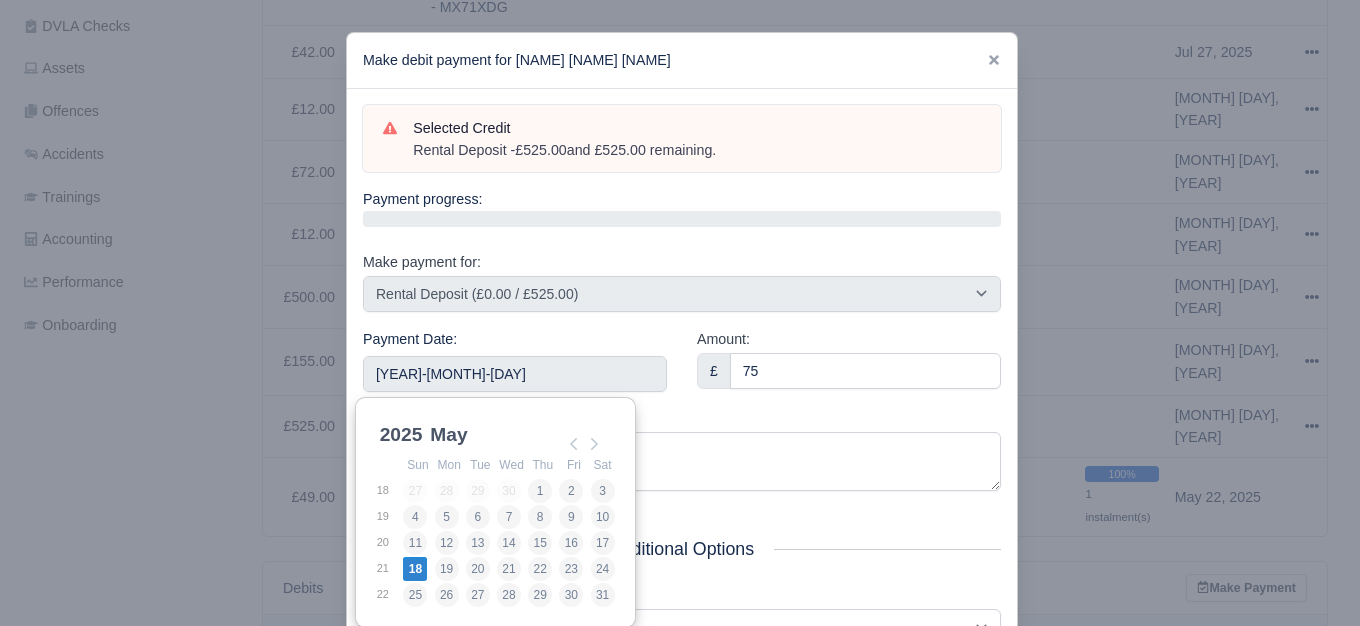 click on "Selected Credit
Rental Deposit -  £525.00  and £525.00 remaining.
Payment progress:
0%
Make payment for:
-- Select credit to make the payment against --
GIT & PL 2025 (Week 22 to Week 52) (£0.00 / £155.00)
No Notice Charge (2 Weeks) (£0.00 / £500.00)
Adblue Surcharge - MX71XDG (VOR Offhired) (£0.00 / £12.00)
Valet Charge - MX71XDG (VOR Offhired) (£0.00 / £72.00)" at bounding box center (682, 457) 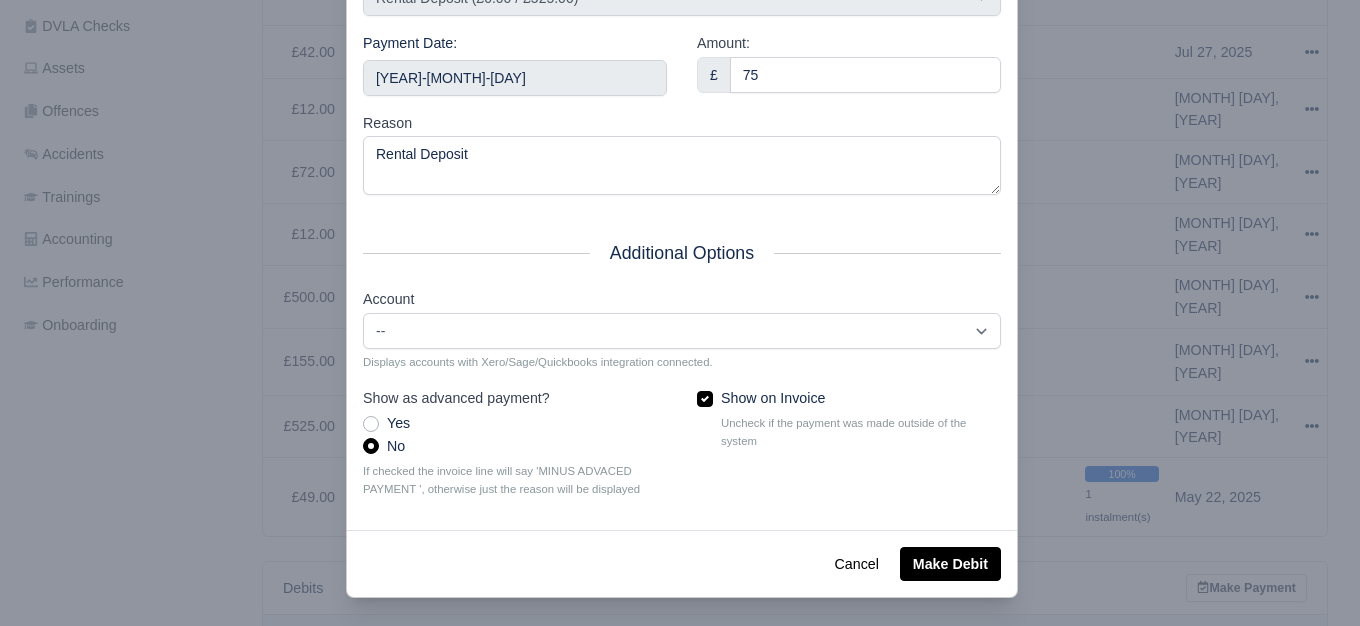 scroll, scrollTop: 302, scrollLeft: 0, axis: vertical 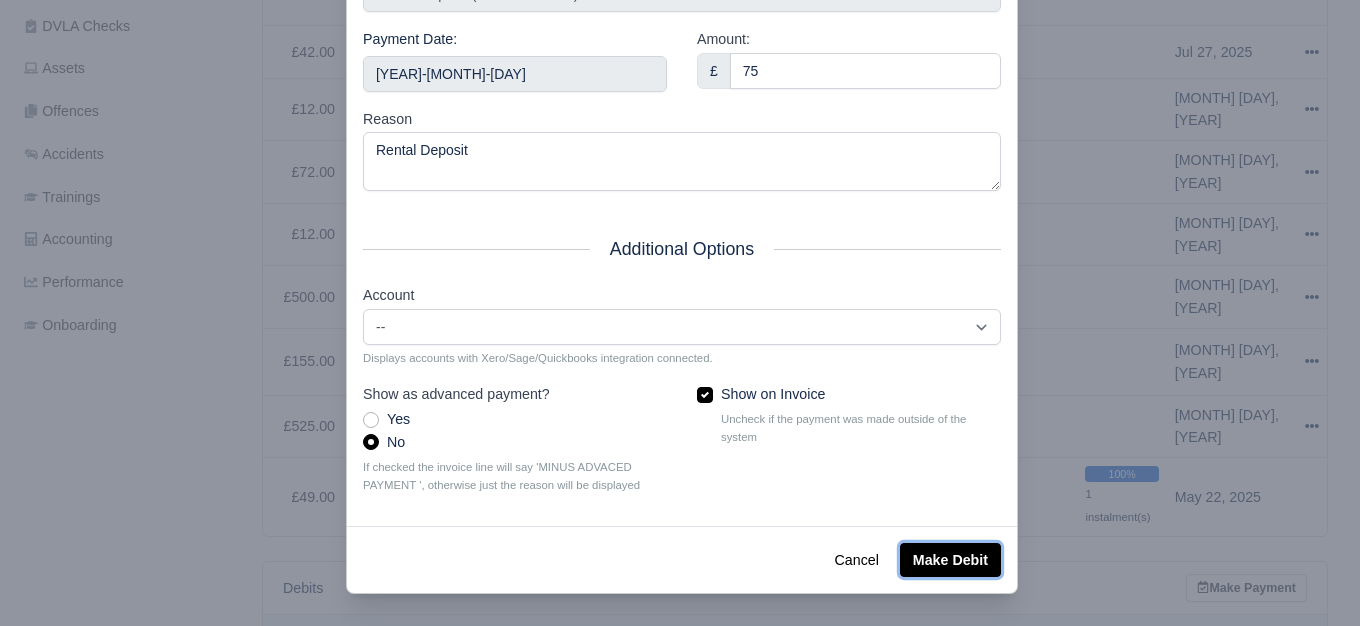 click on "Make Debit" at bounding box center [950, 560] 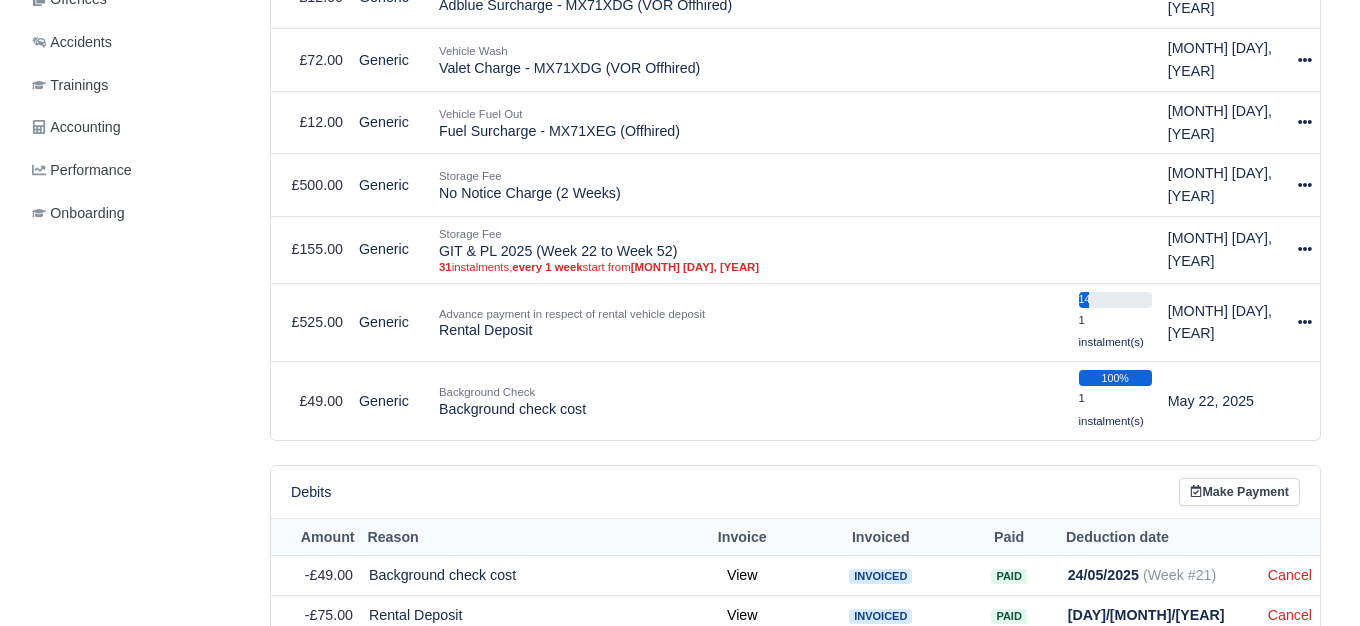 scroll, scrollTop: 747, scrollLeft: 0, axis: vertical 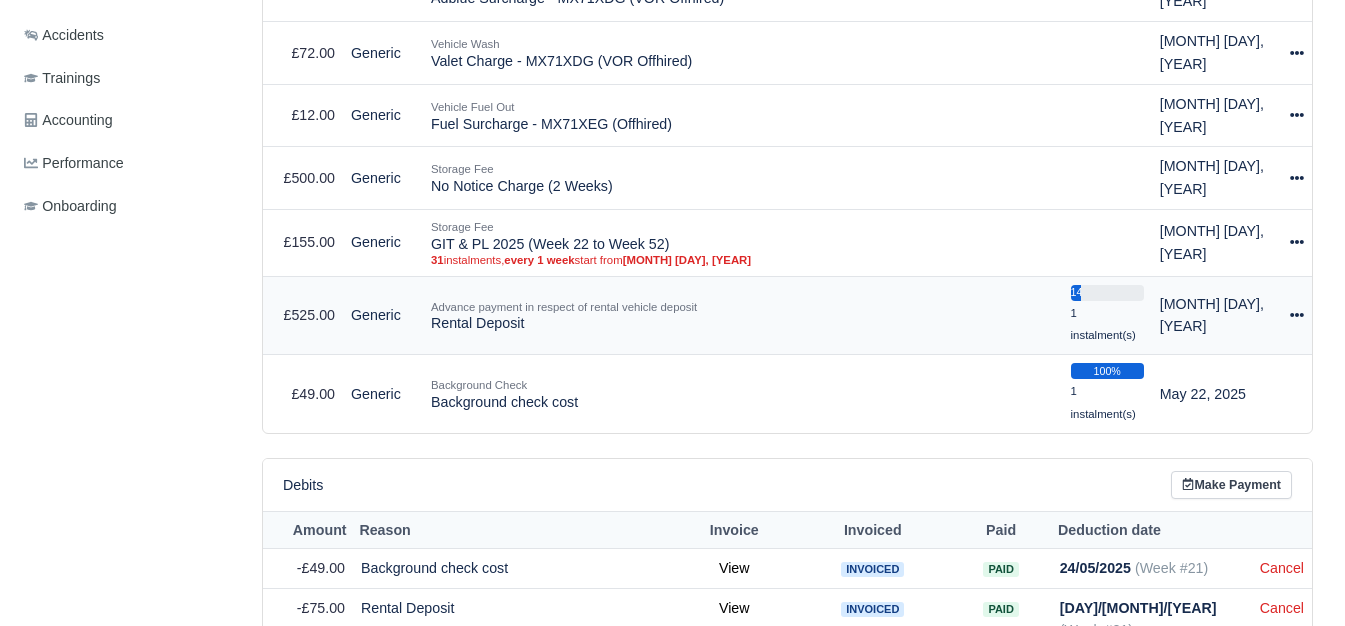 click 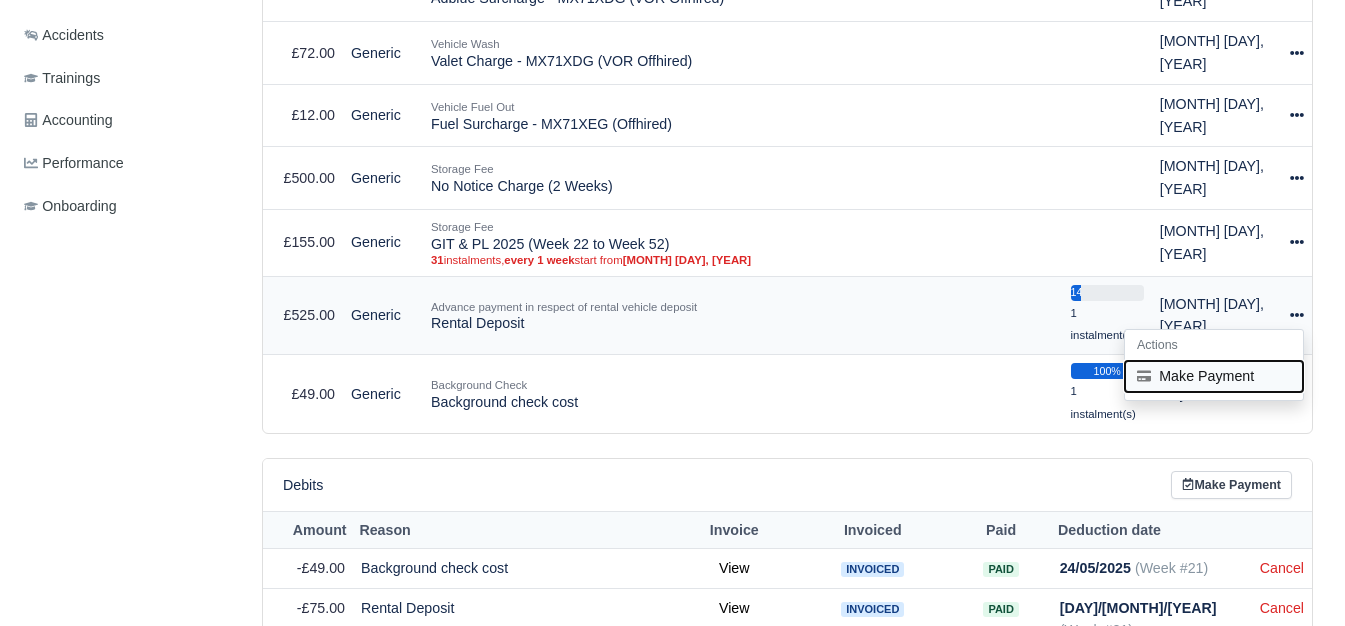 click 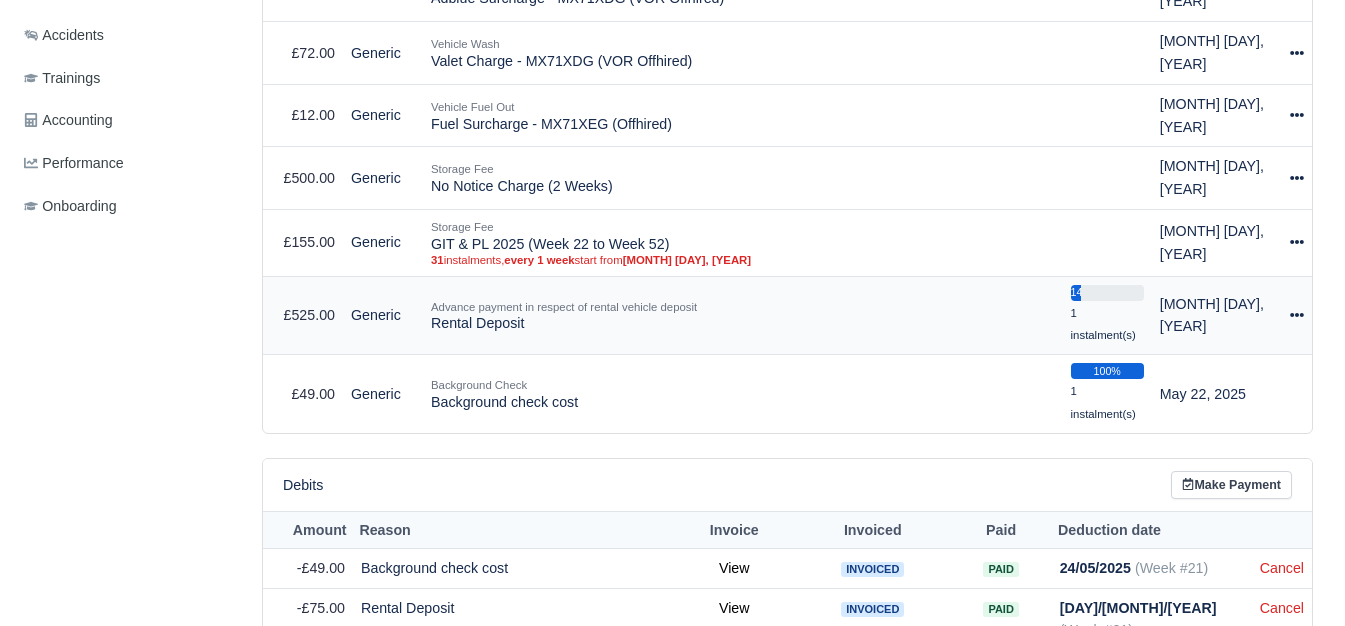 select on "6056" 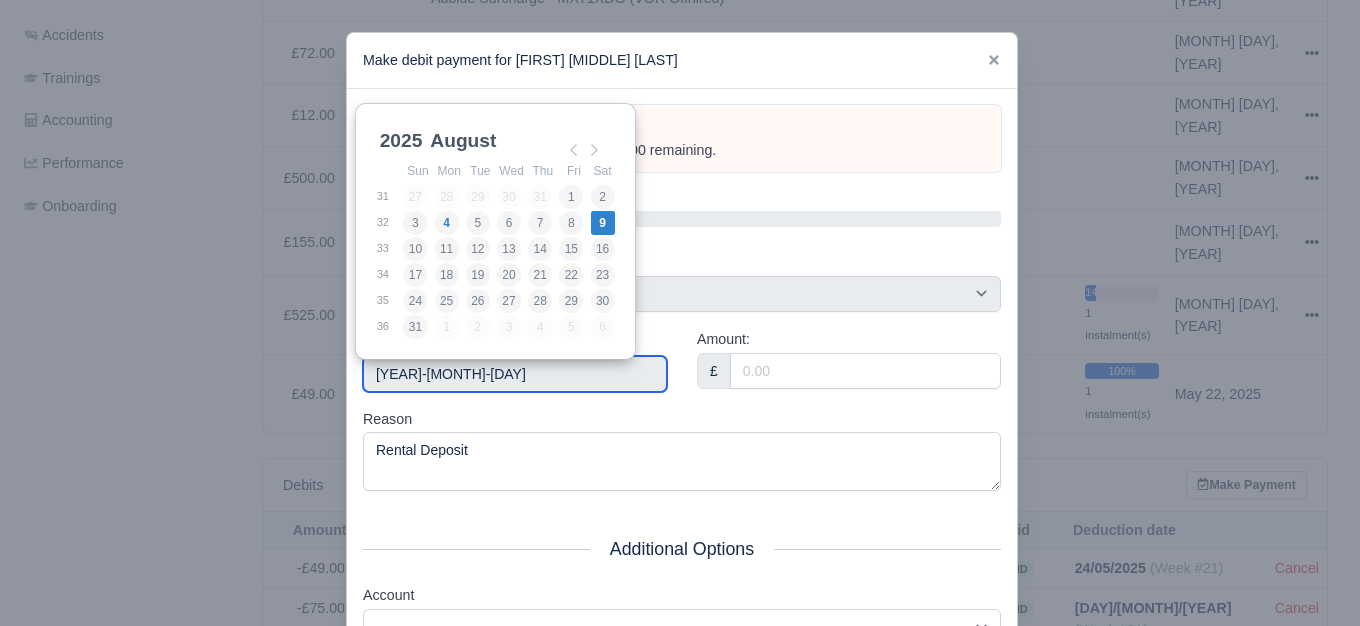 click on "2025-08-09" at bounding box center [515, 374] 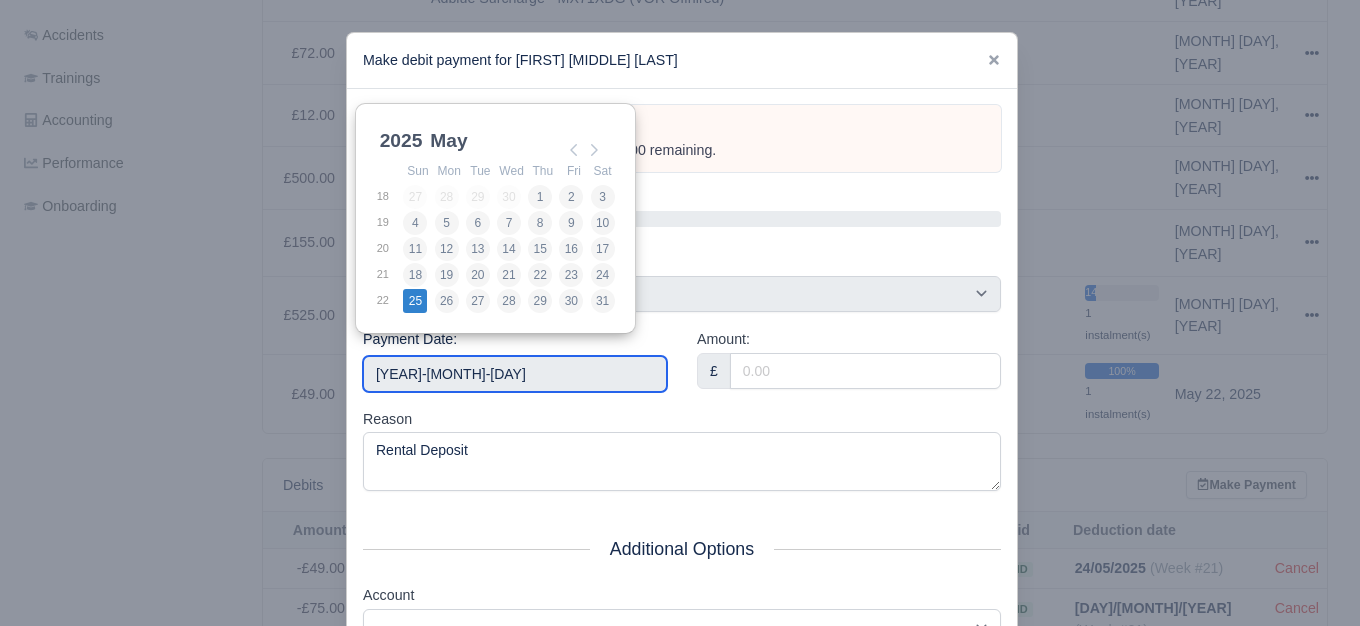 type on "2025-05-25" 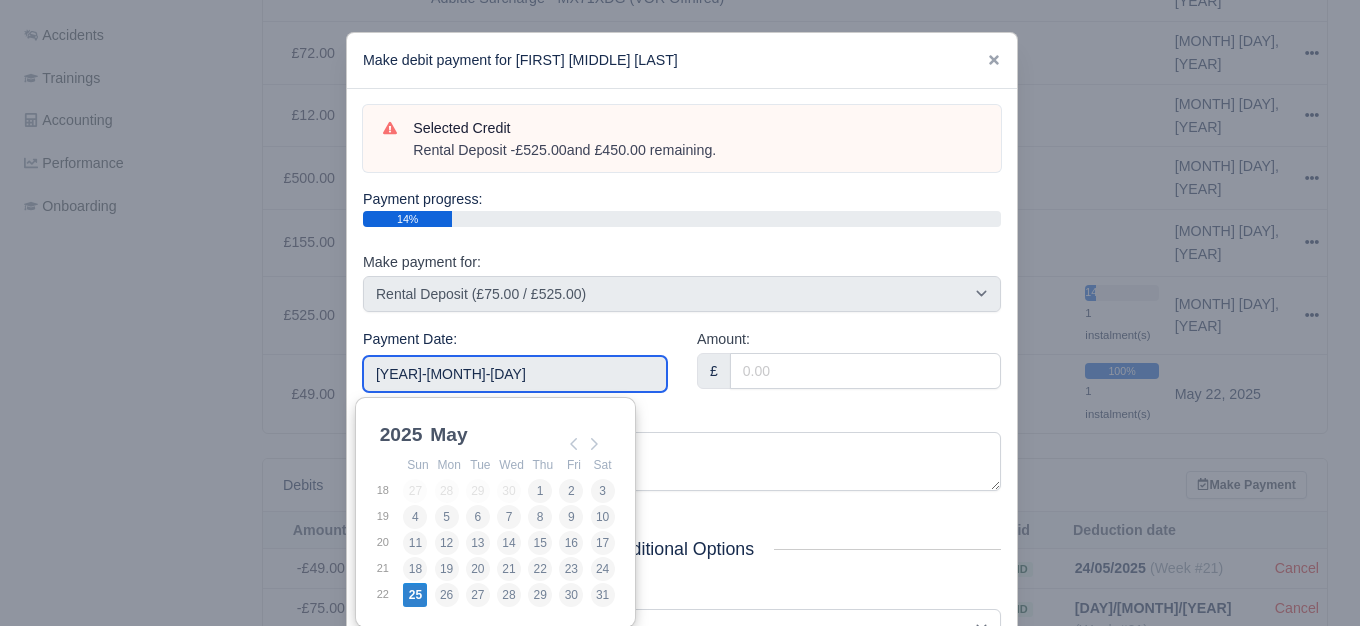 click on "2025-05-25" at bounding box center (515, 374) 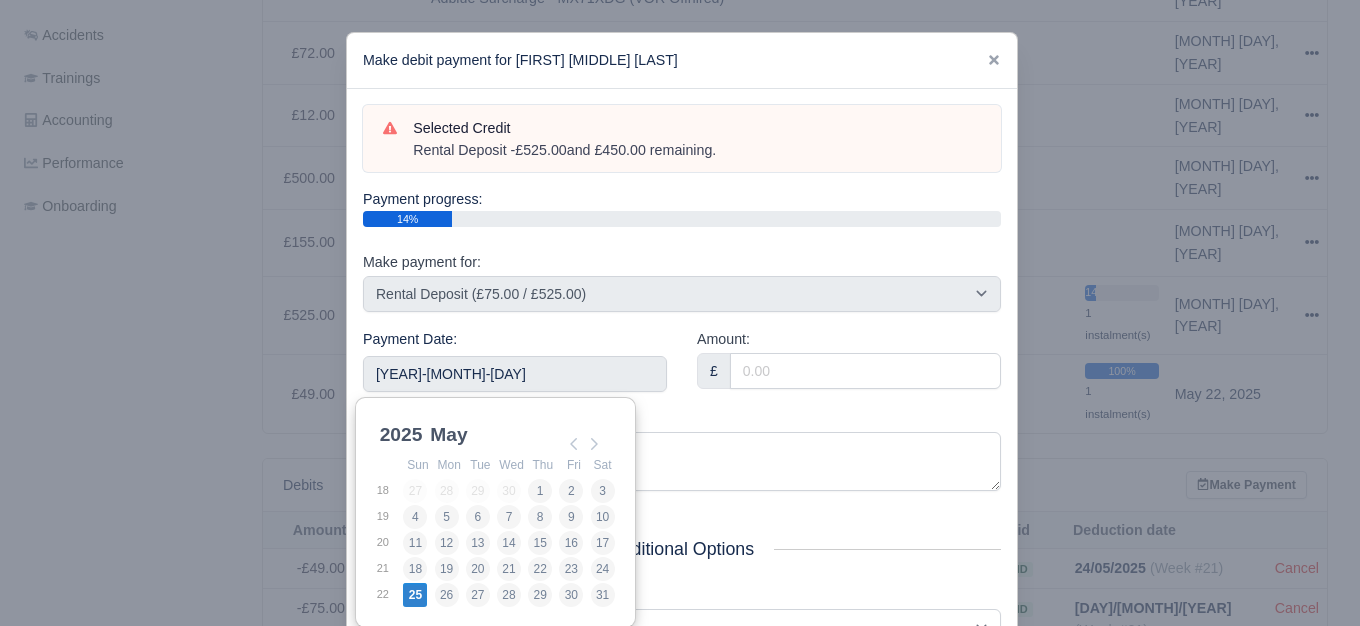 click on "Reason
Rental Deposit" at bounding box center (682, 450) 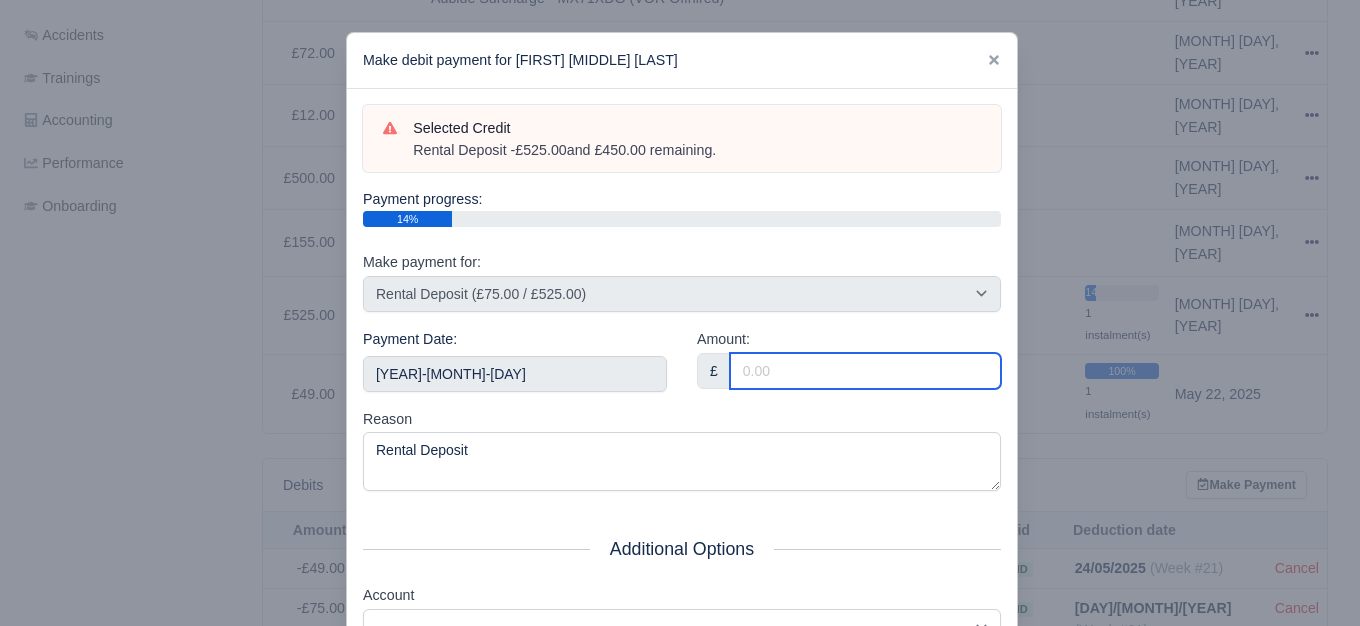 click on "Amount:" at bounding box center [865, 371] 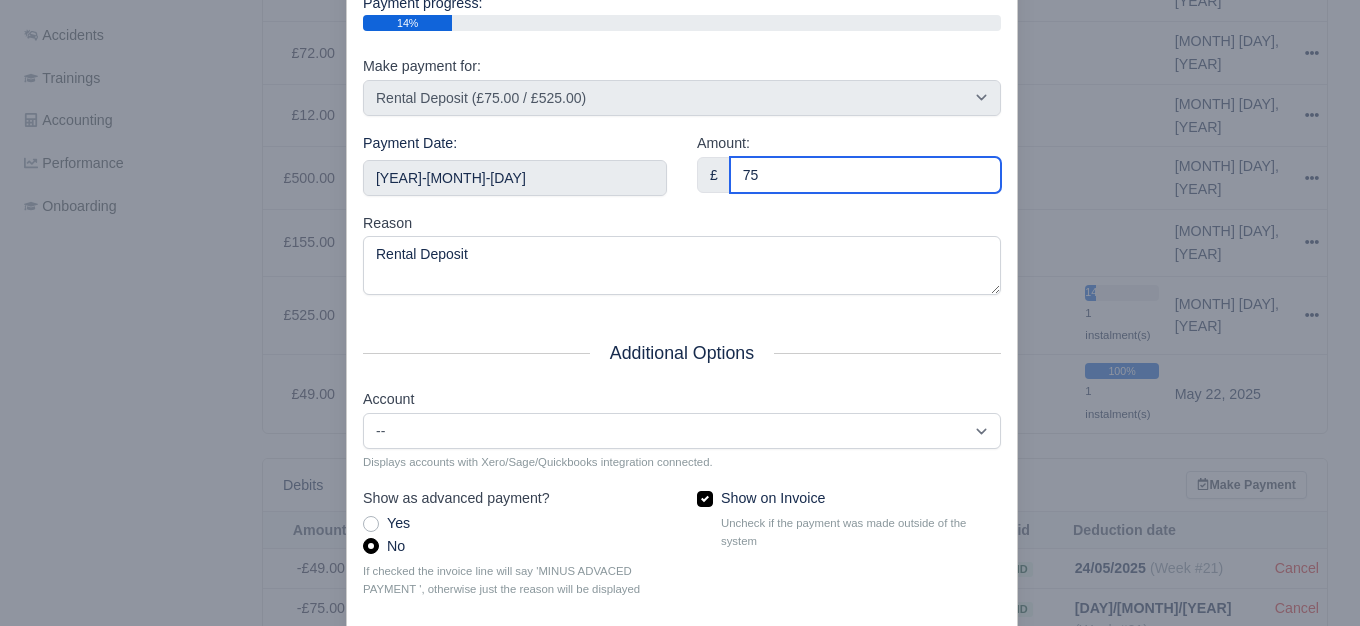 scroll, scrollTop: 302, scrollLeft: 0, axis: vertical 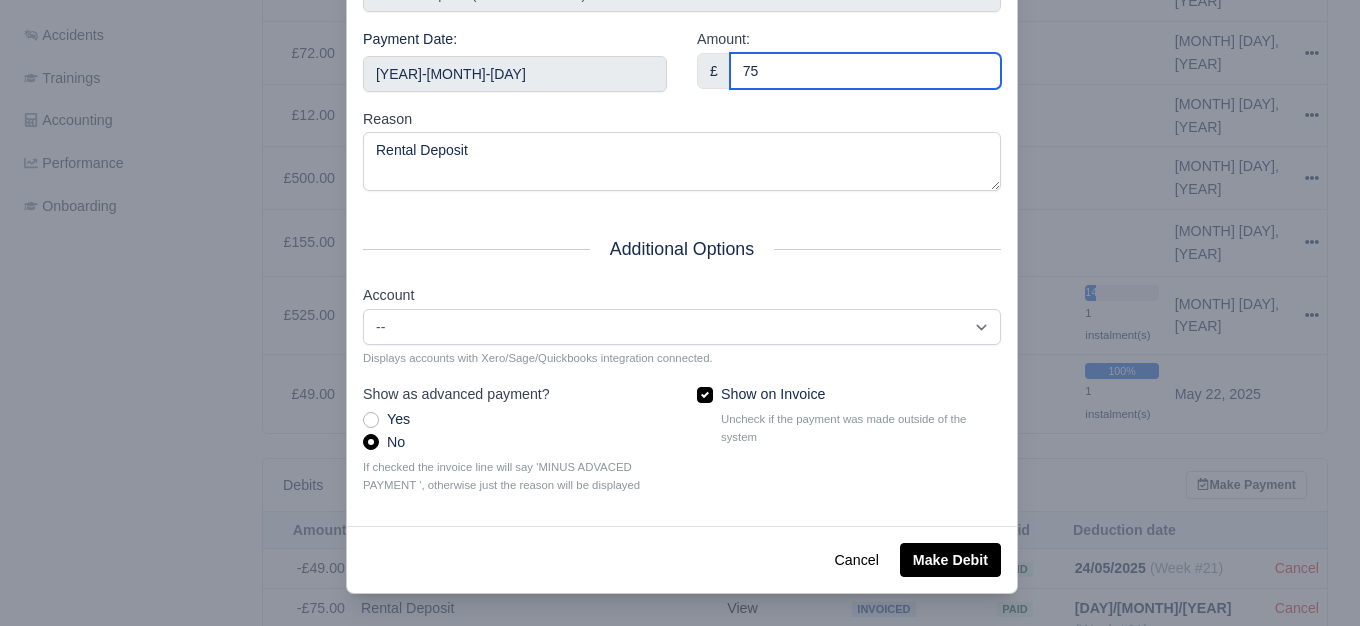 type on "75" 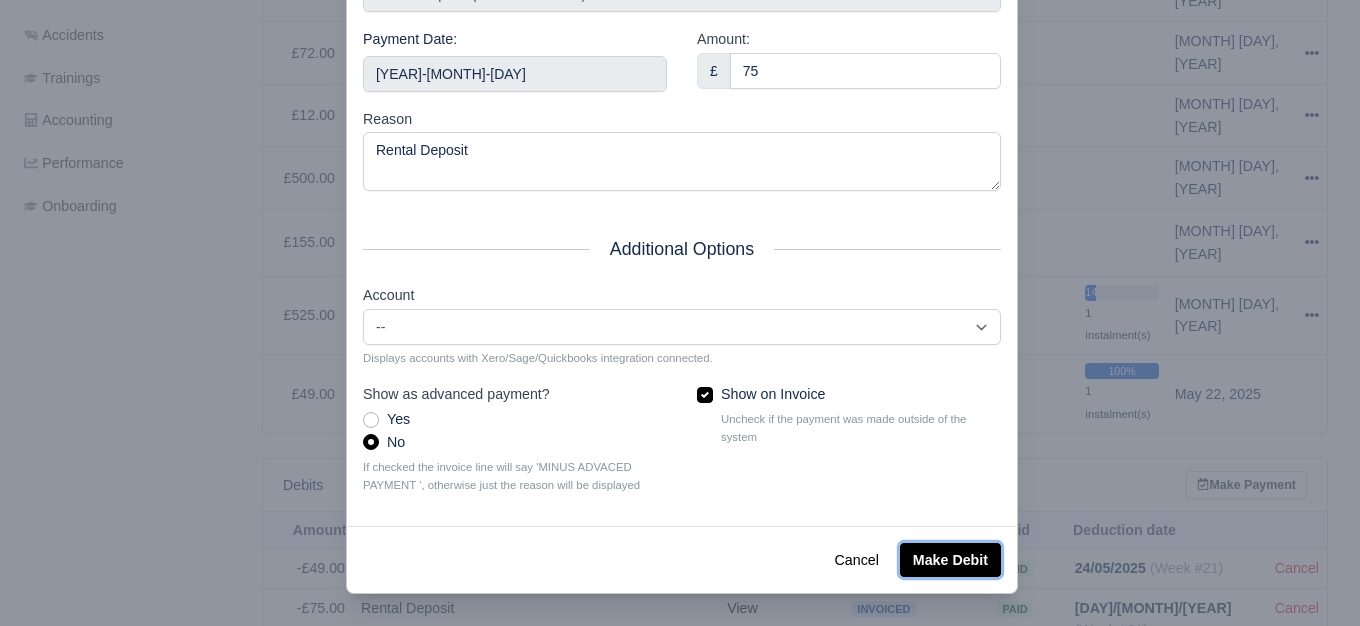 click on "Make Debit" at bounding box center (950, 560) 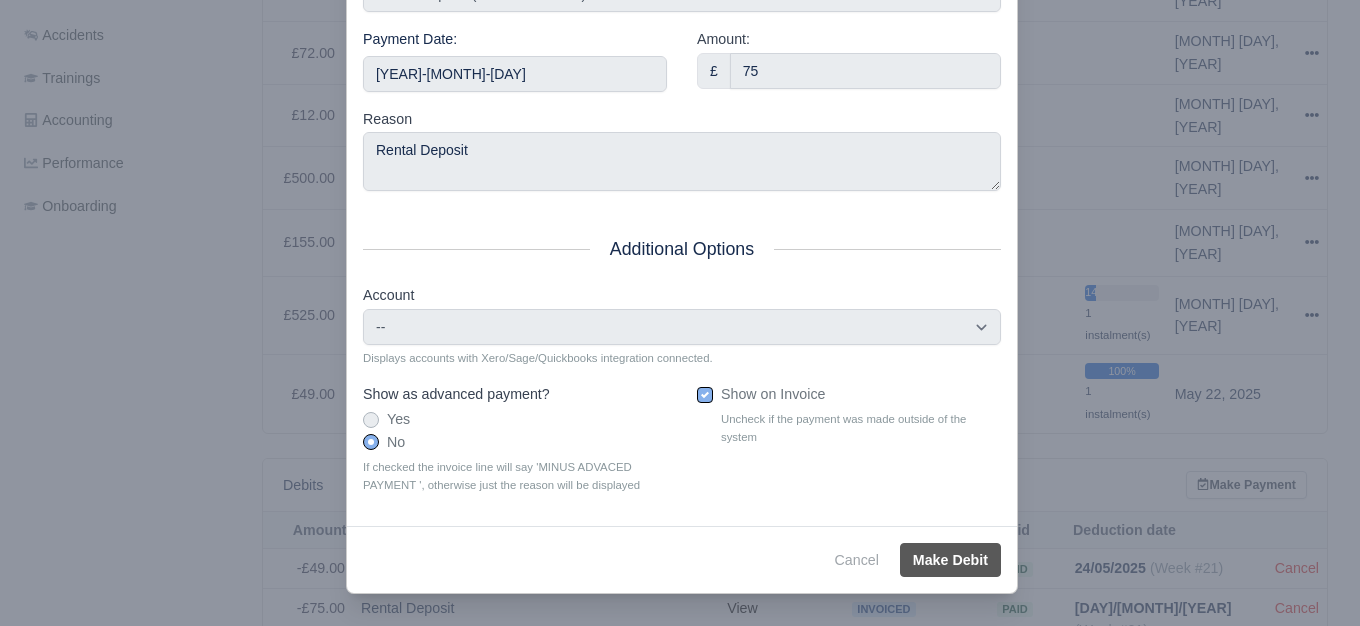 scroll, scrollTop: 356, scrollLeft: 0, axis: vertical 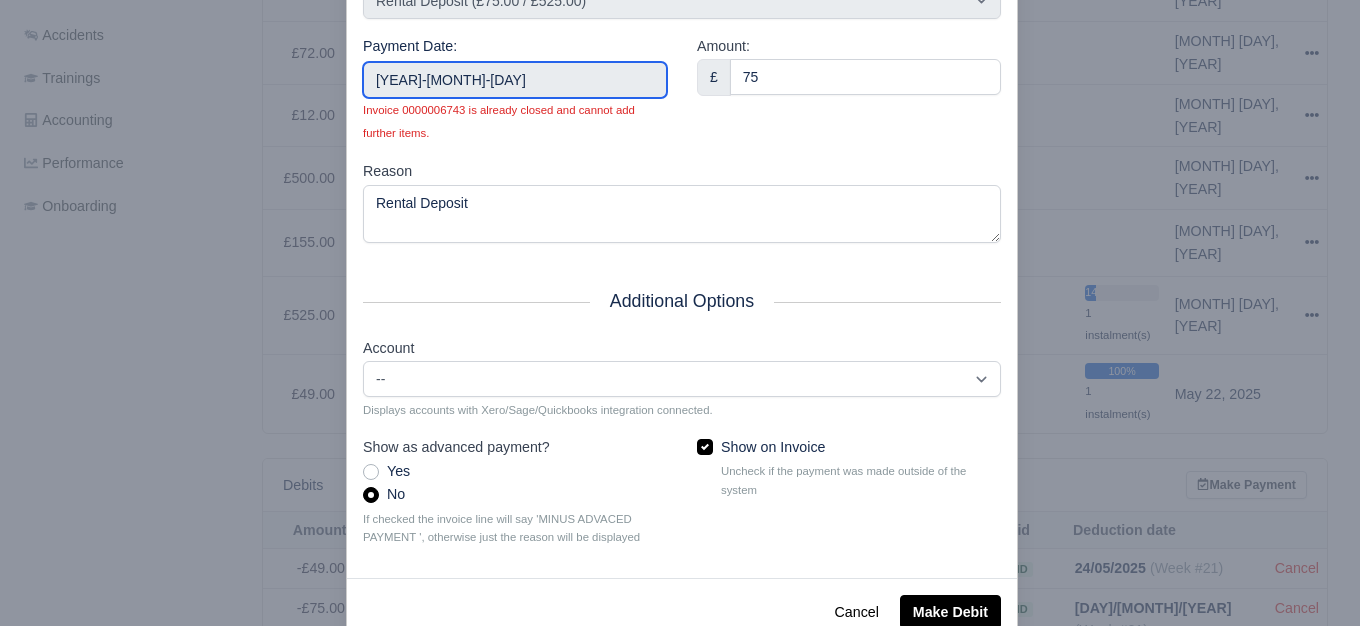 click on "2025-05-25" at bounding box center [515, 80] 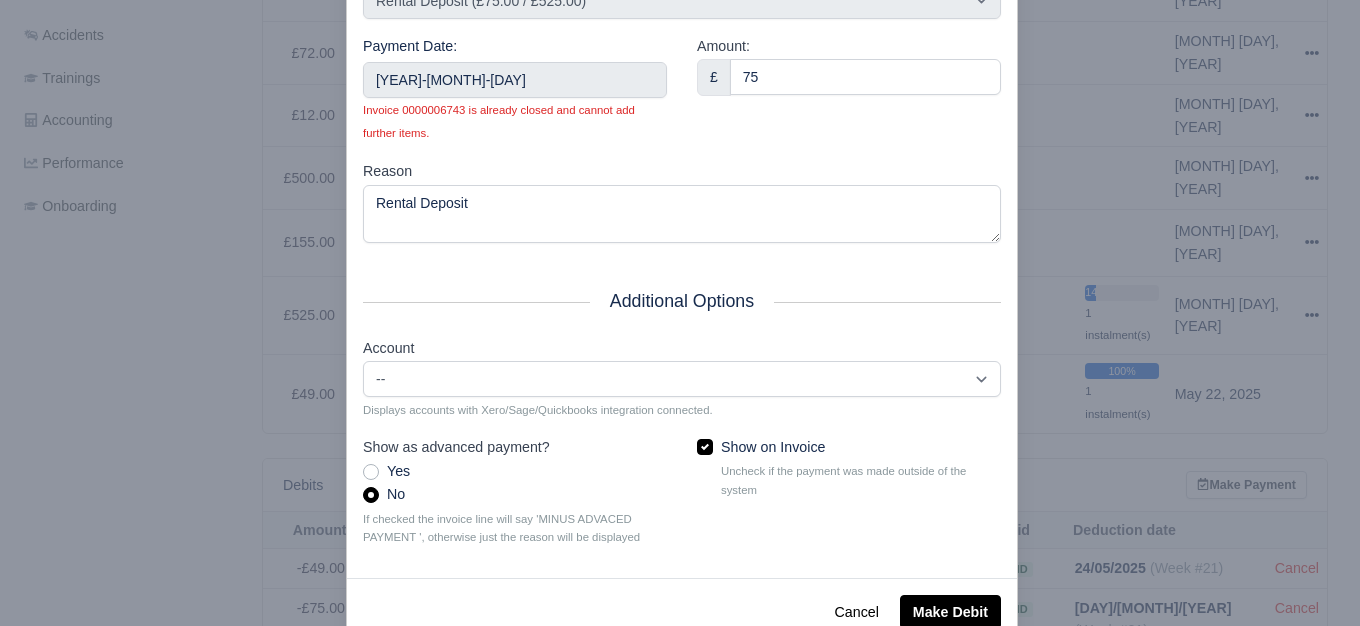 click on "Reason
Rental Deposit" at bounding box center (682, 202) 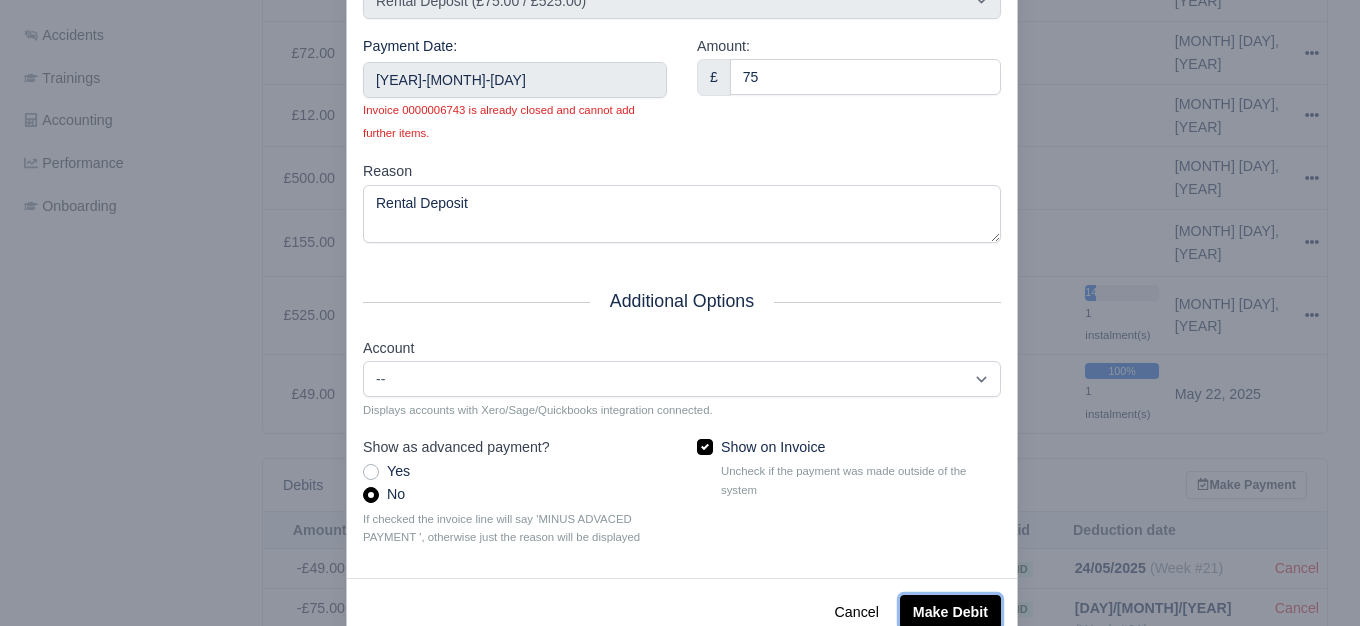click on "Make Debit" at bounding box center (950, 612) 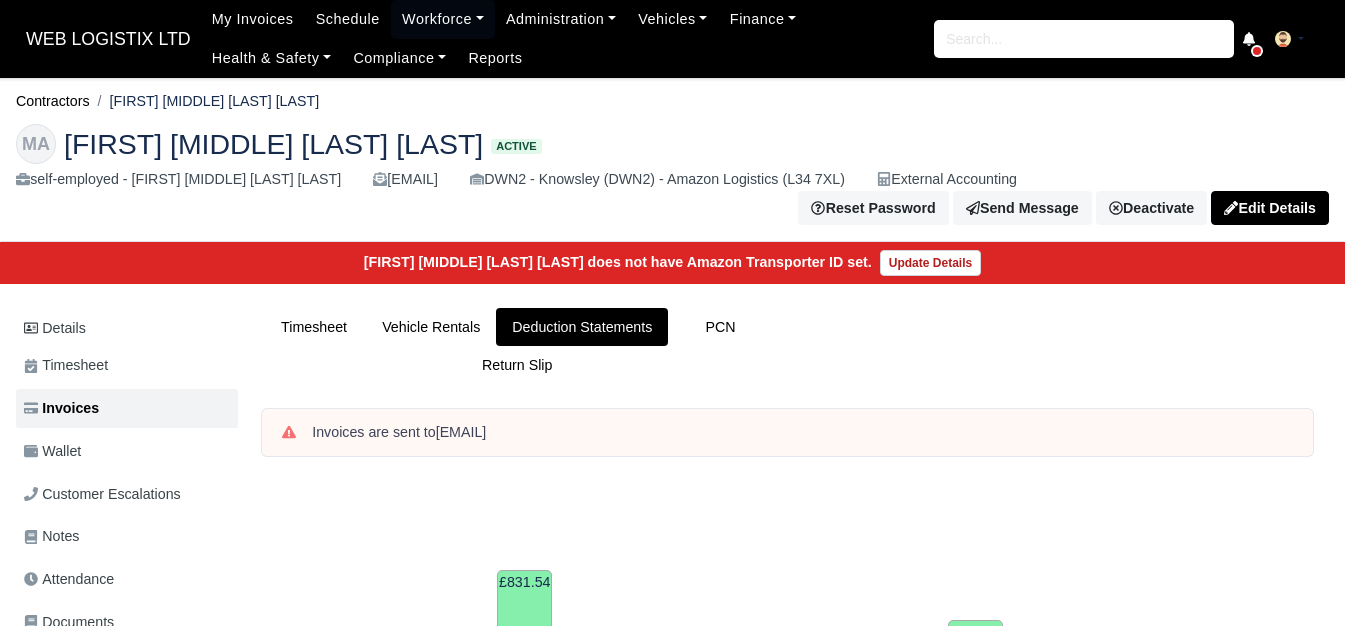 scroll, scrollTop: 0, scrollLeft: 0, axis: both 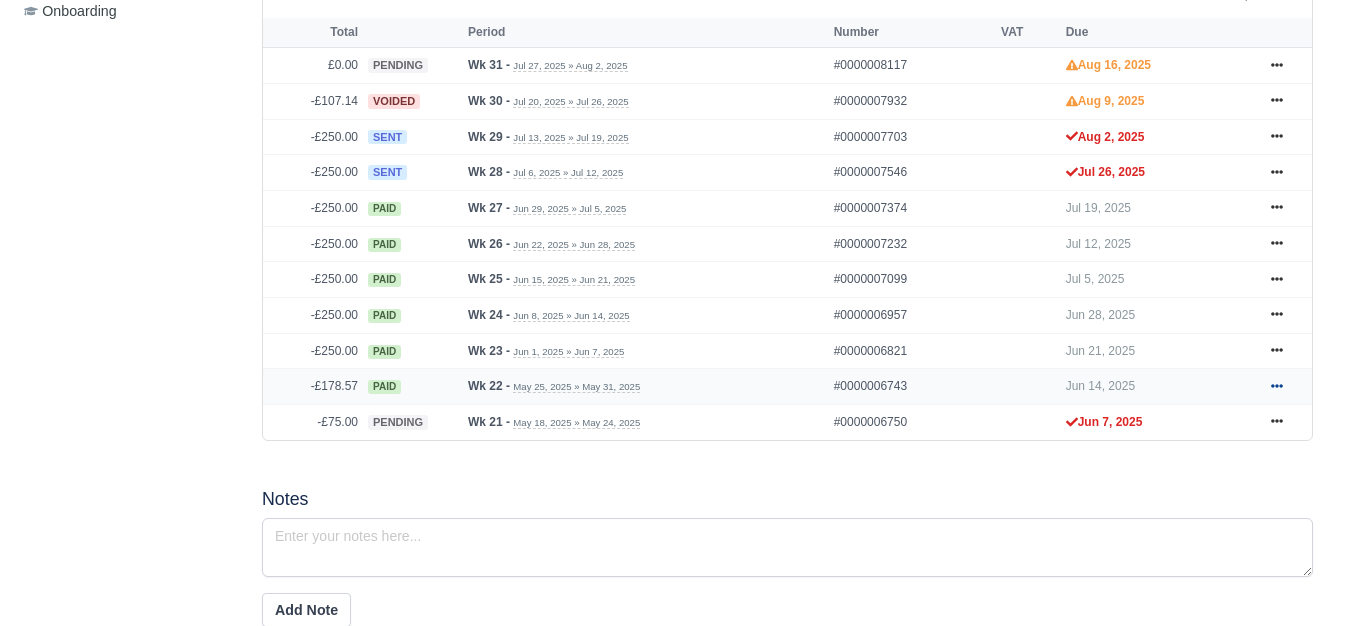 click 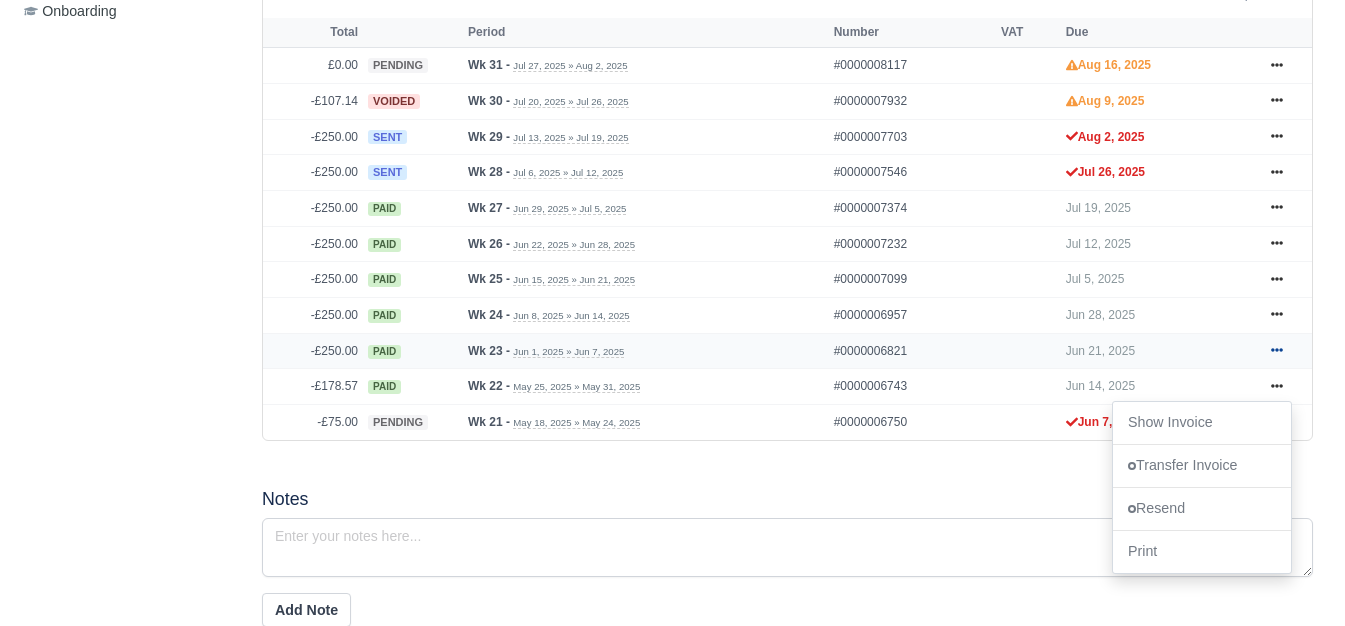 click 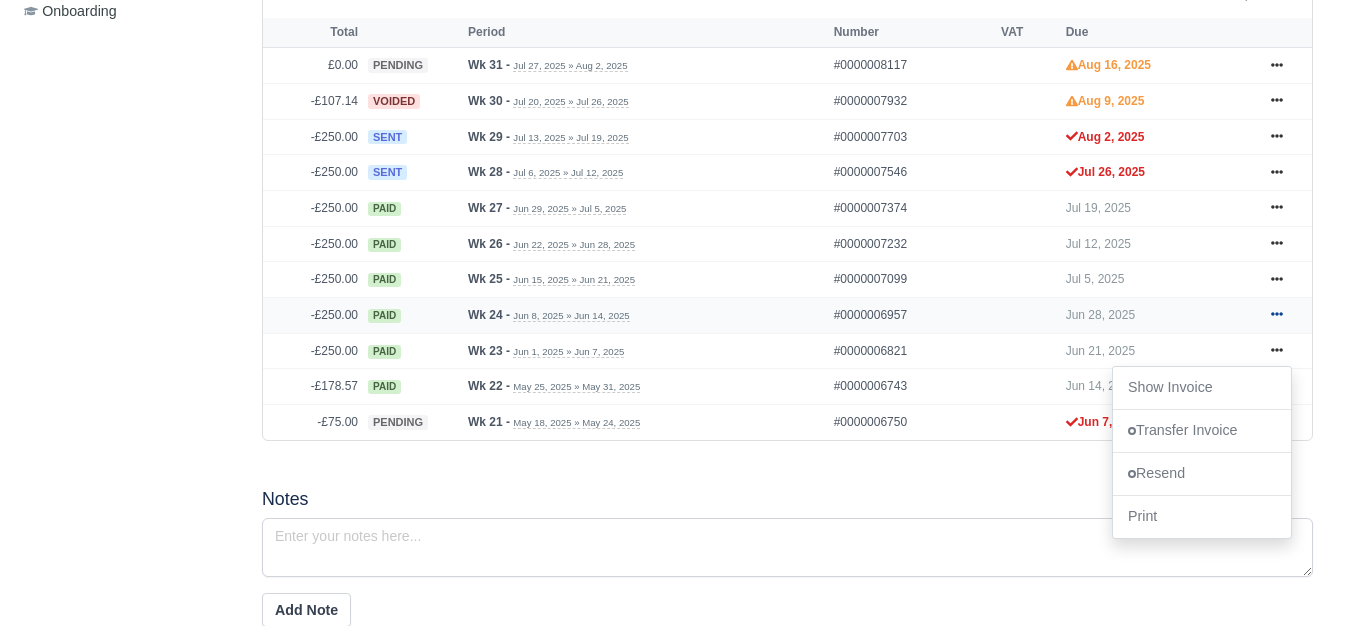 click at bounding box center [1277, 315] 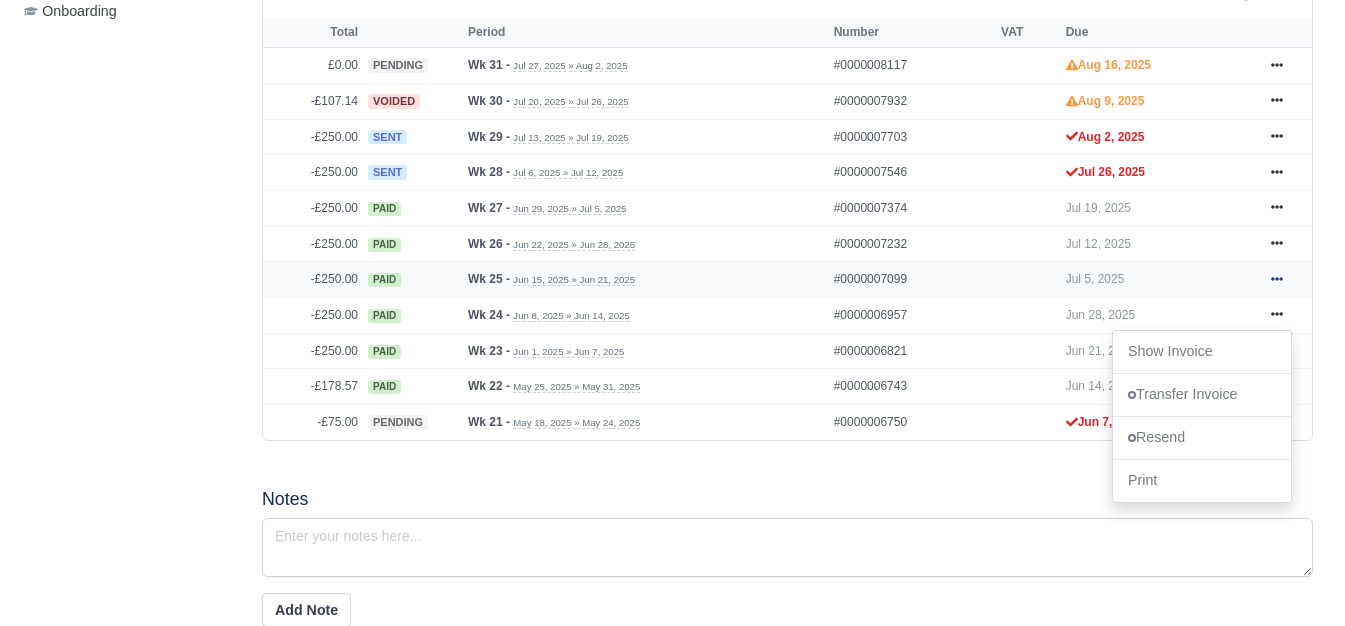 click 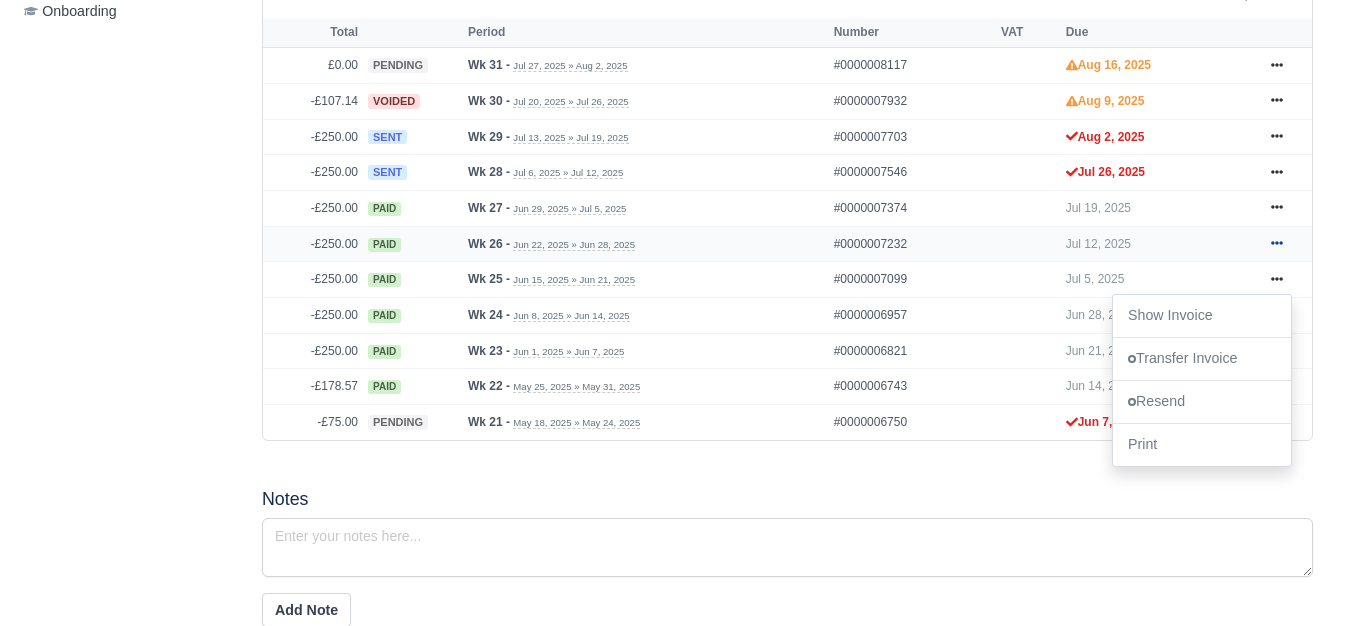 click 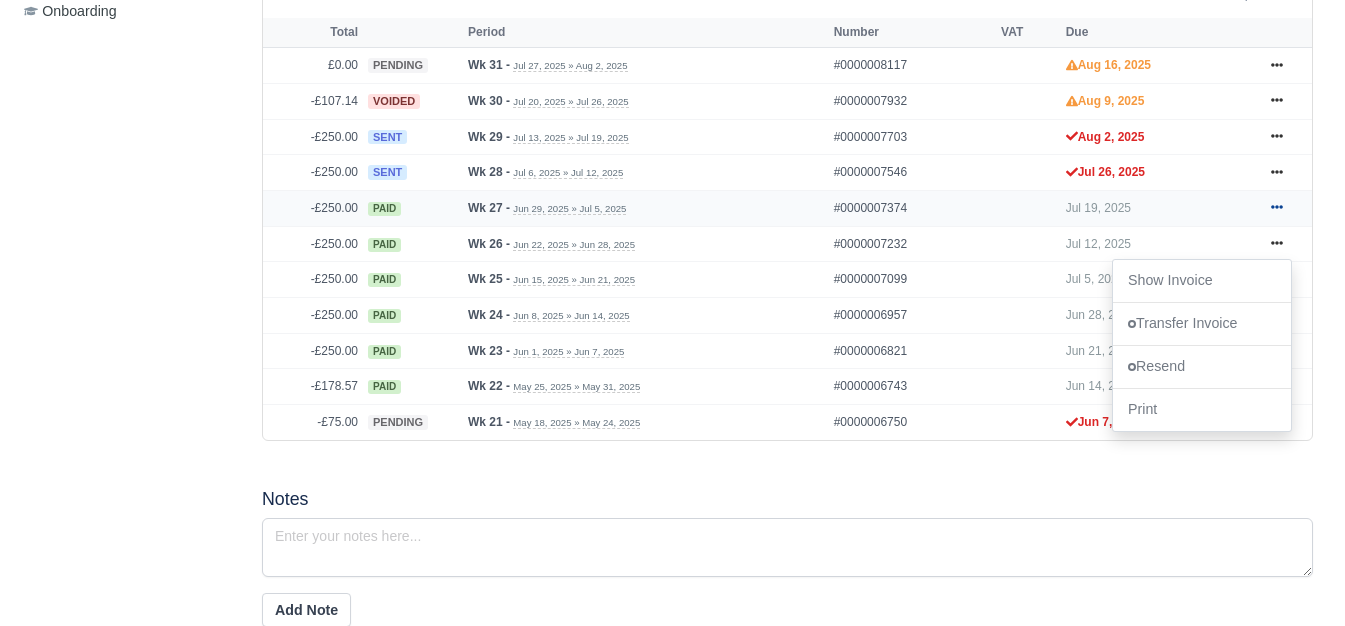 click 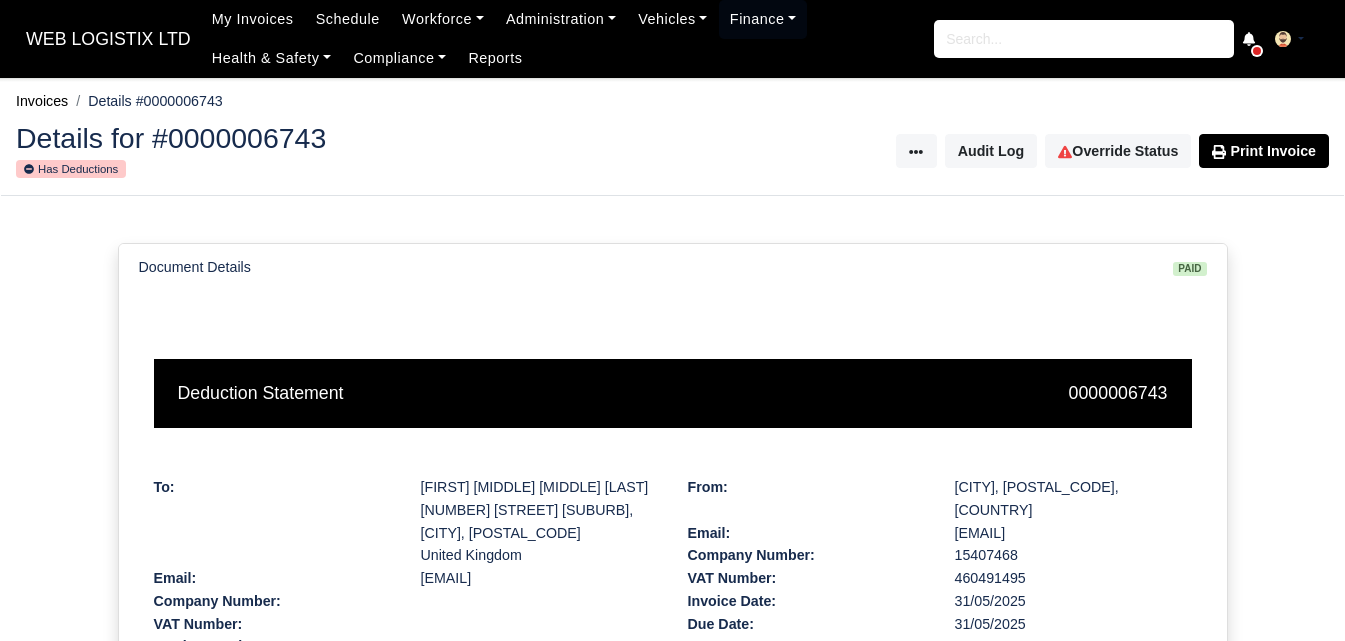 scroll, scrollTop: 0, scrollLeft: 0, axis: both 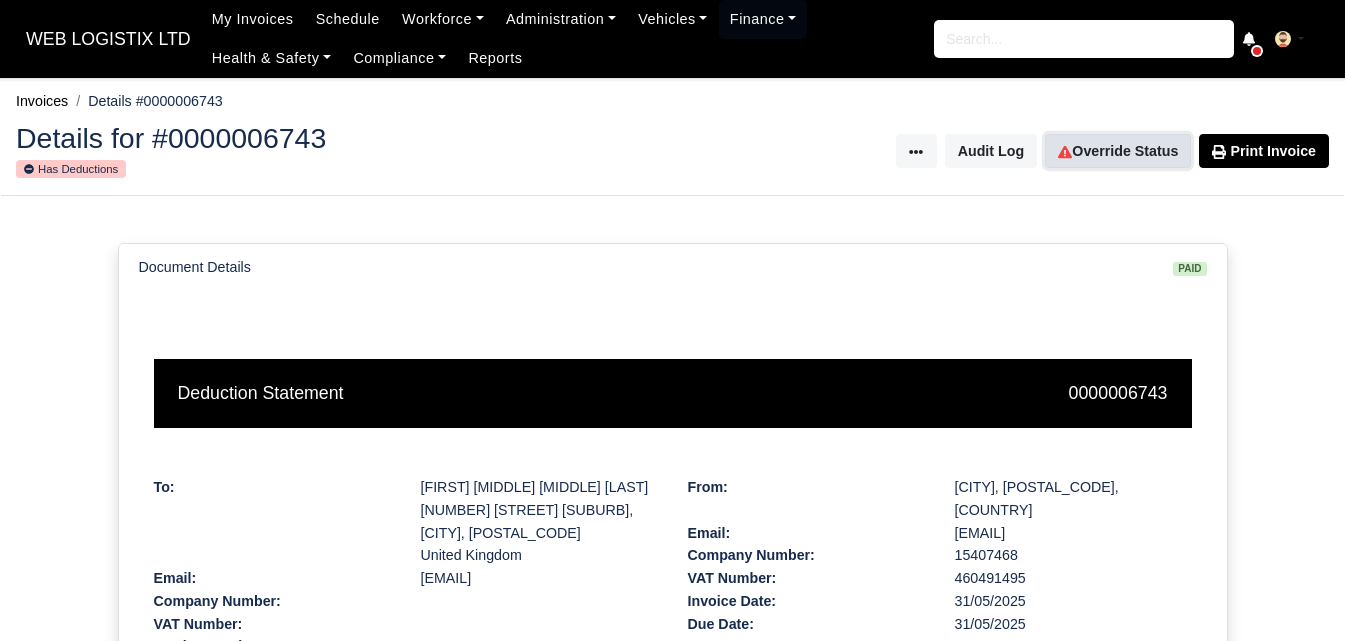 click on "Override Status" at bounding box center (1118, 151) 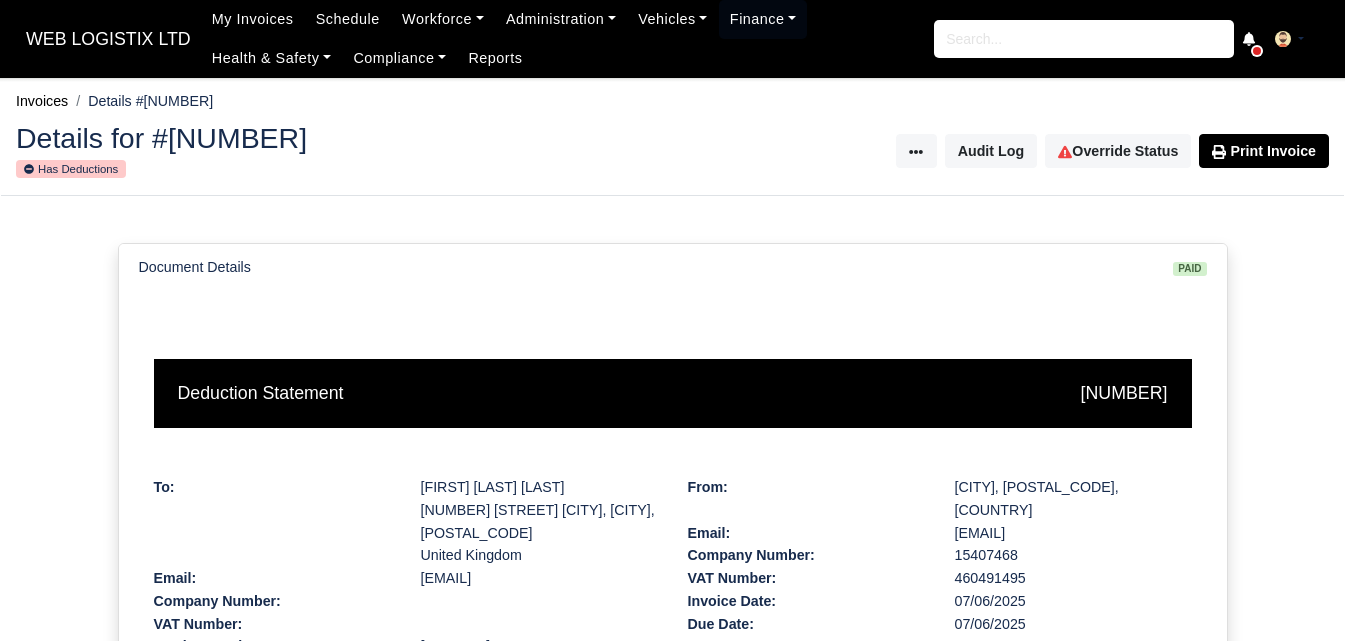 scroll, scrollTop: 0, scrollLeft: 0, axis: both 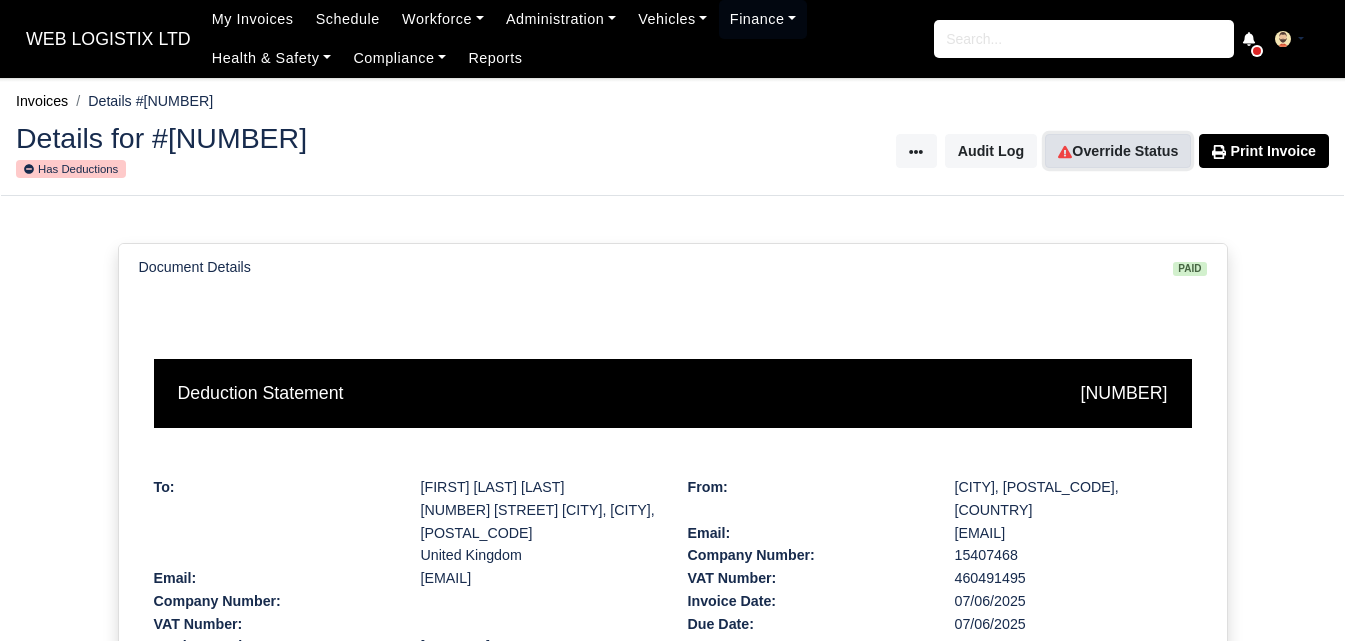 click on "Override Status" at bounding box center [1118, 151] 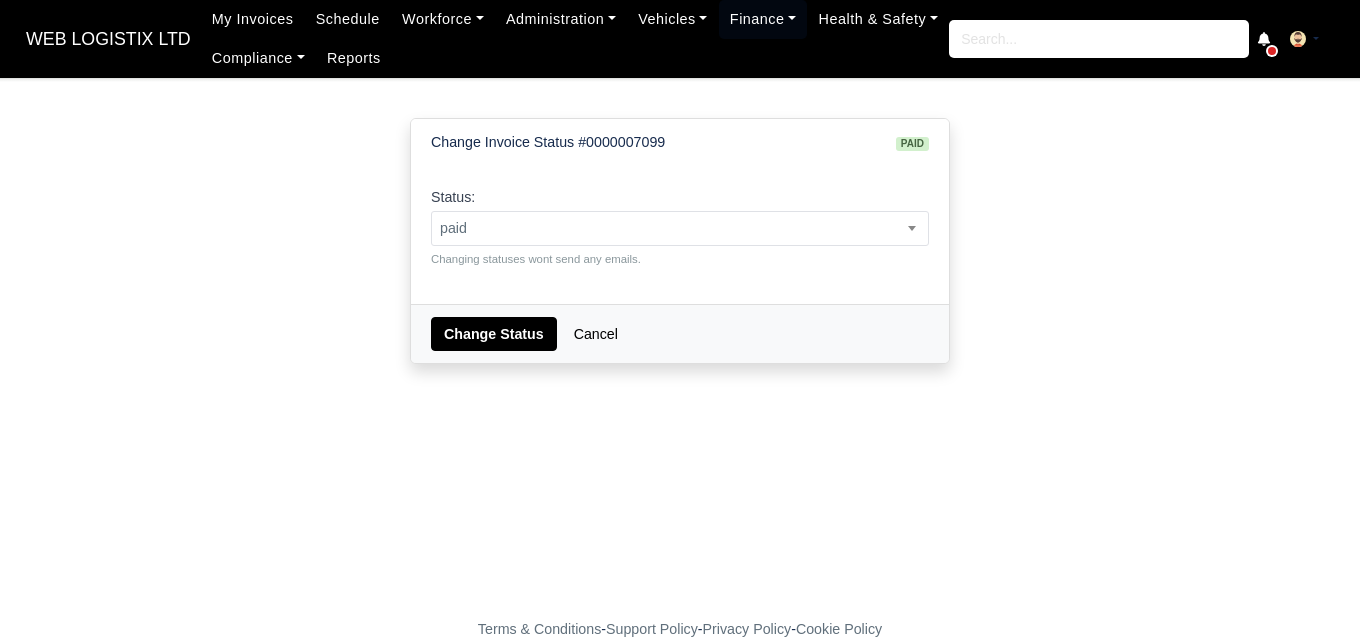 scroll, scrollTop: 0, scrollLeft: 0, axis: both 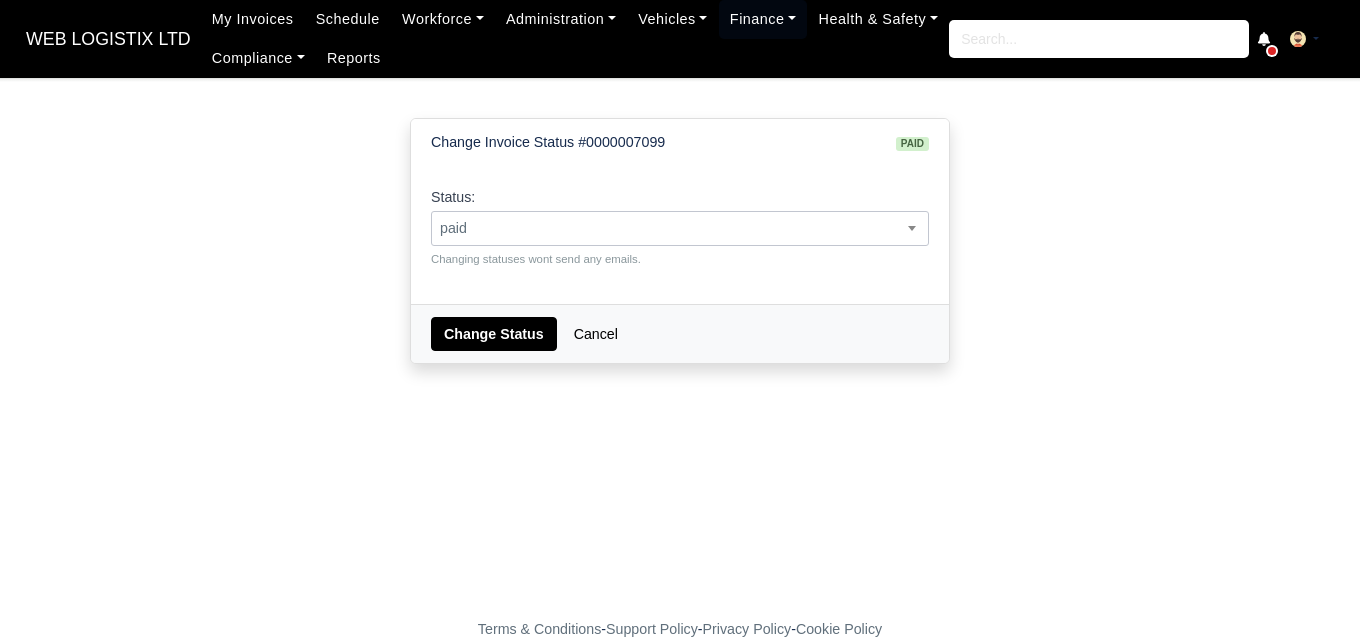 click on "paid" at bounding box center [680, 228] 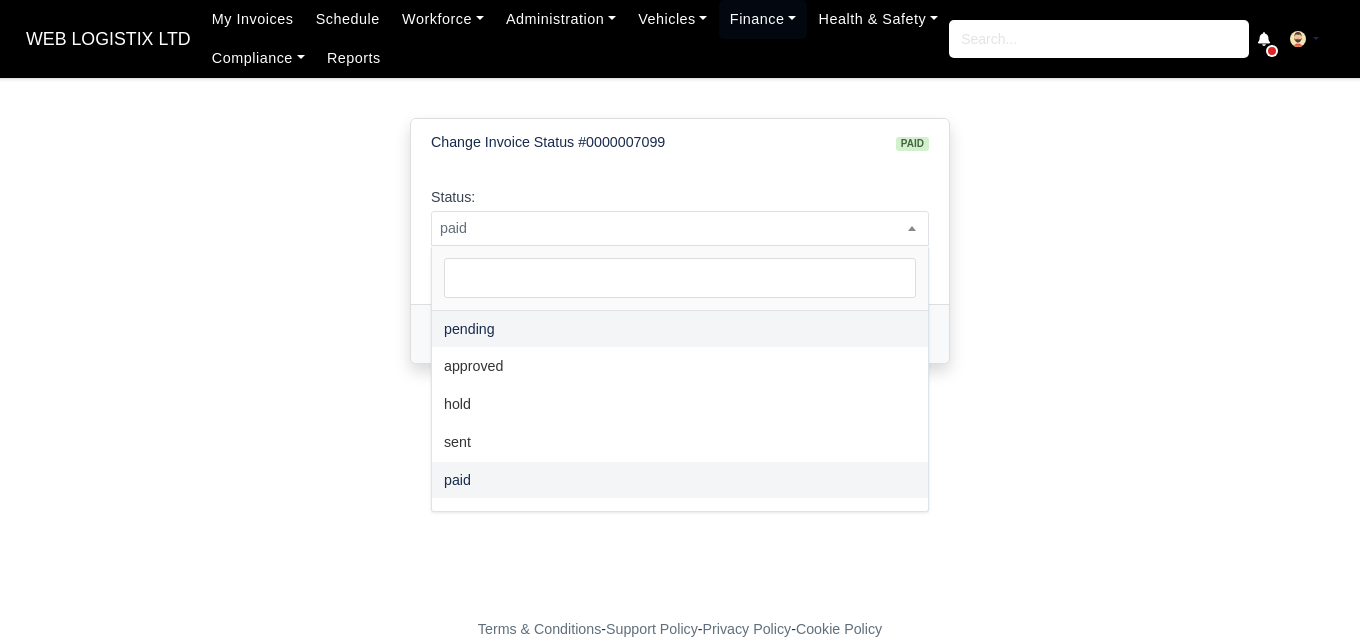select on "pending" 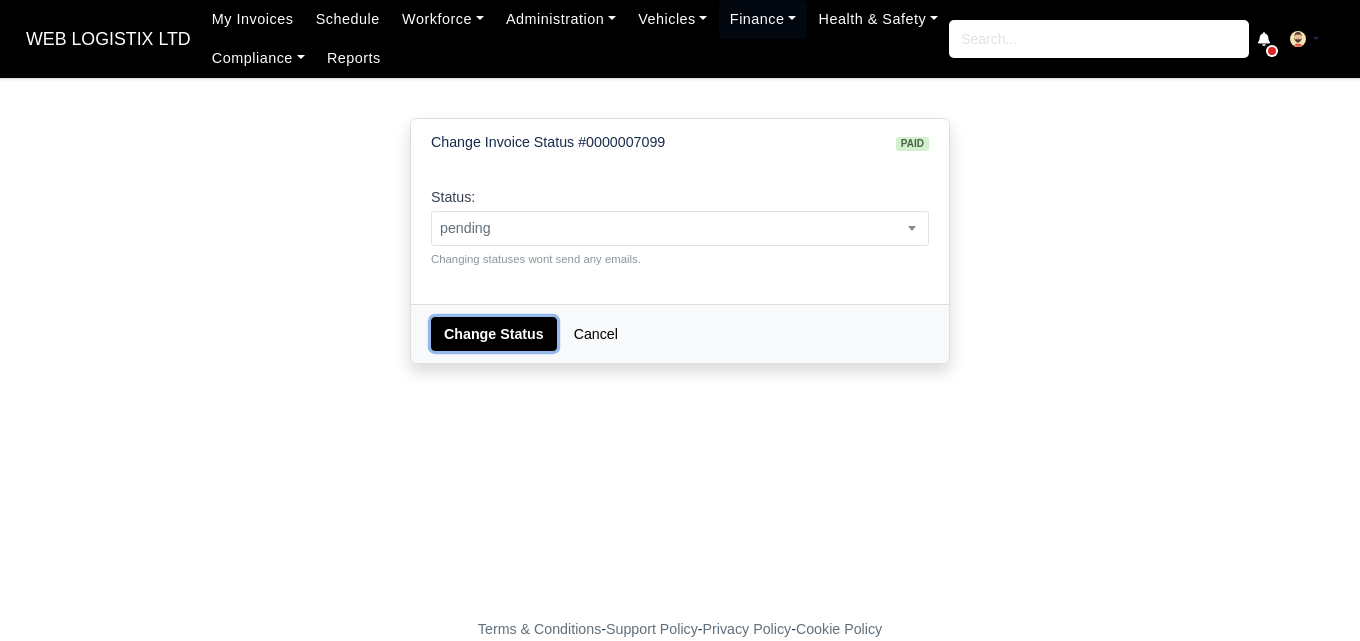 click on "Change Status" at bounding box center (494, 334) 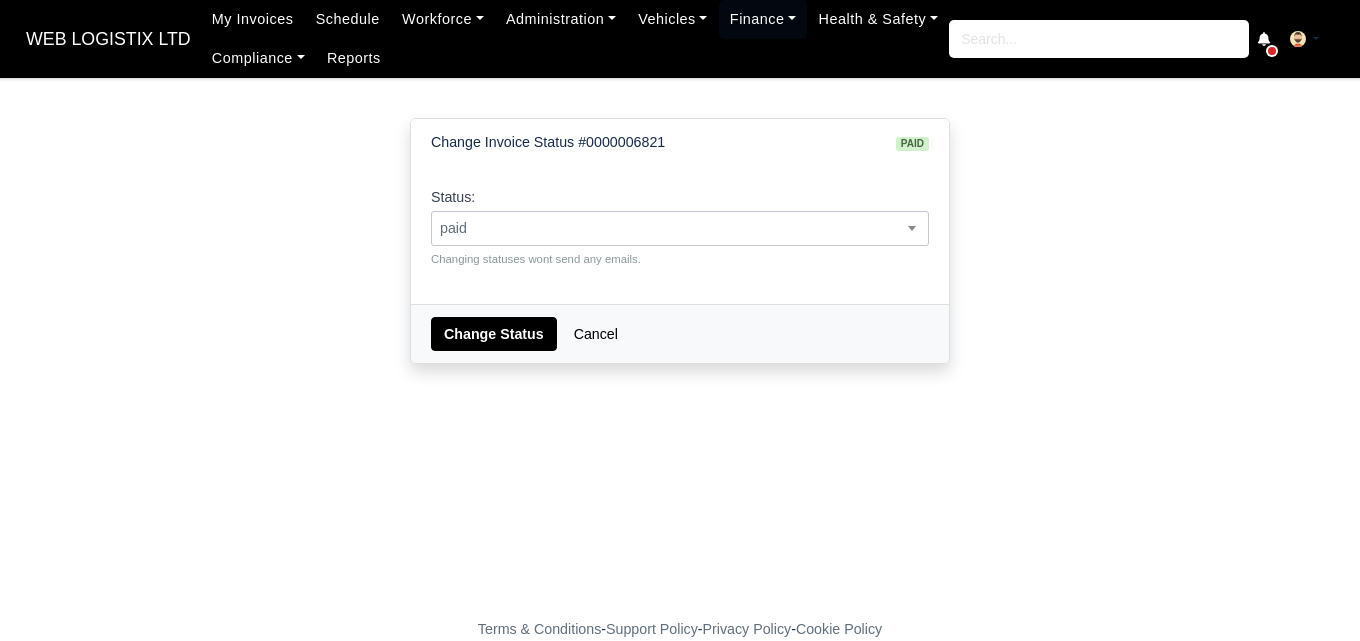 scroll, scrollTop: 0, scrollLeft: 0, axis: both 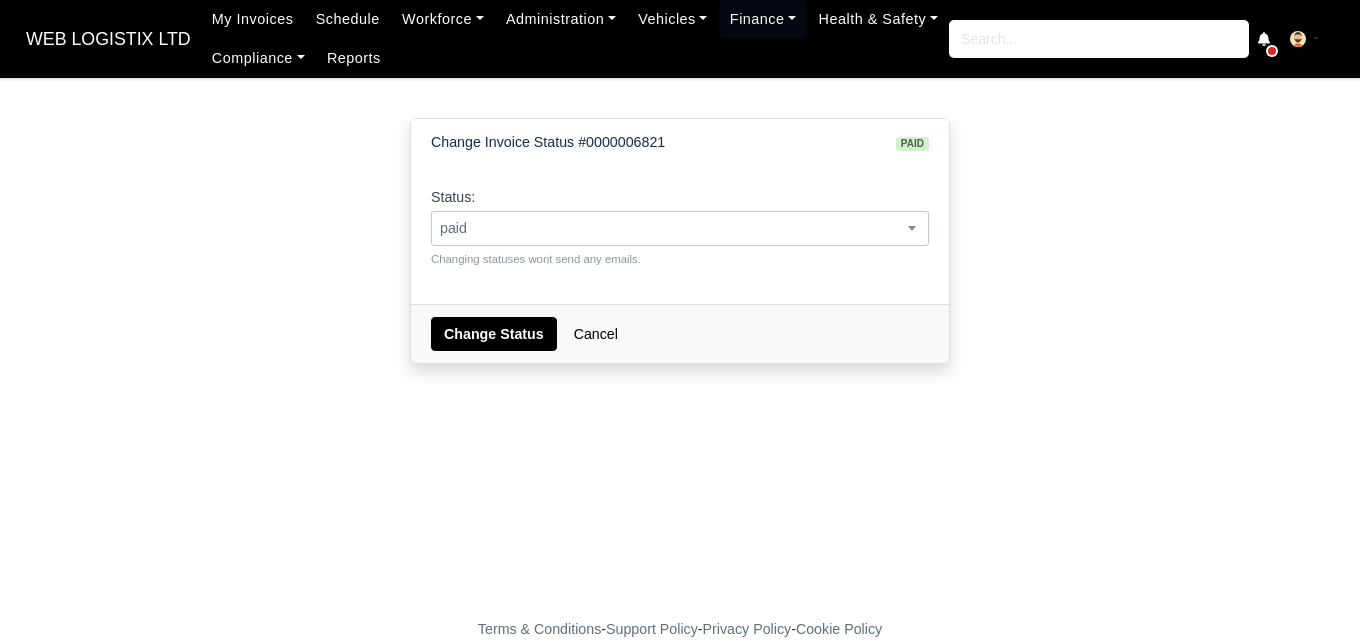 click on "paid" at bounding box center [680, 228] 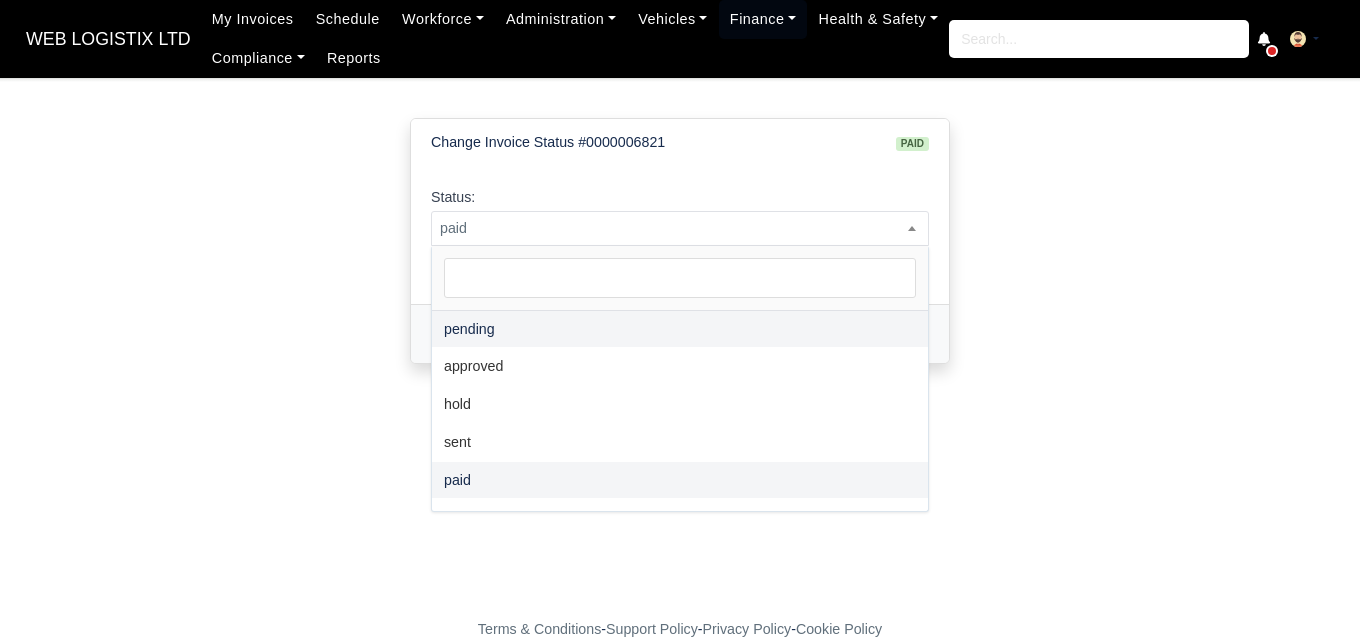 select on "pending" 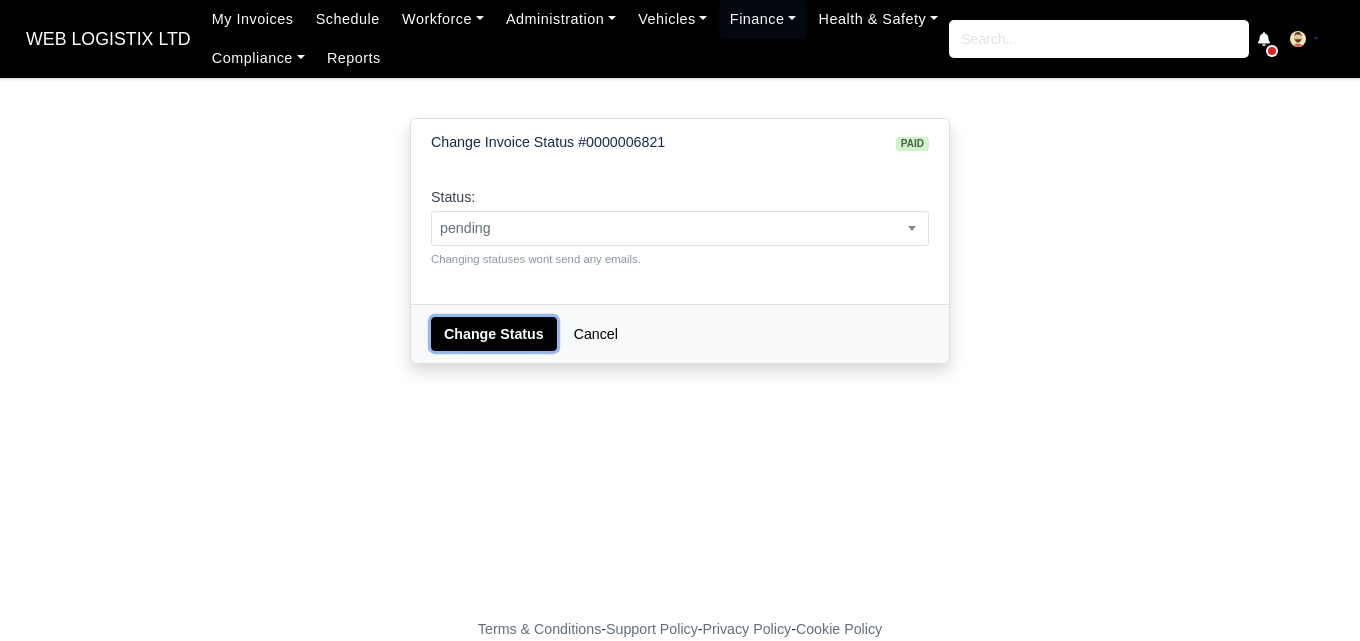 click on "Change Status" at bounding box center [494, 334] 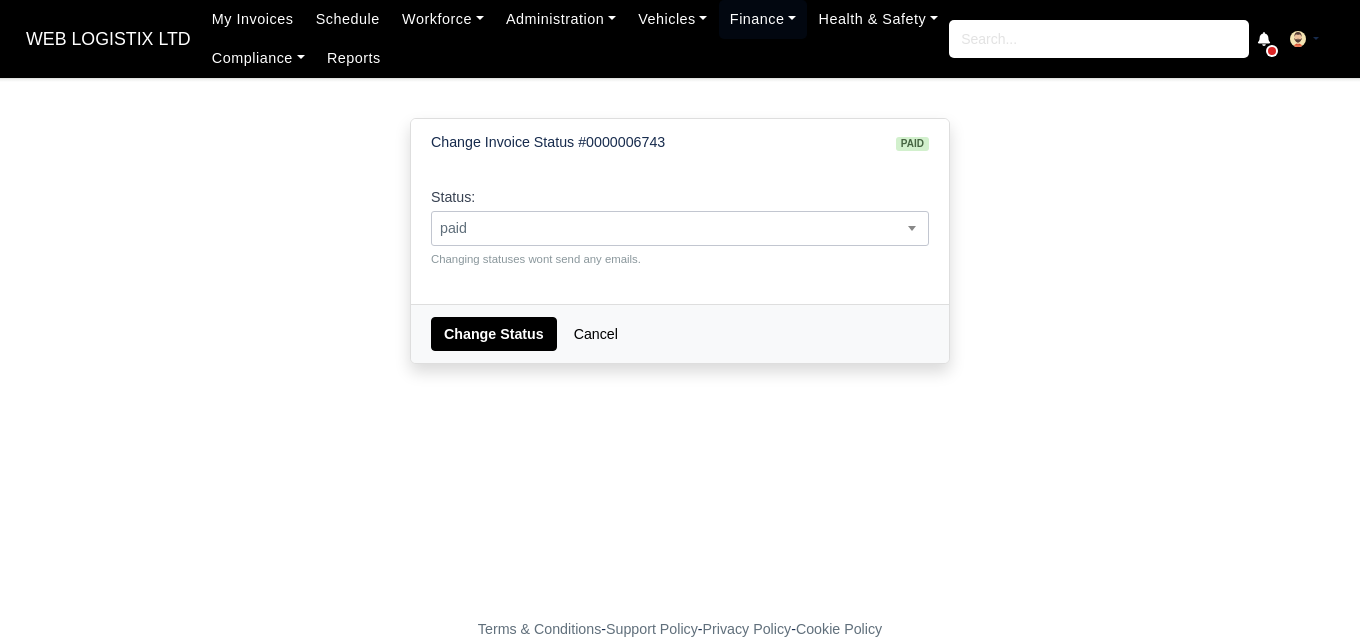 scroll, scrollTop: 0, scrollLeft: 0, axis: both 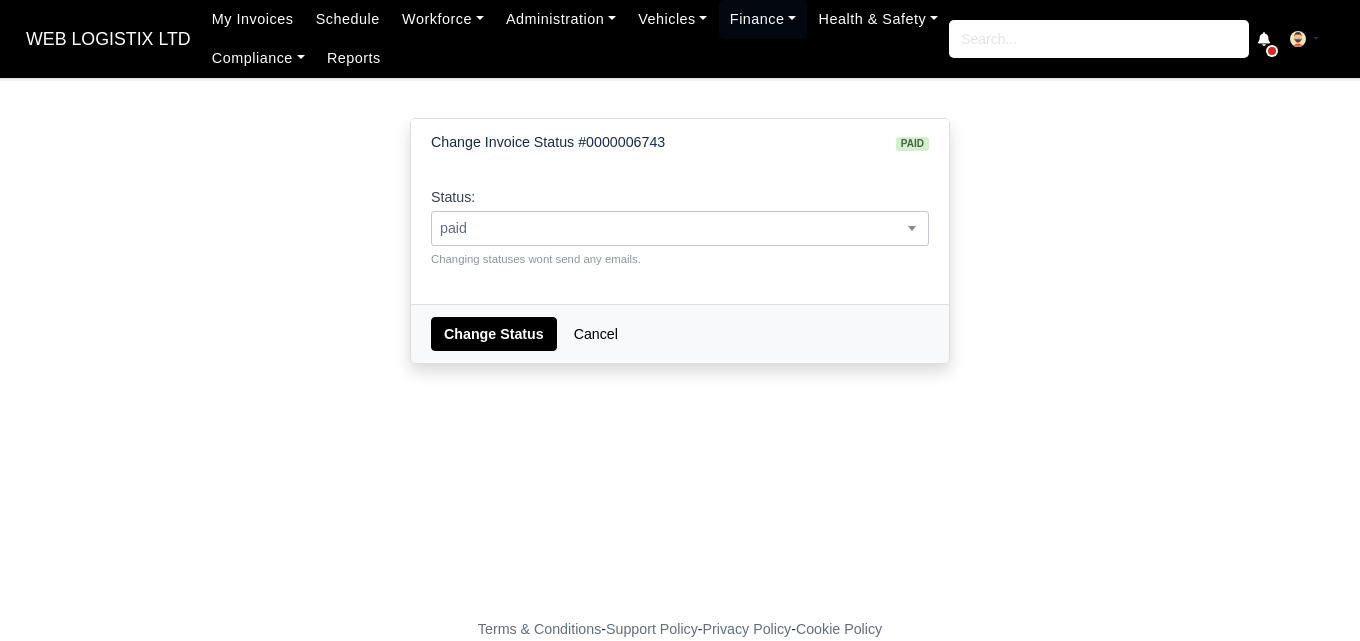 click on "paid" at bounding box center (680, 228) 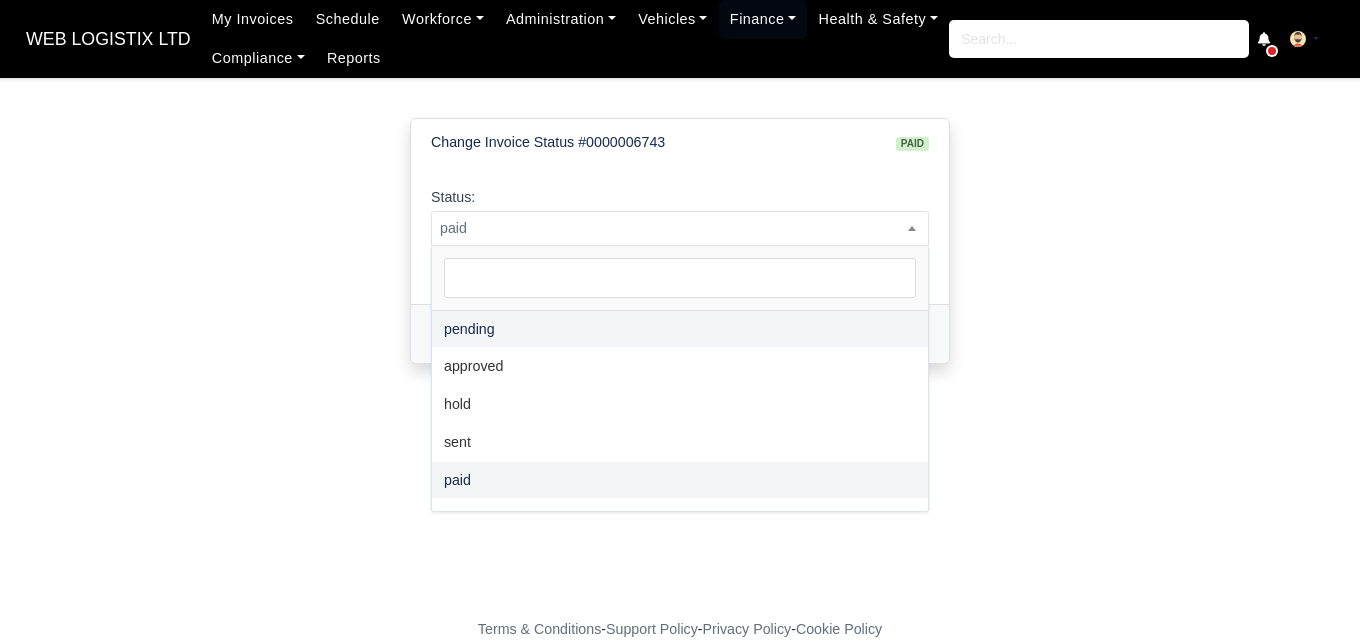 select on "pending" 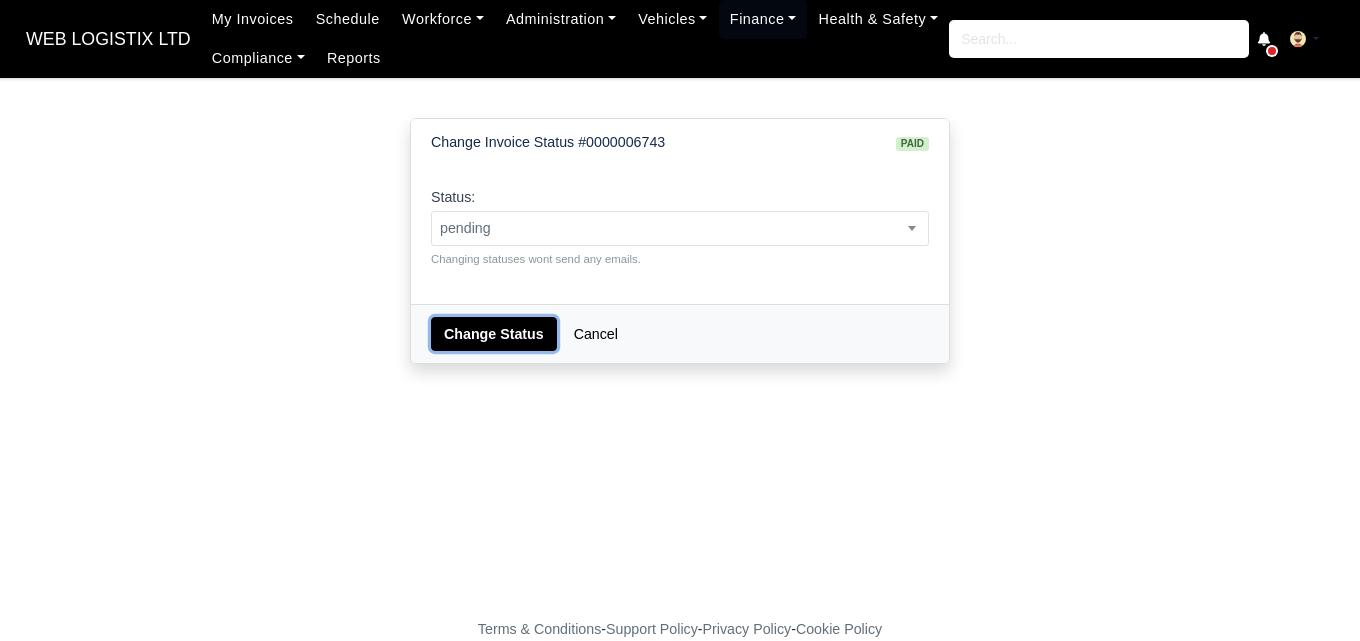 click on "Change Status" at bounding box center (494, 334) 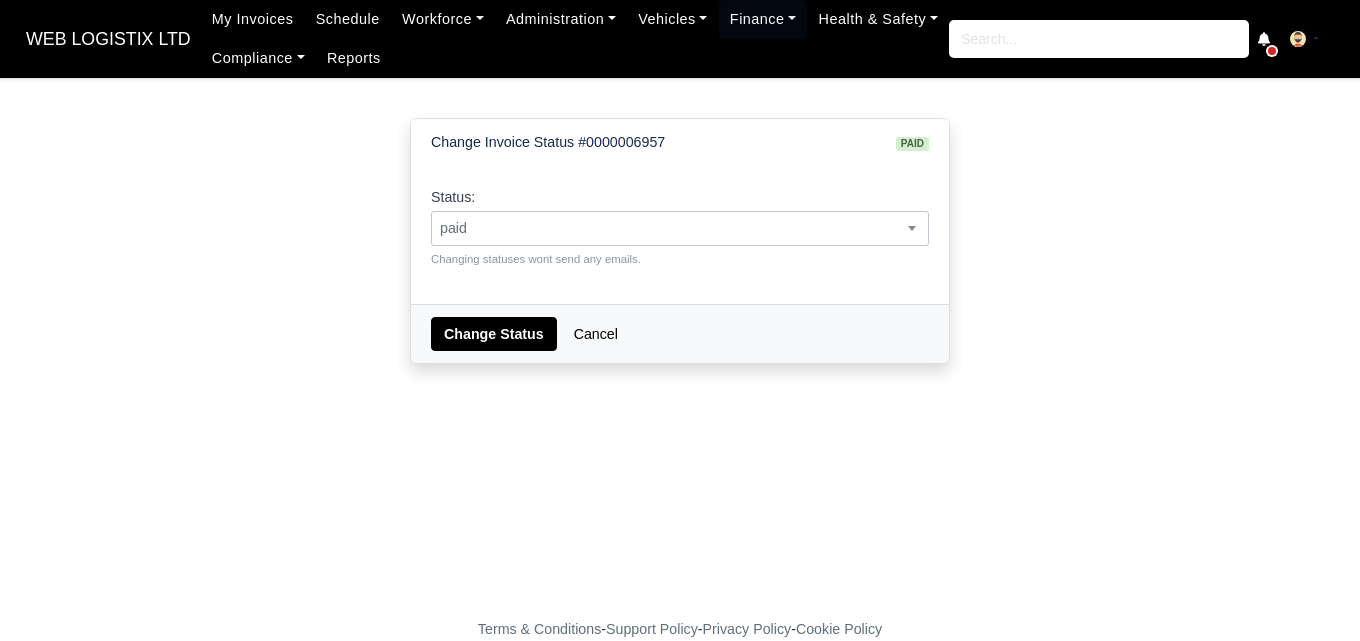 click on "paid" at bounding box center [680, 228] 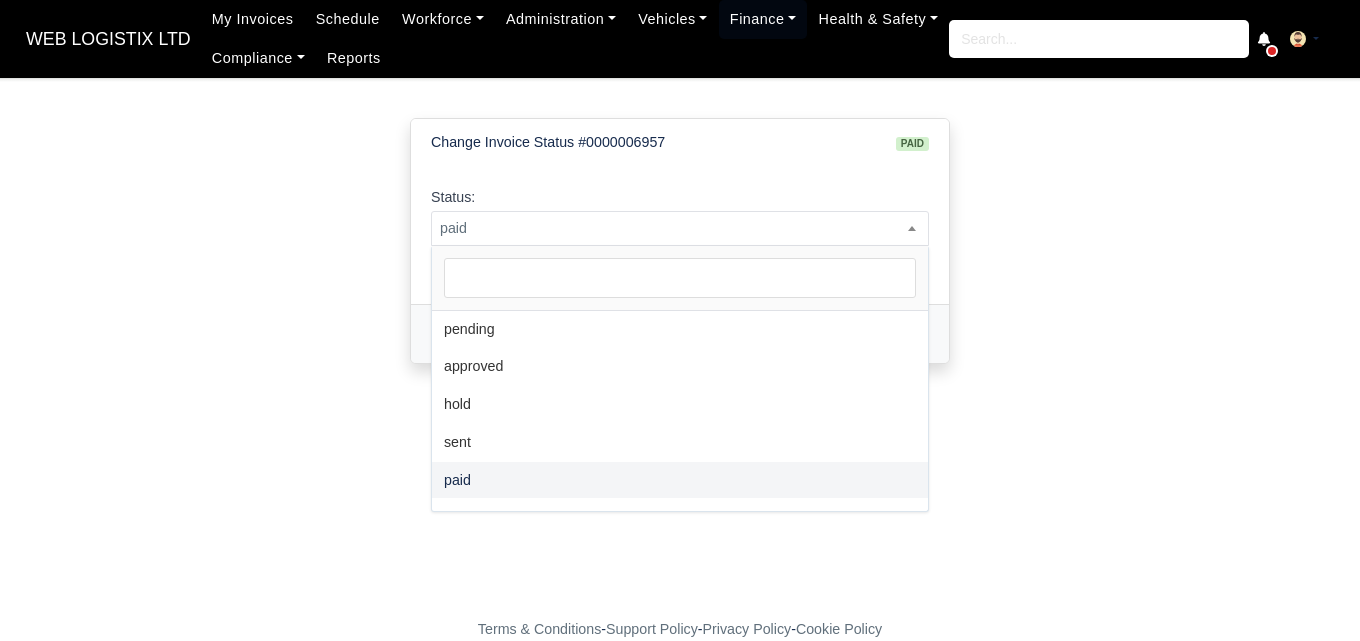 click at bounding box center (680, 278) 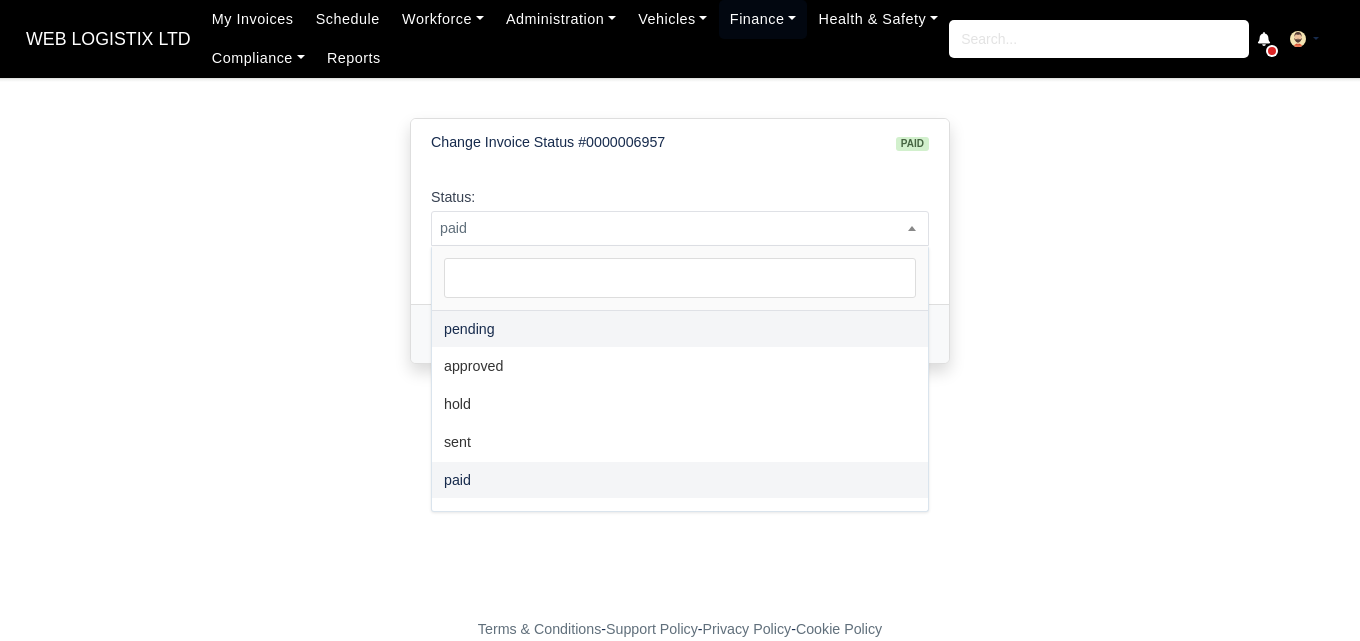 select on "pending" 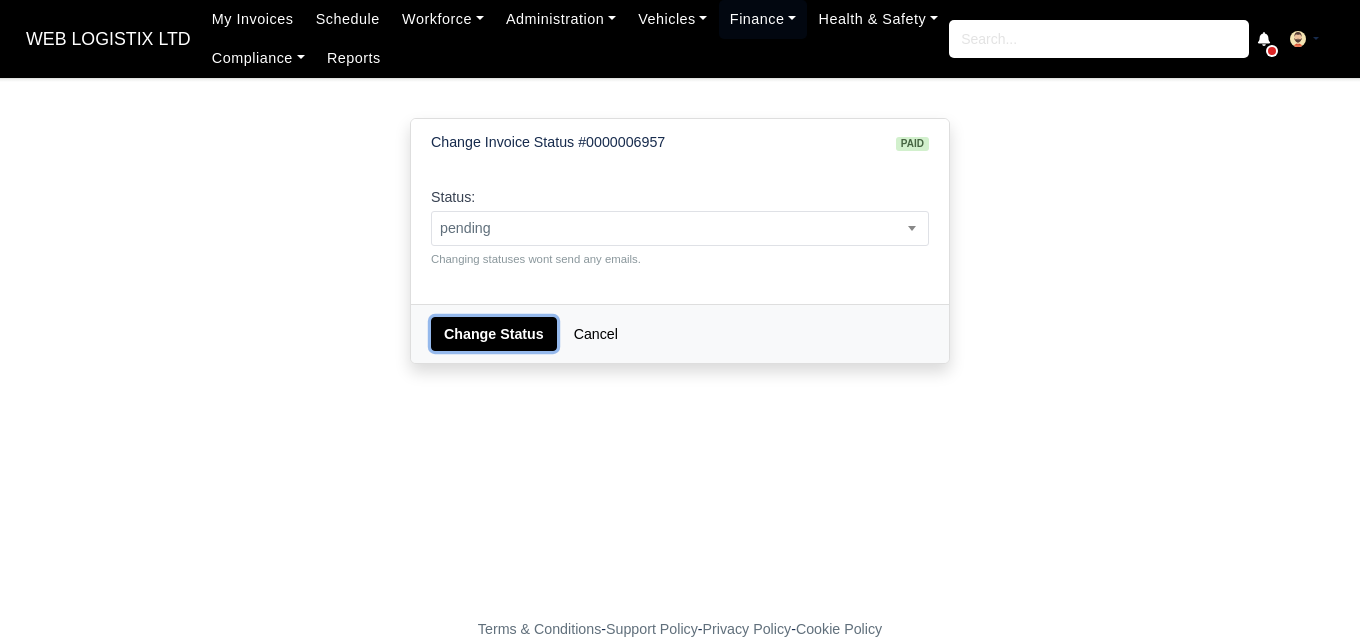 click on "Change Status" at bounding box center (494, 334) 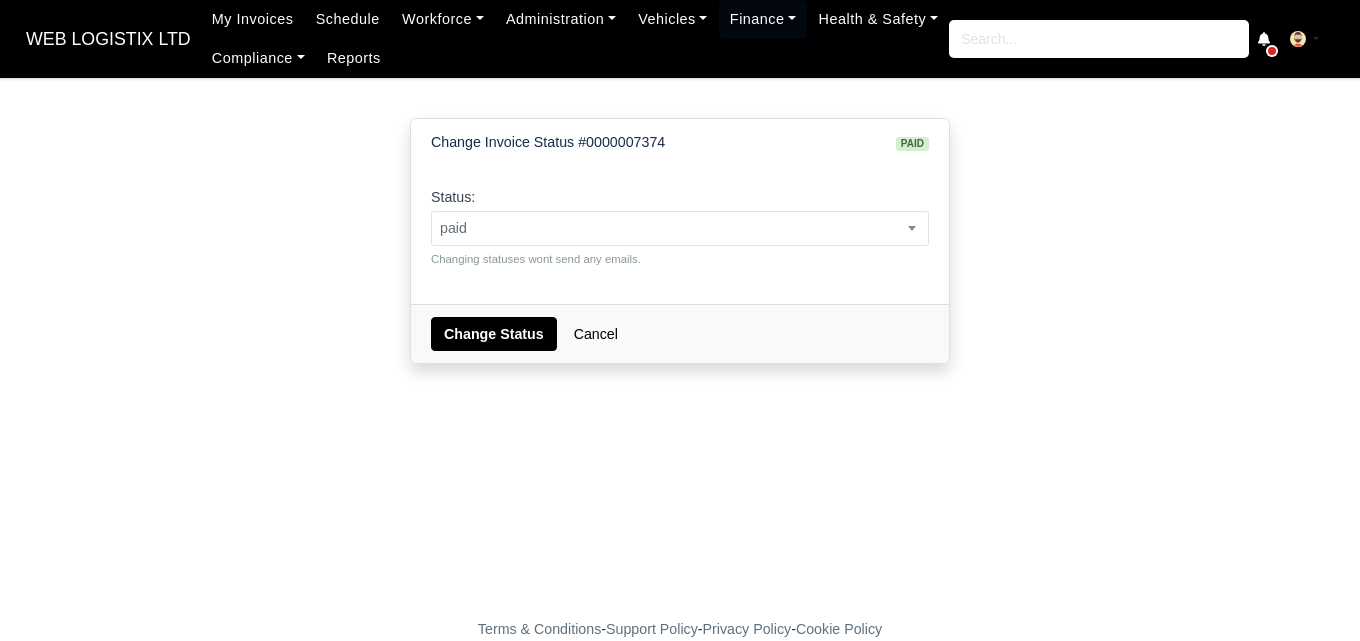 scroll, scrollTop: 0, scrollLeft: 0, axis: both 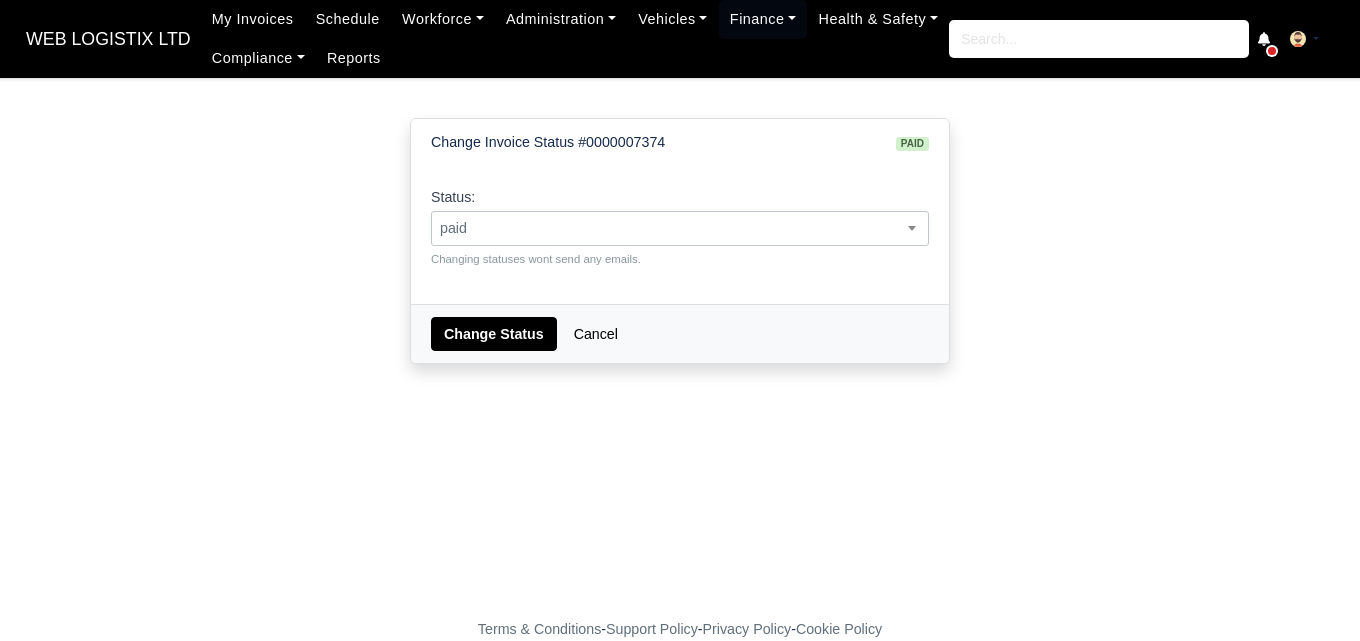 click on "paid" at bounding box center (680, 228) 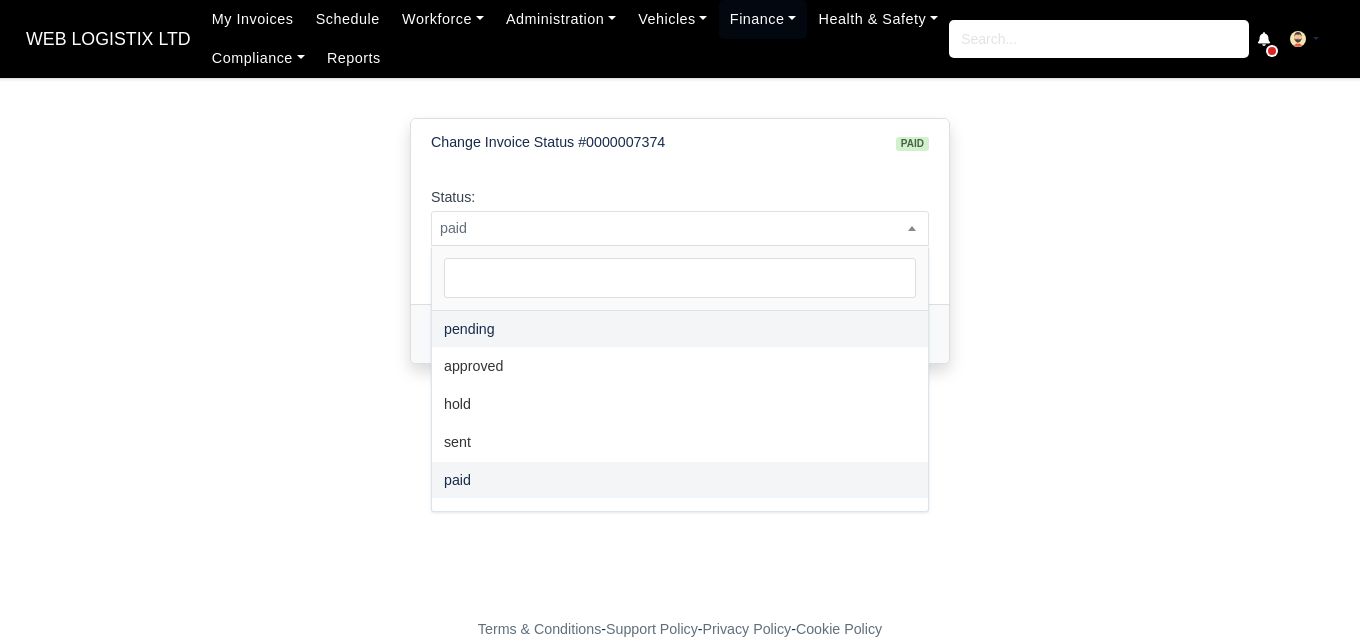 select on "pending" 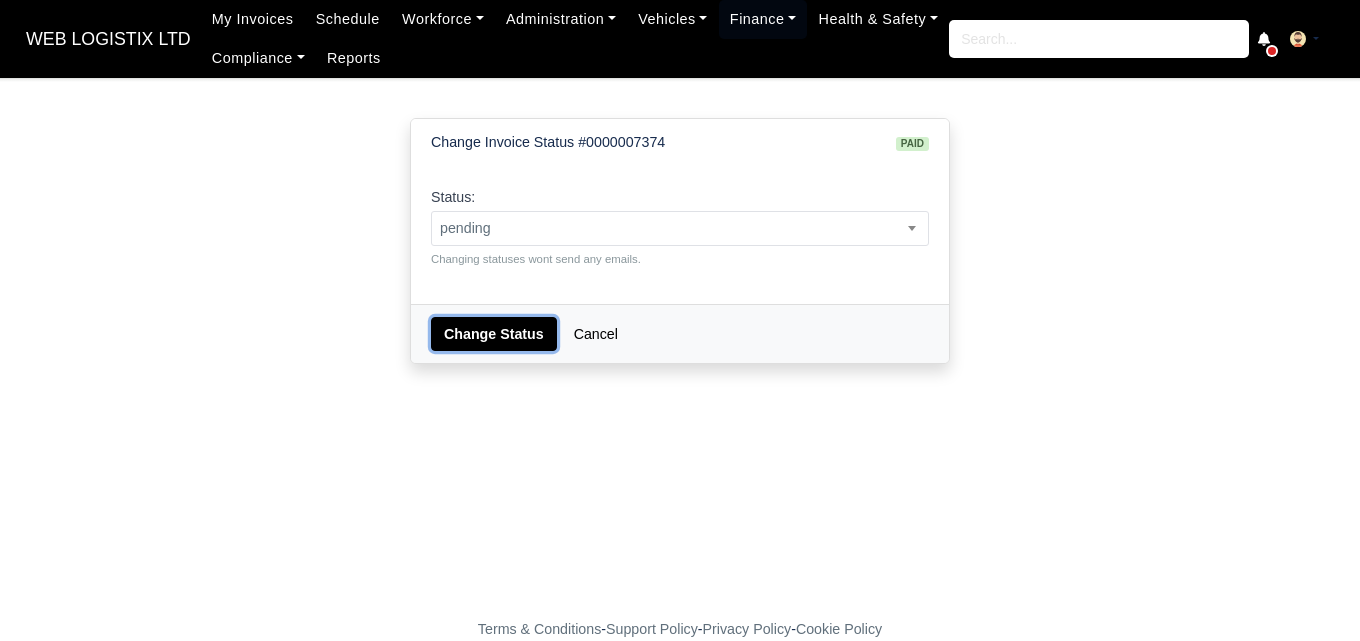 click on "Change Status" at bounding box center [494, 334] 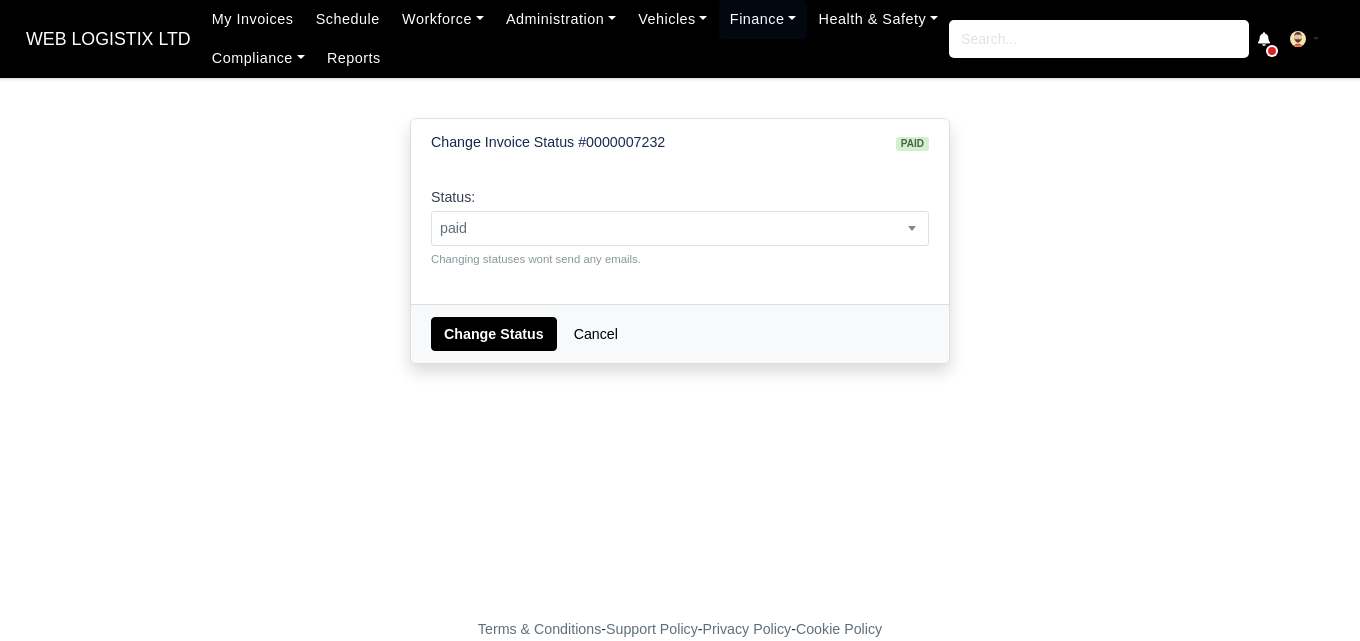 scroll, scrollTop: 0, scrollLeft: 0, axis: both 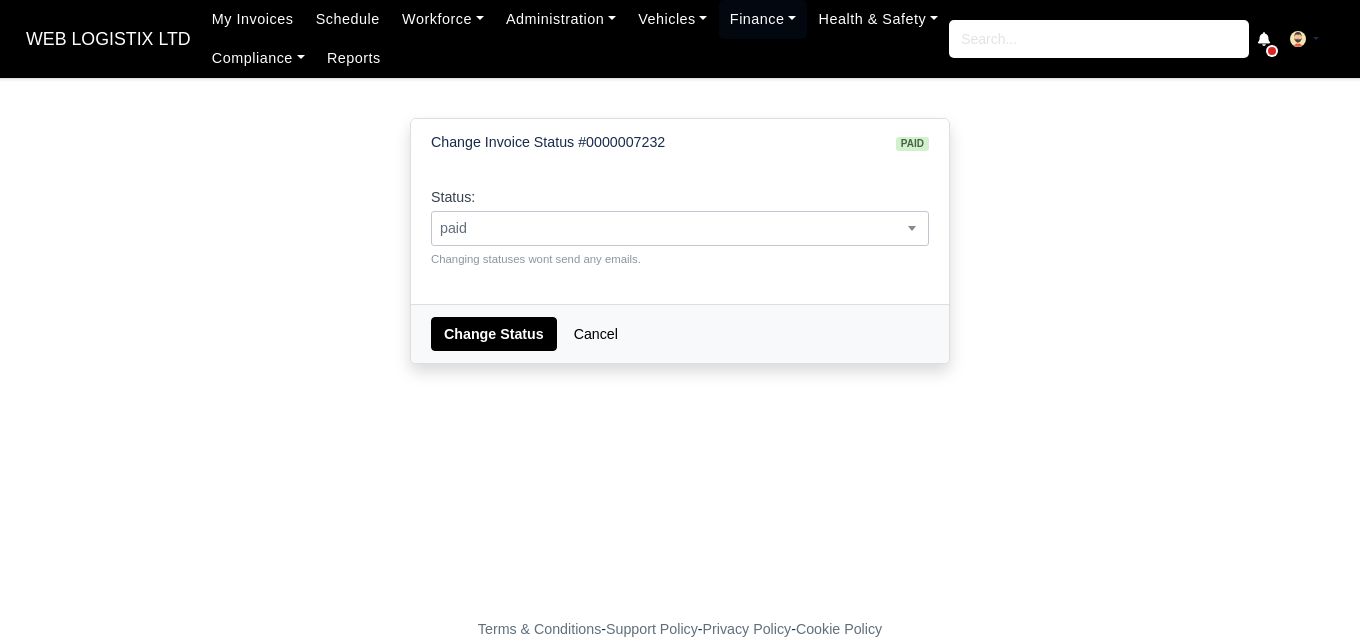 click on "paid" at bounding box center [680, 228] 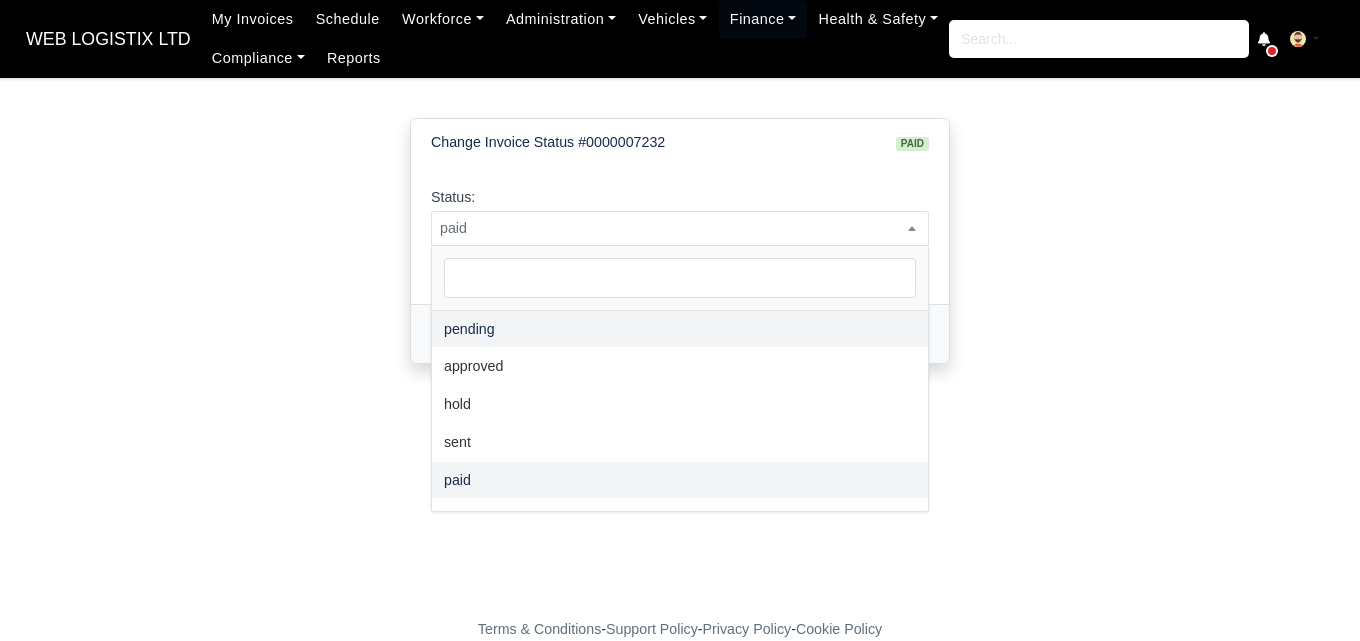 select on "pending" 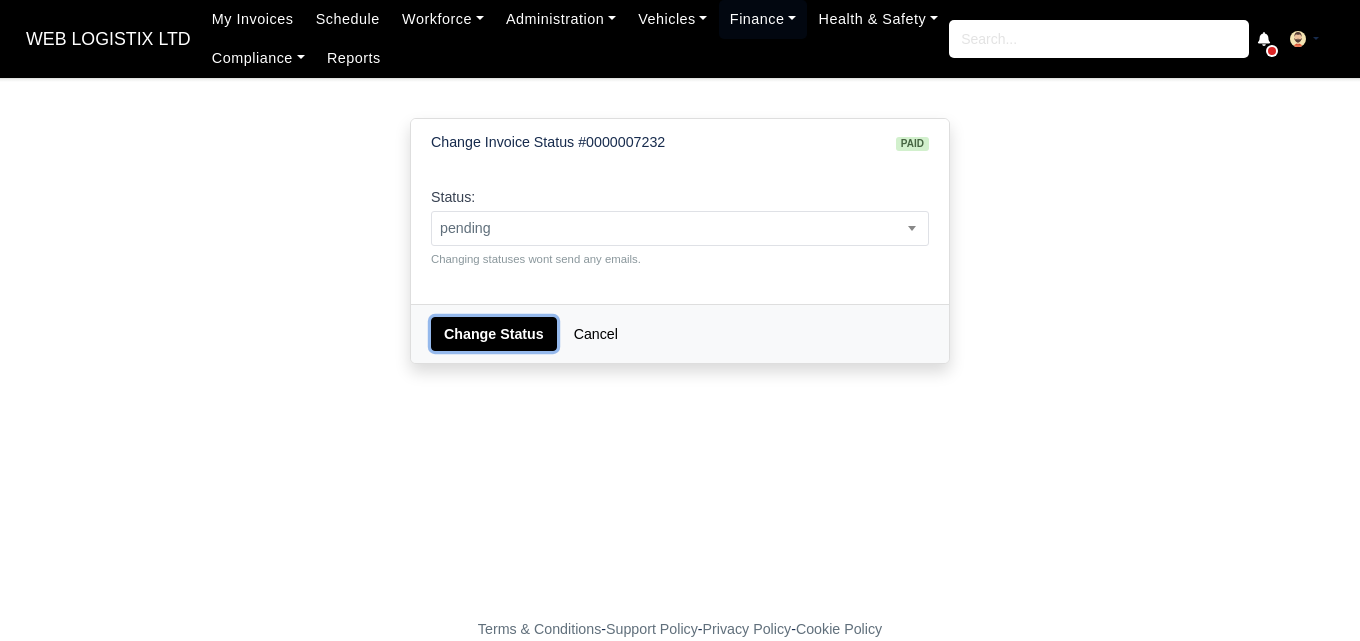 click on "Change Status" at bounding box center [494, 334] 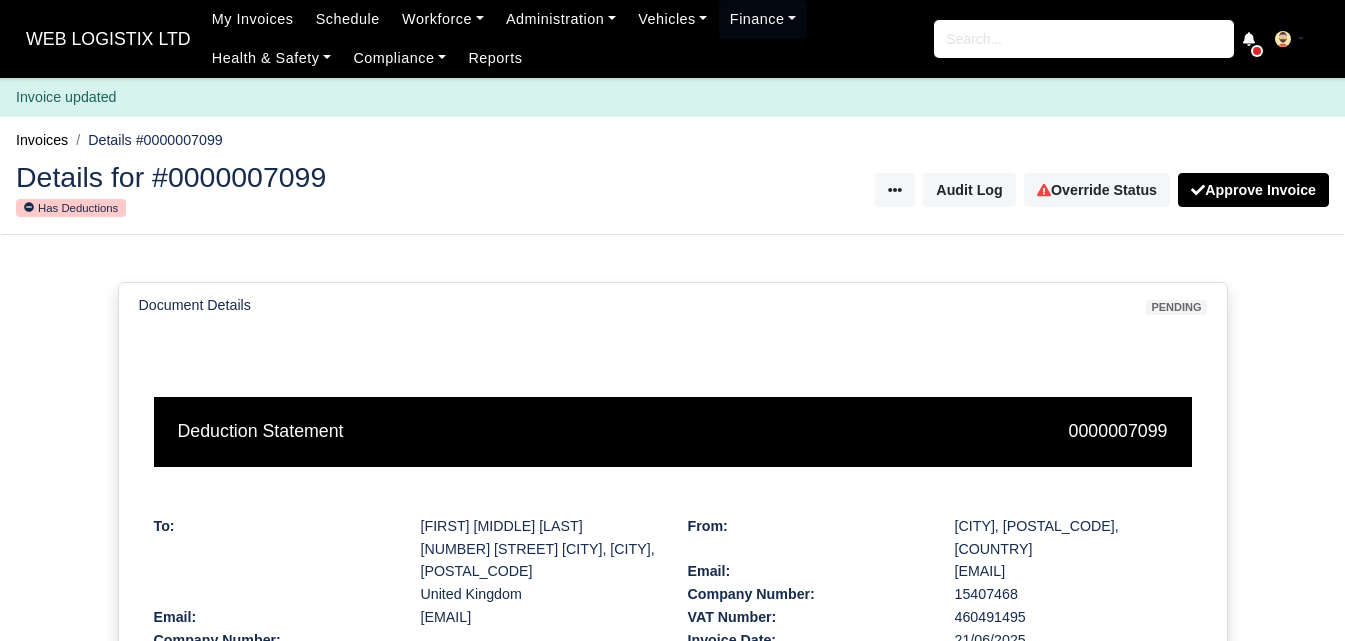 scroll, scrollTop: 0, scrollLeft: 0, axis: both 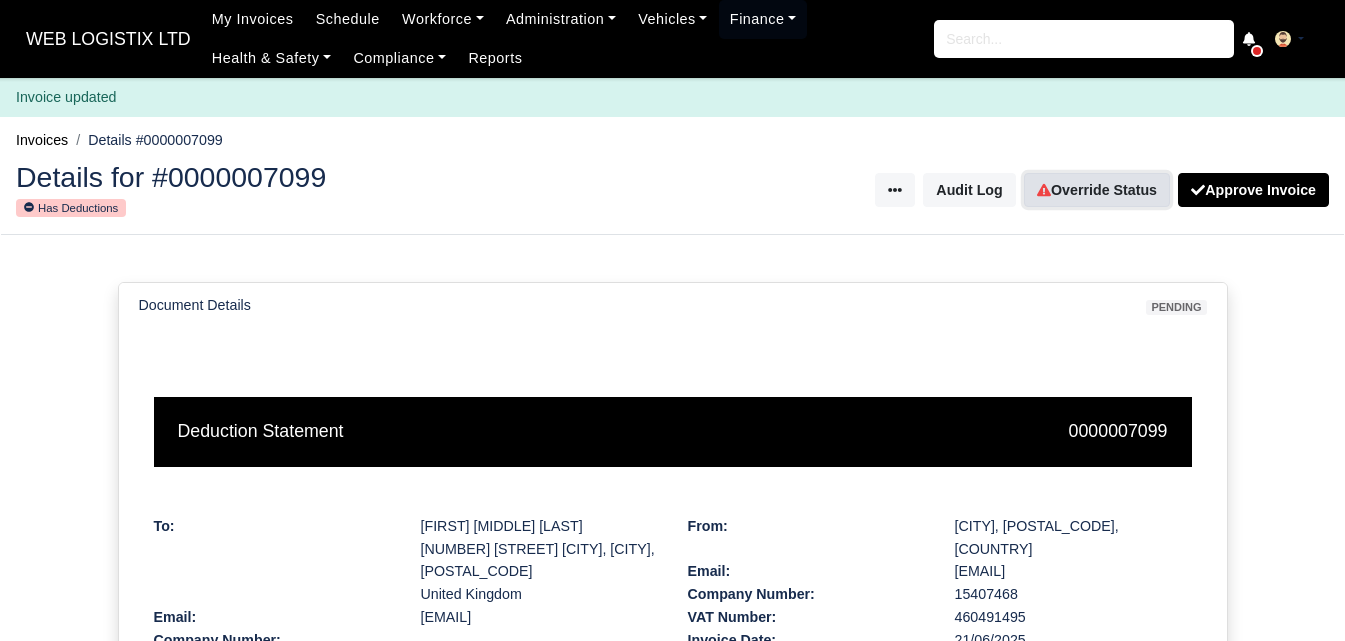 click on "Override Status" at bounding box center (1097, 190) 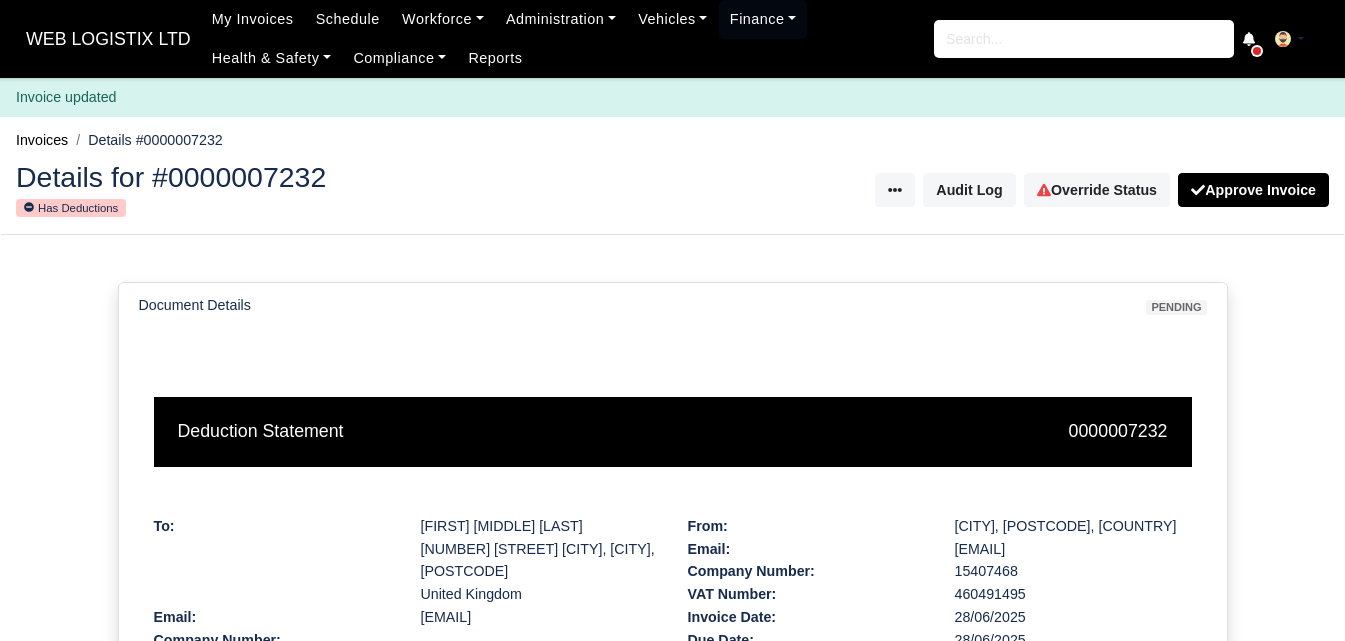 scroll, scrollTop: 0, scrollLeft: 0, axis: both 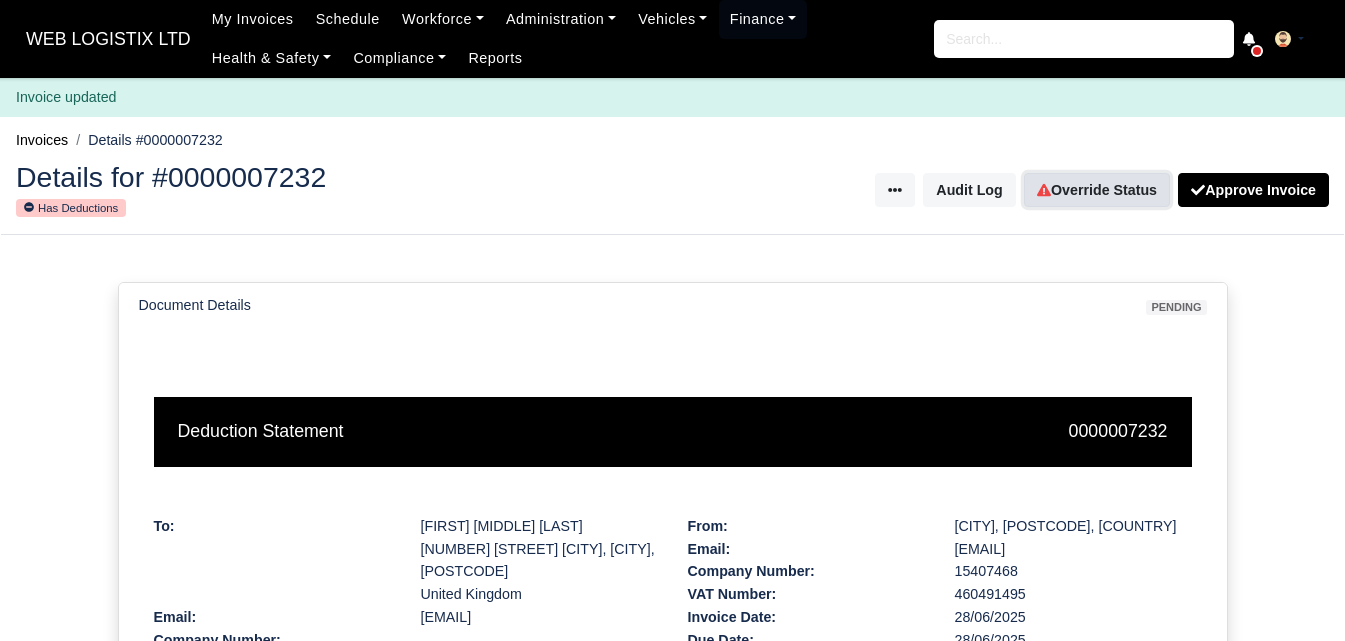 click on "Override Status" at bounding box center (1097, 190) 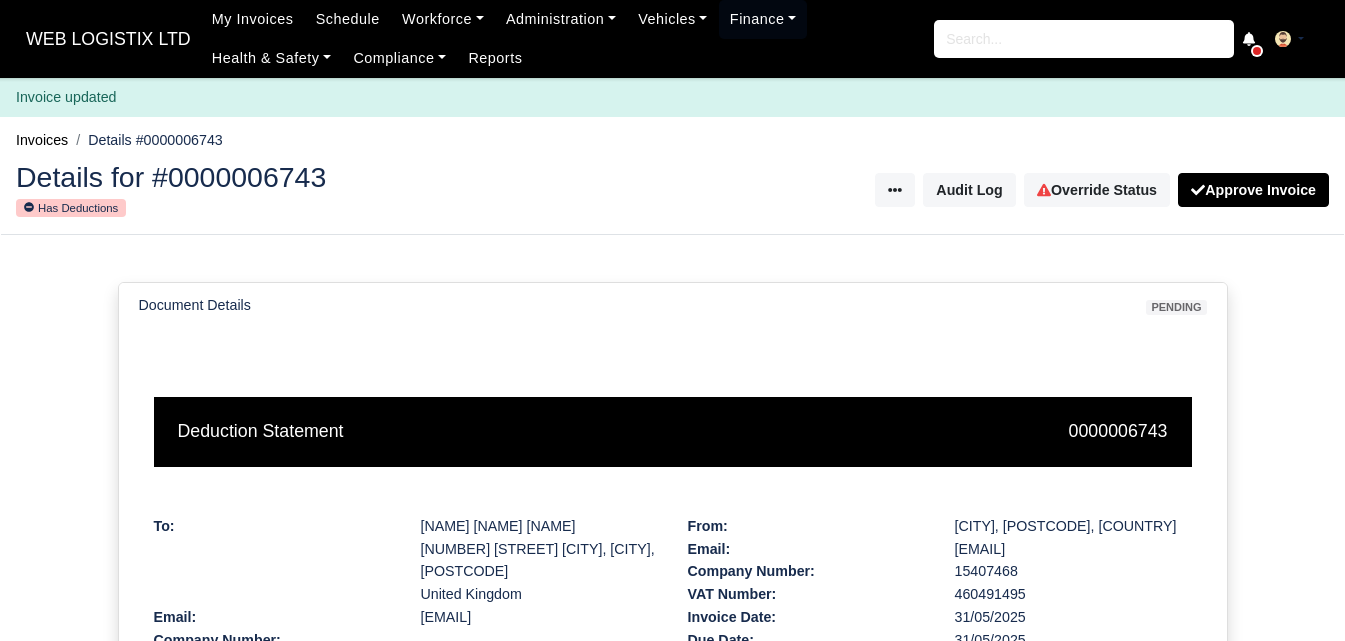 scroll, scrollTop: 0, scrollLeft: 0, axis: both 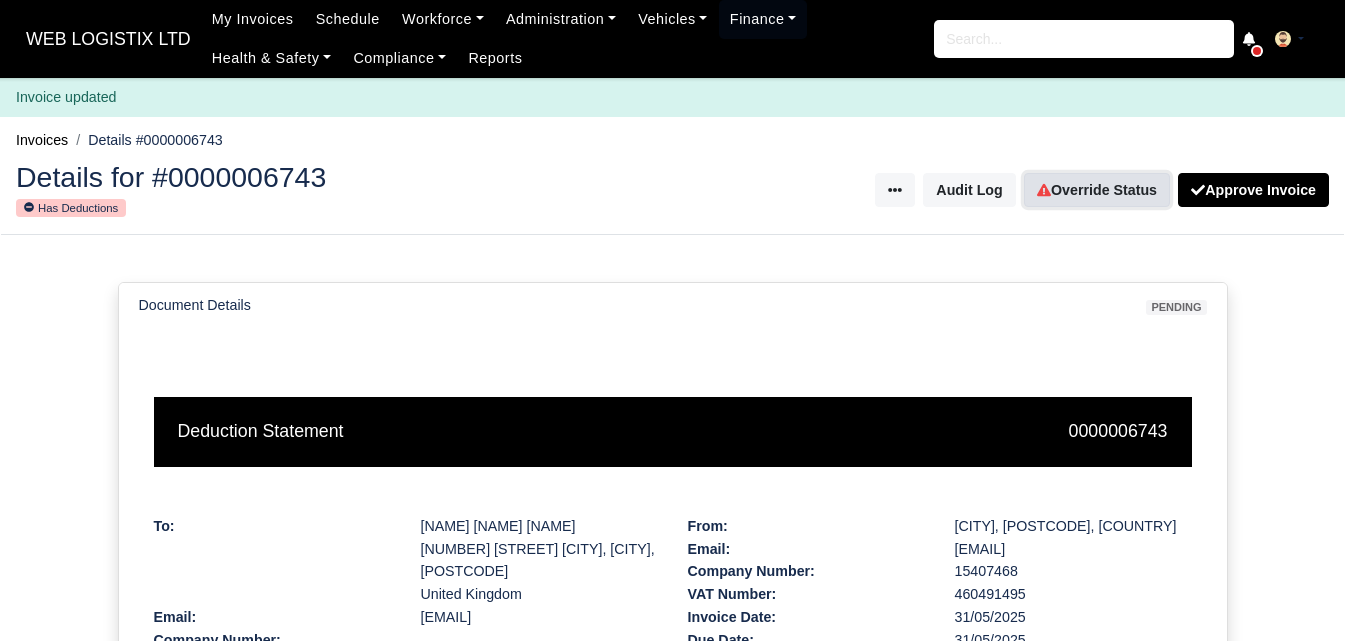 click on "Override Status" at bounding box center [1097, 190] 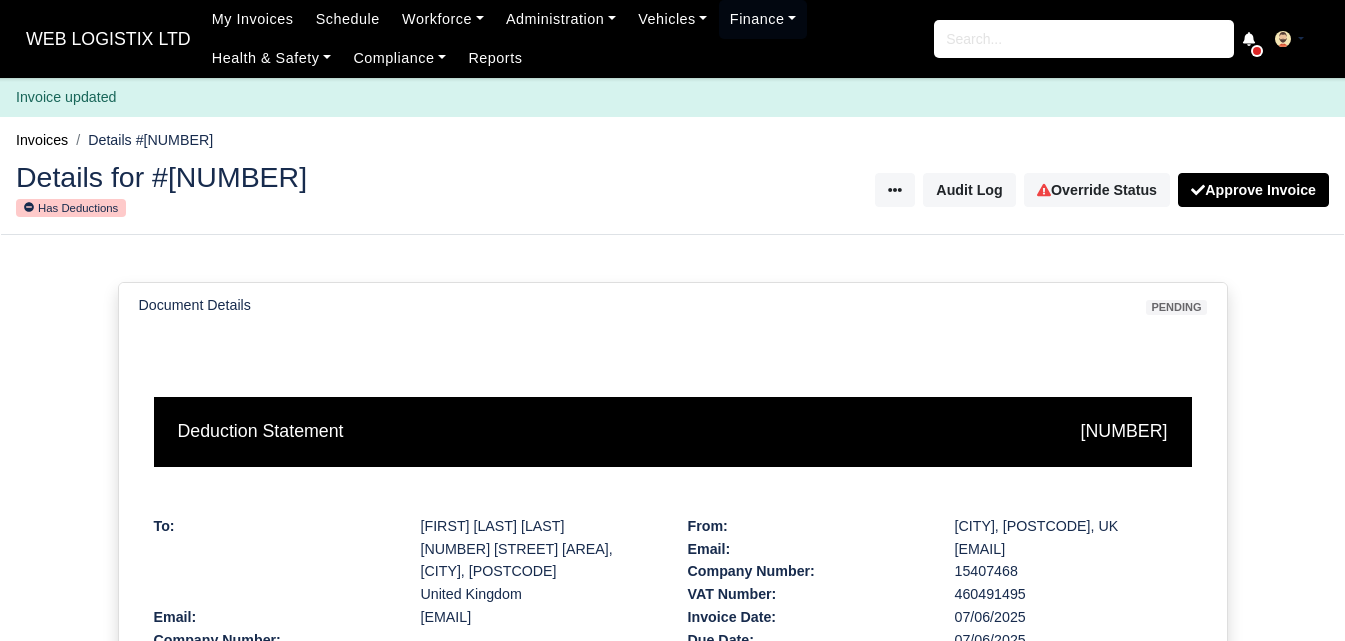 scroll, scrollTop: 0, scrollLeft: 0, axis: both 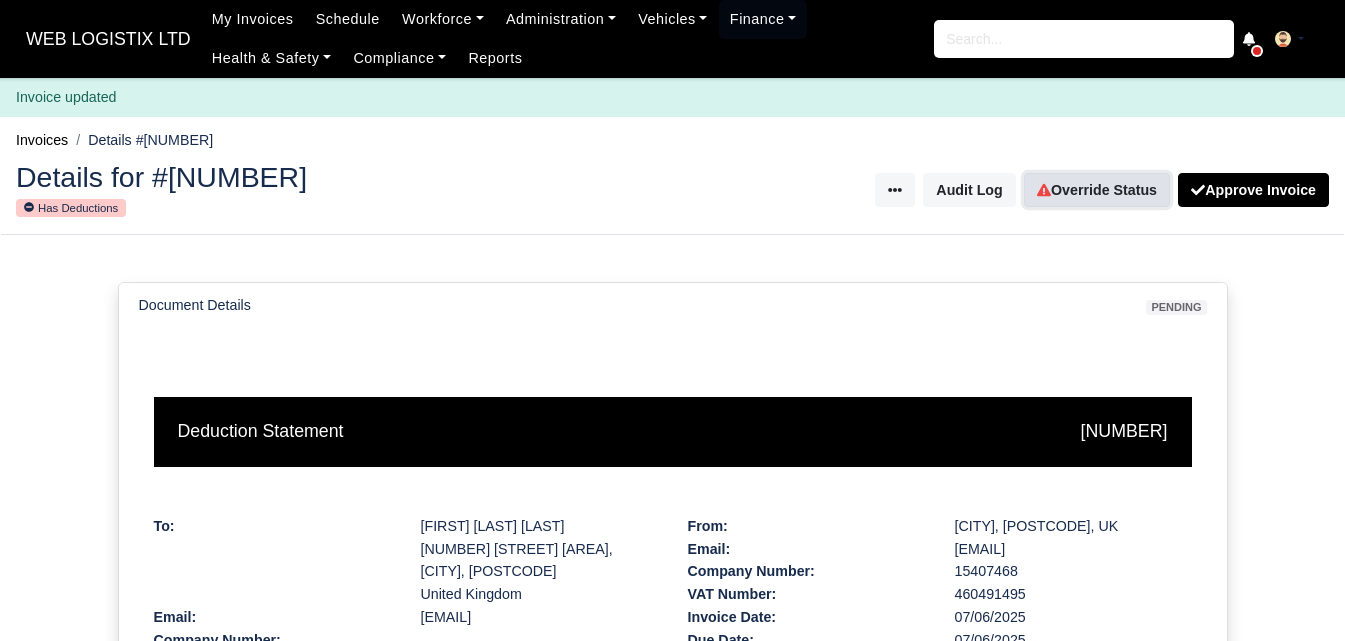 click on "Override Status" at bounding box center (1097, 190) 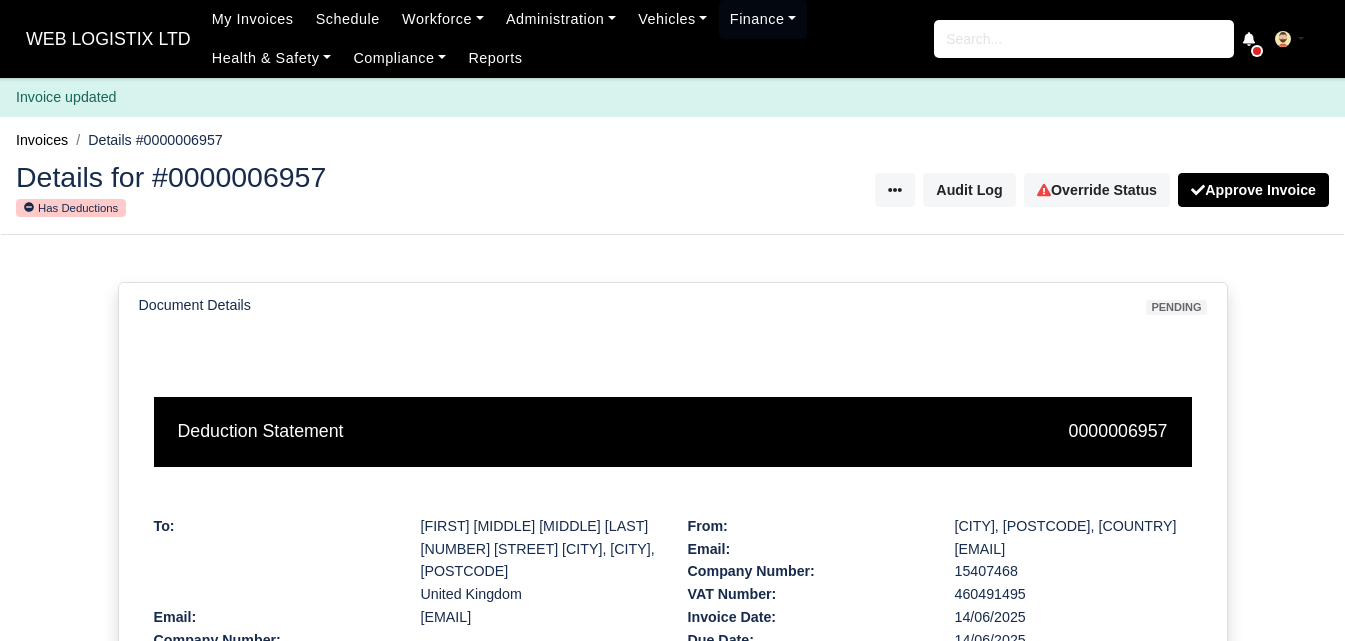 scroll, scrollTop: 0, scrollLeft: 0, axis: both 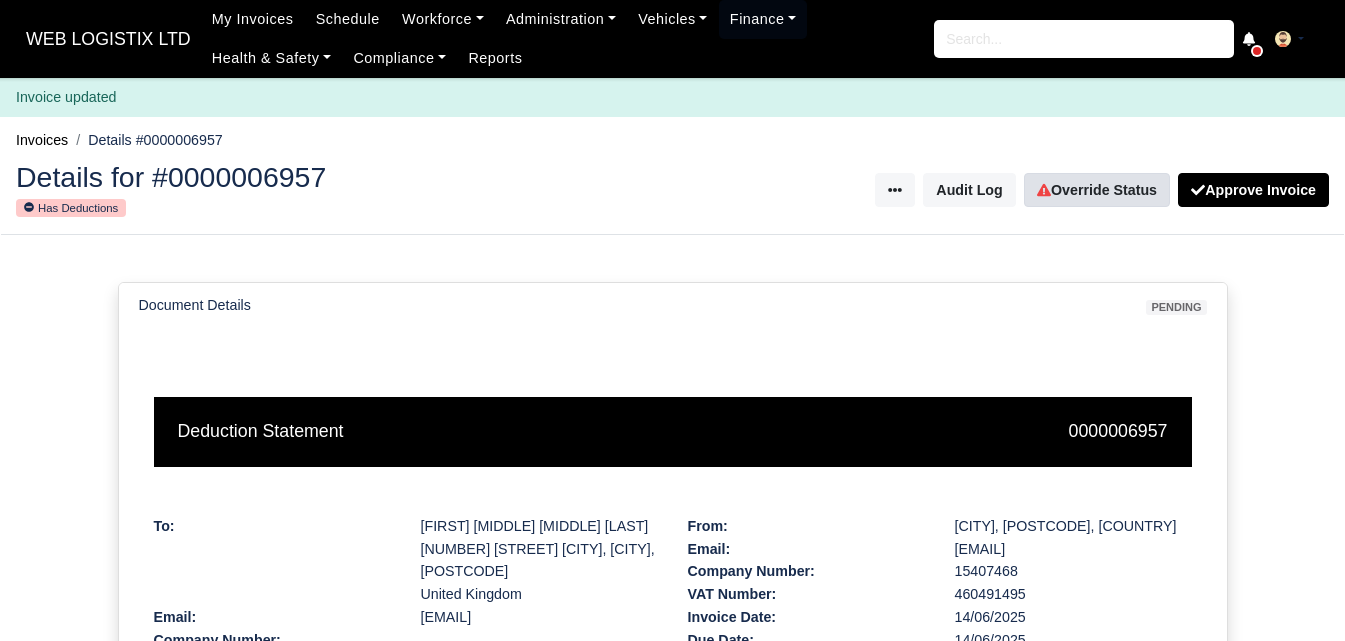 drag, startPoint x: 1059, startPoint y: 165, endPoint x: 1064, endPoint y: 198, distance: 33.37664 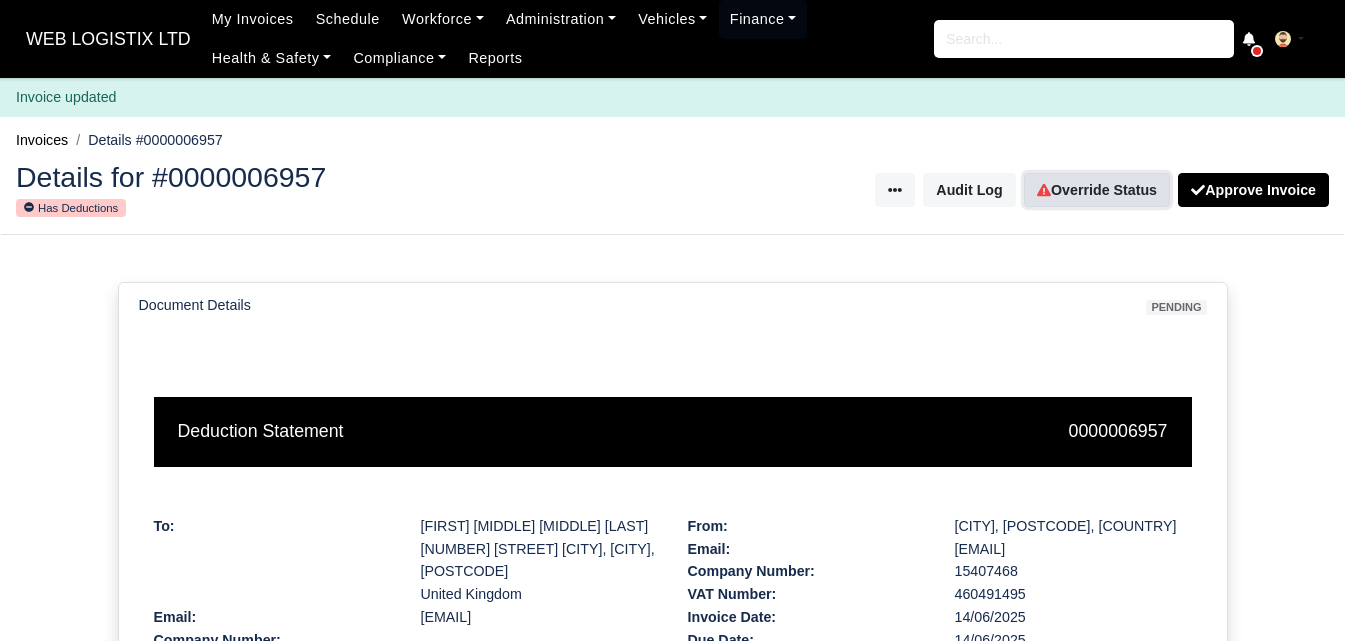 click on "Override Status" at bounding box center (1097, 190) 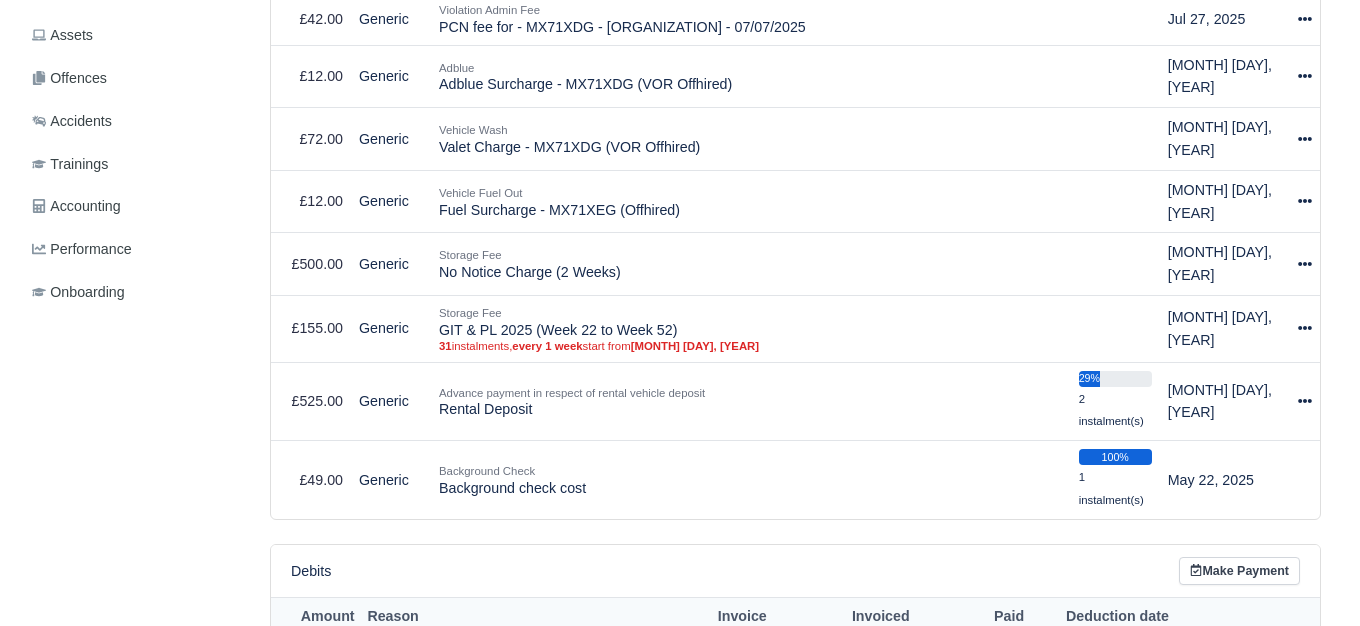 scroll, scrollTop: 666, scrollLeft: 0, axis: vertical 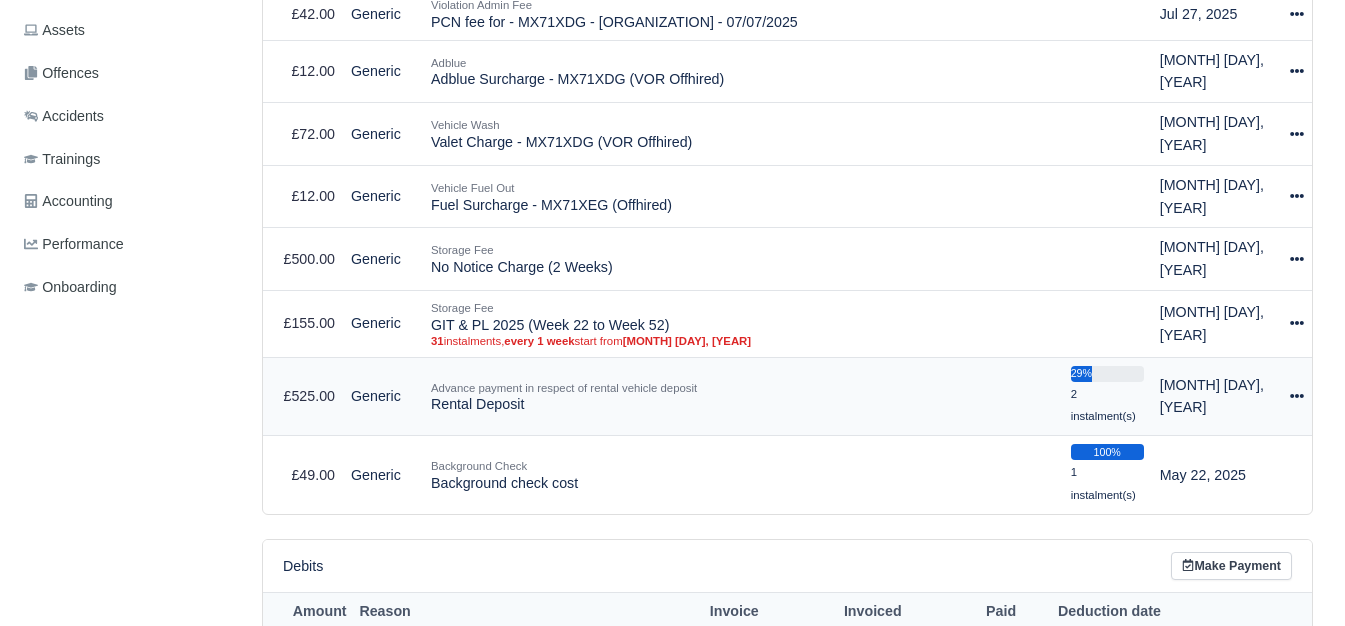 click 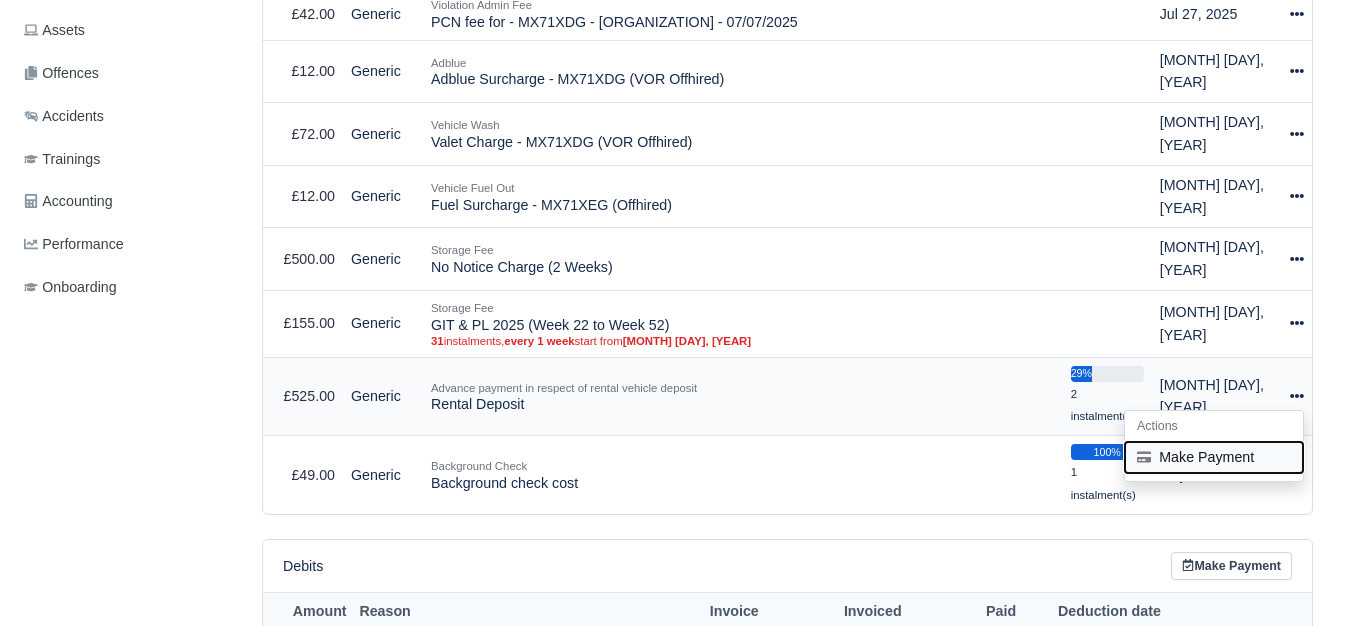 click on "Make Payment" at bounding box center [1214, 457] 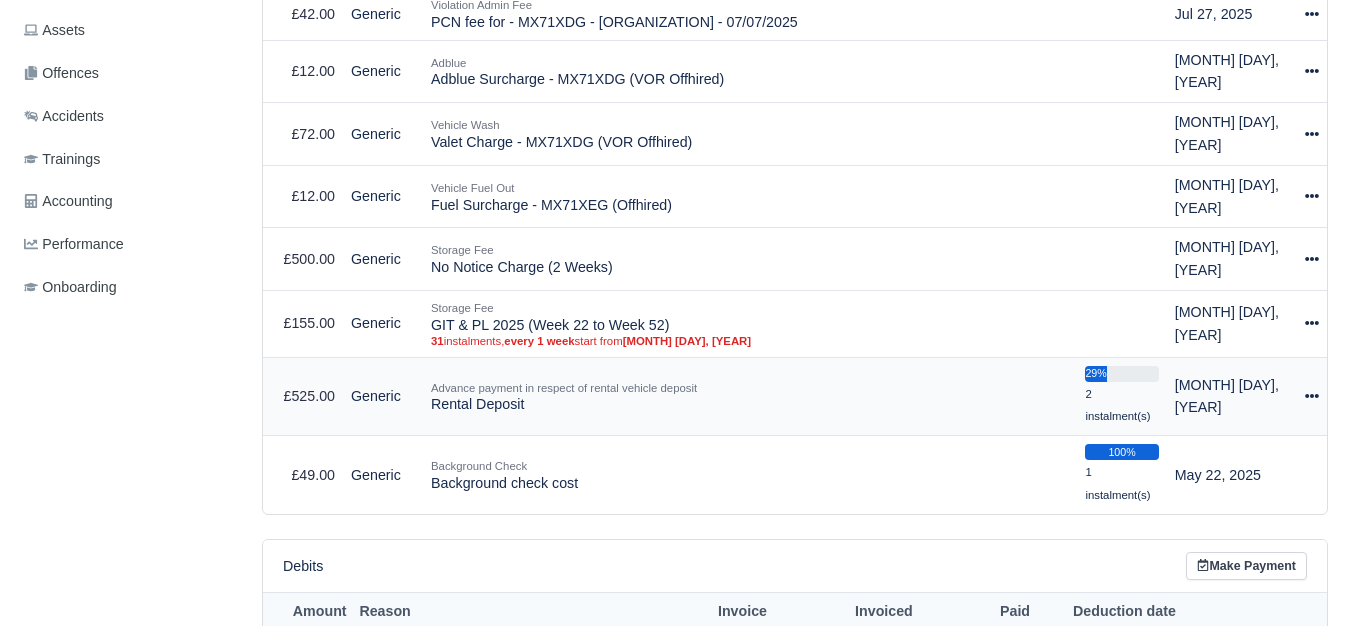 select on "6056" 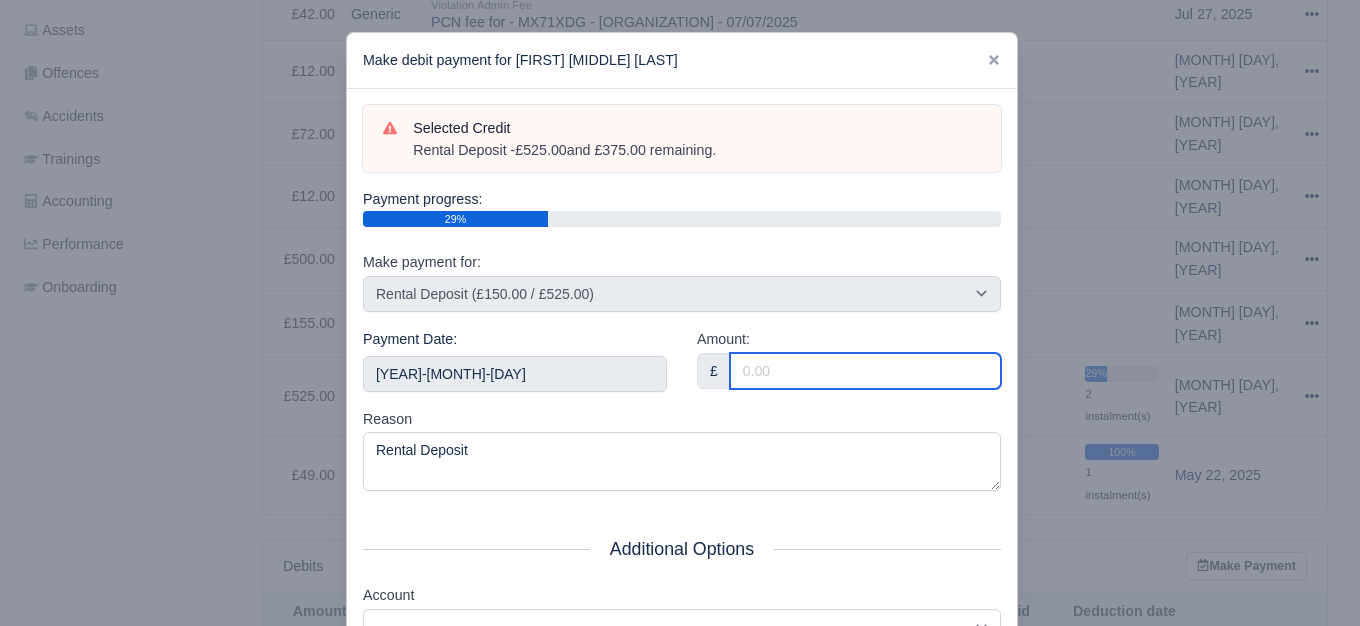 click on "Amount:" at bounding box center [865, 371] 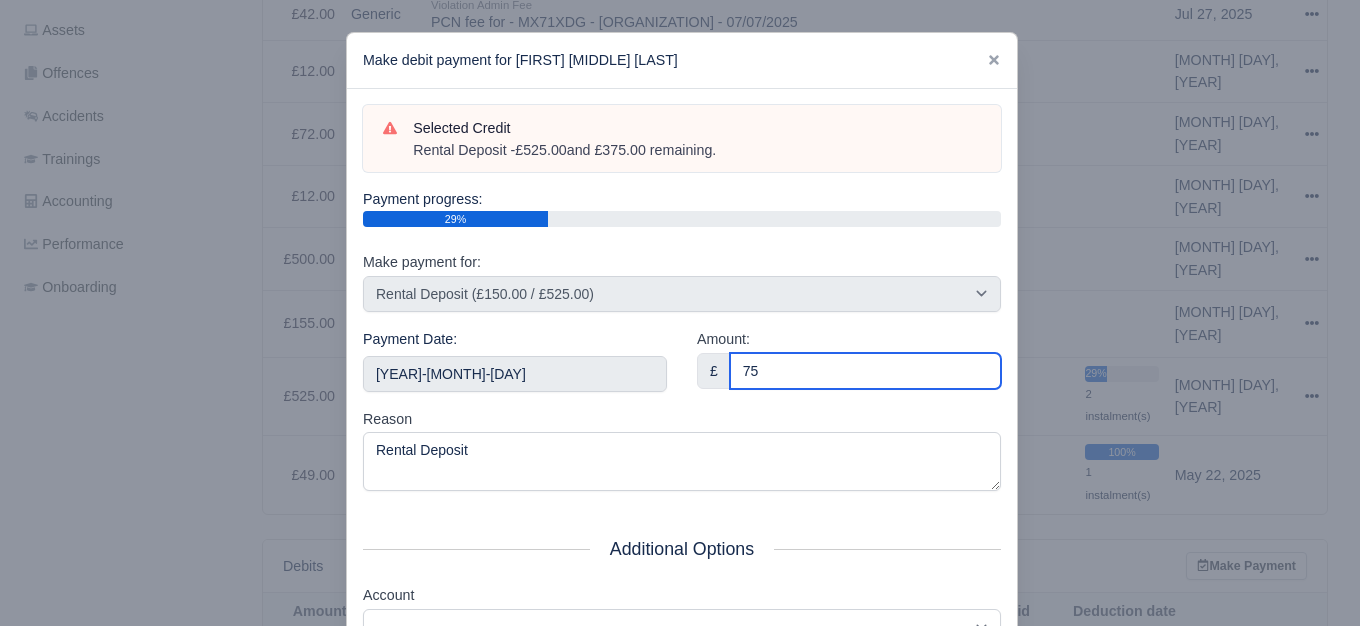 type on "75" 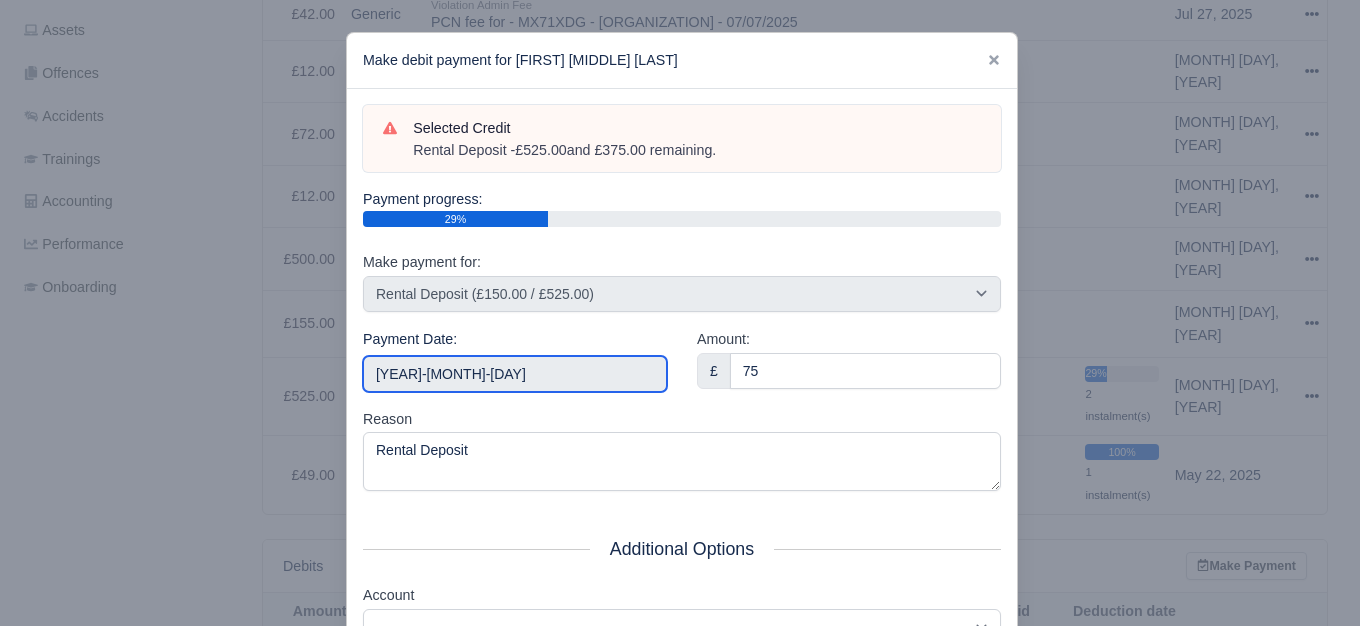 click on "[DATE]" at bounding box center [515, 374] 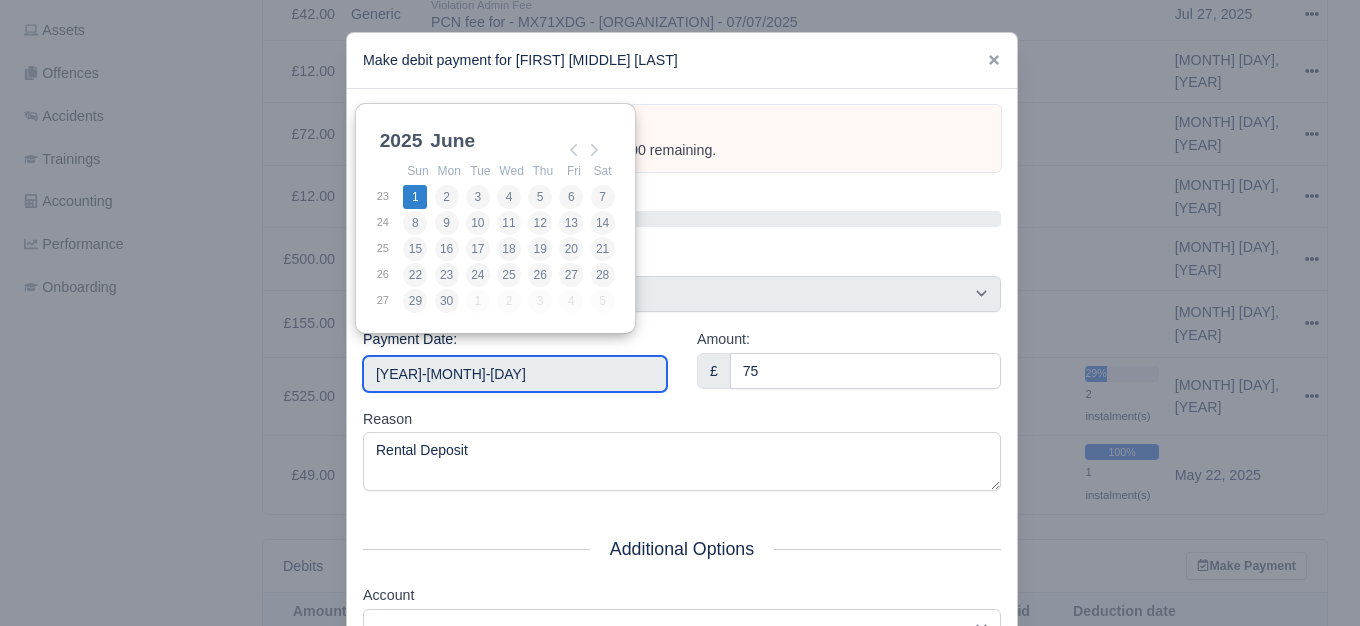 type on "2025-06-01" 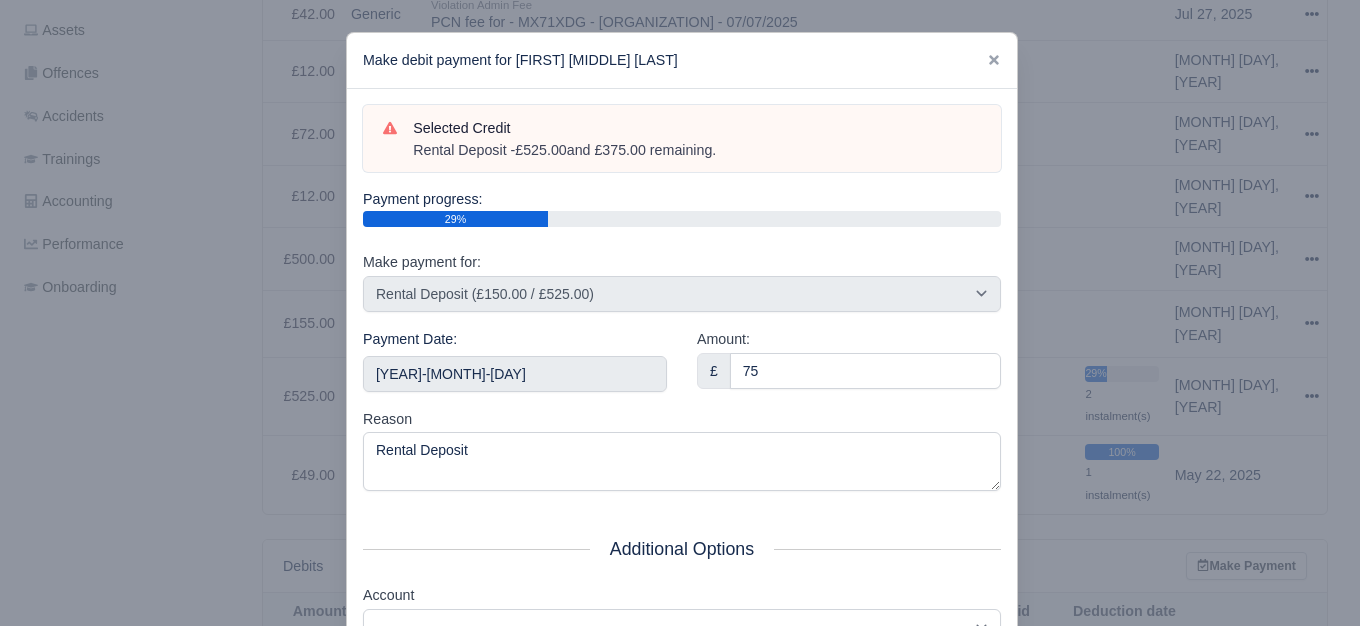 scroll, scrollTop: 302, scrollLeft: 0, axis: vertical 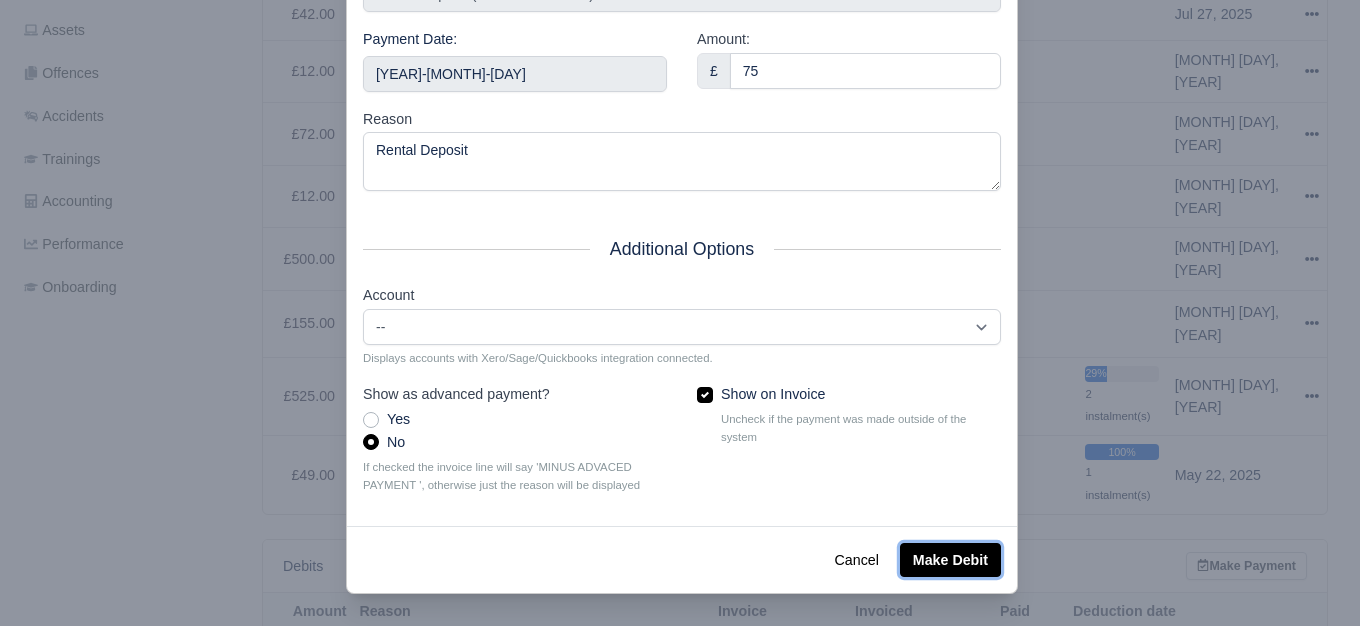 click on "Make Debit" at bounding box center [950, 560] 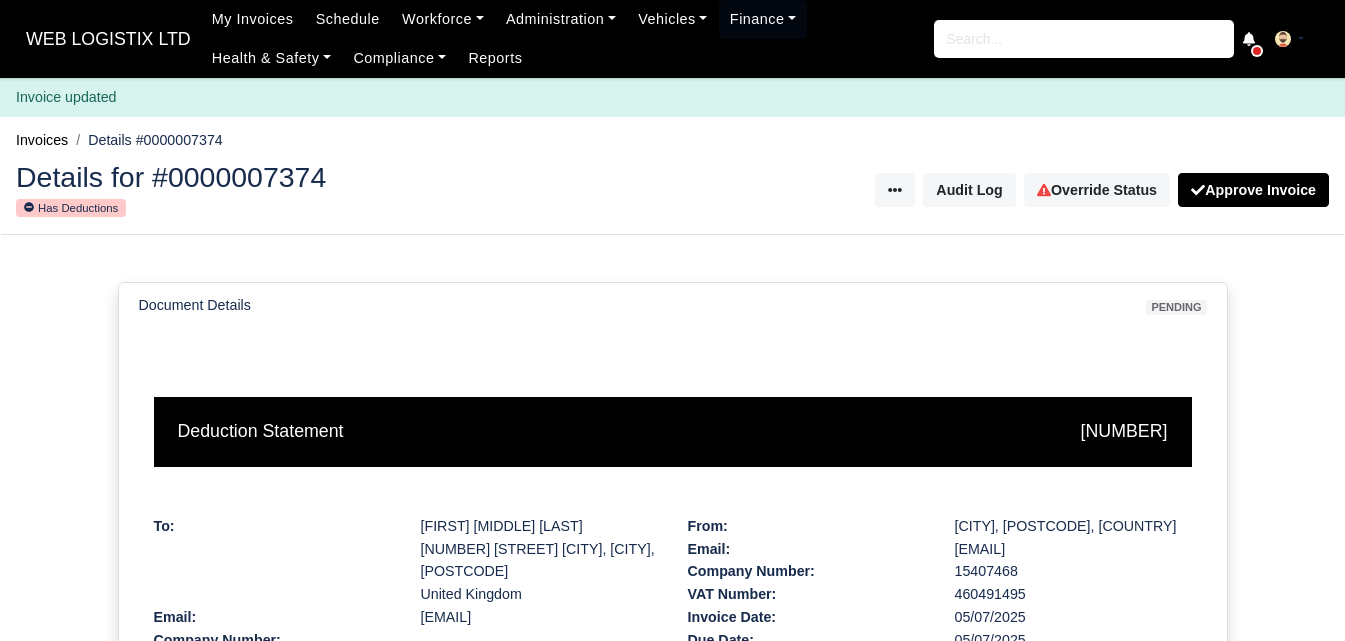 scroll, scrollTop: 0, scrollLeft: 0, axis: both 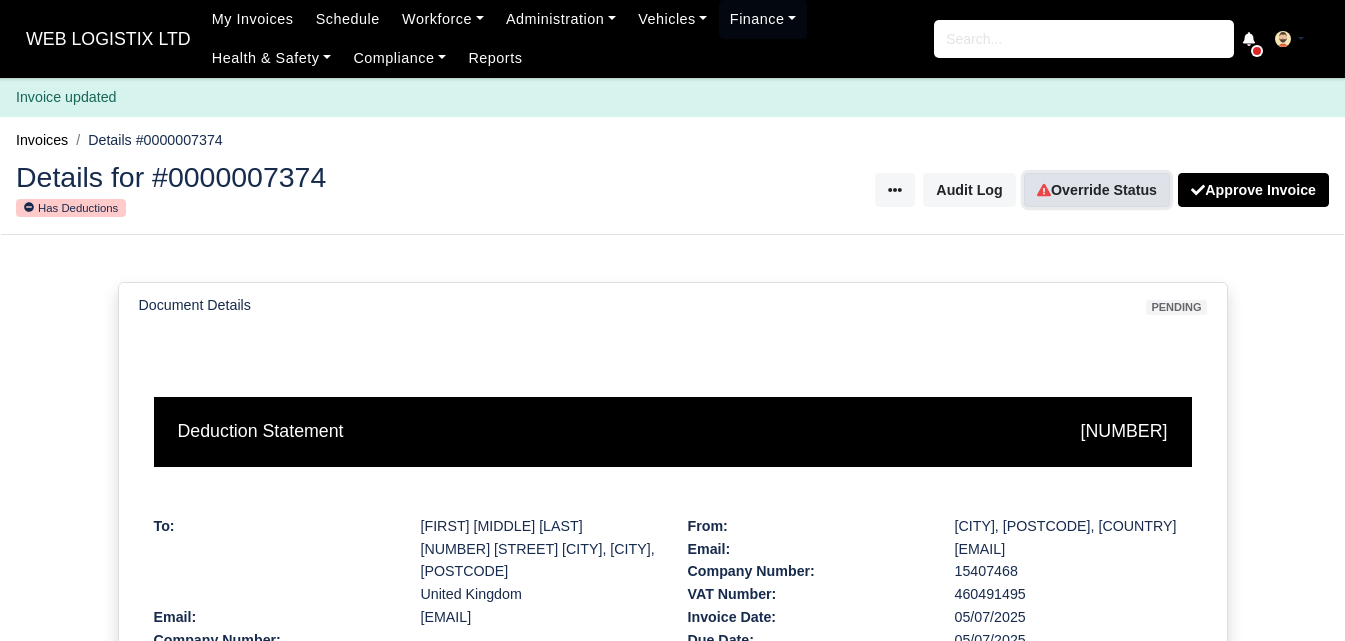 click on "Override Status" at bounding box center (1097, 190) 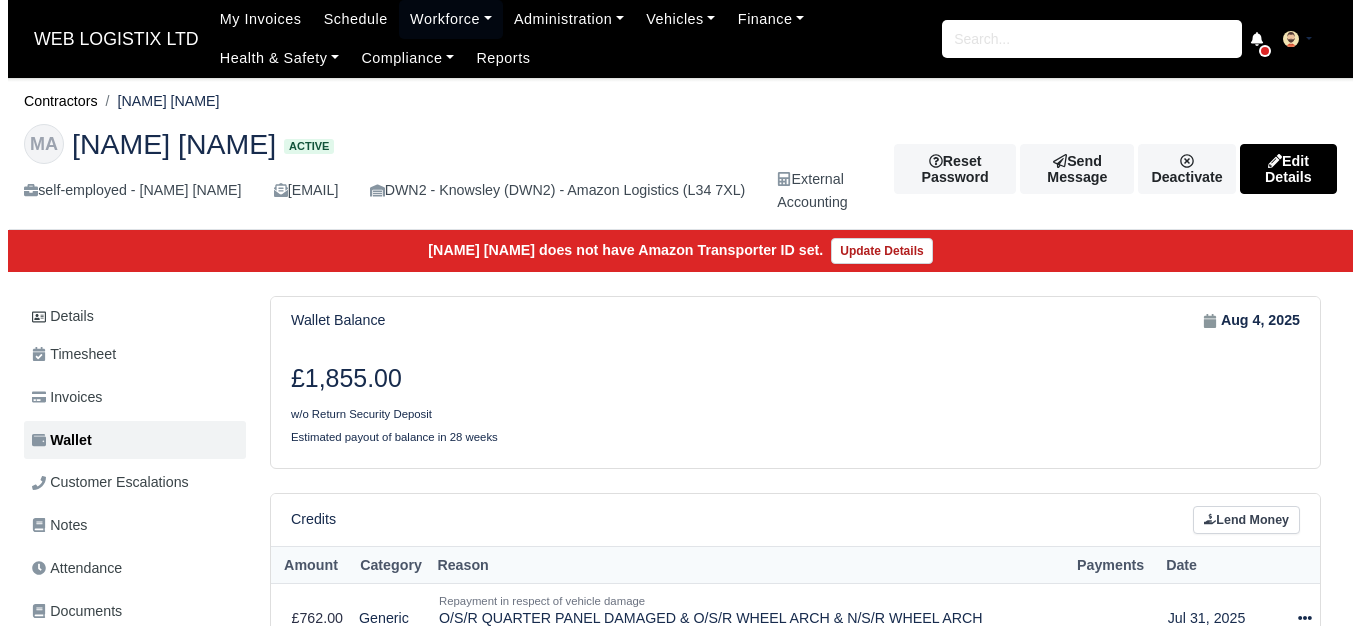 scroll, scrollTop: 826, scrollLeft: 0, axis: vertical 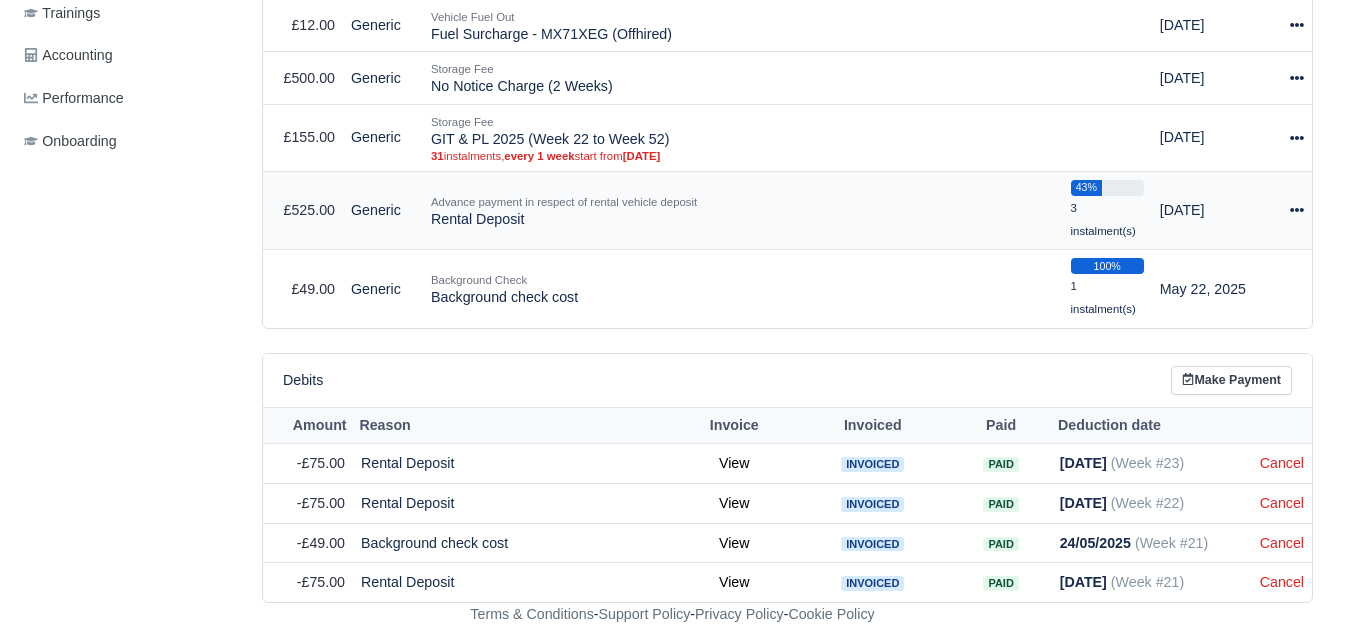 click 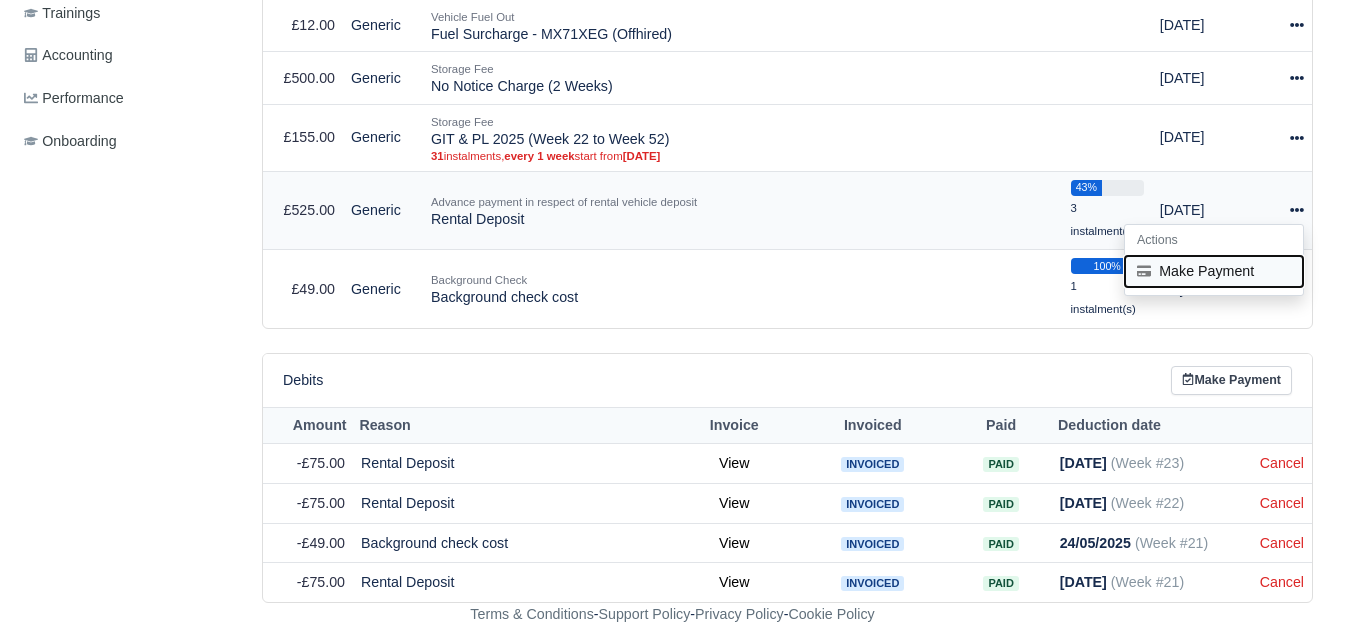 click on "Make Payment" at bounding box center (1214, 271) 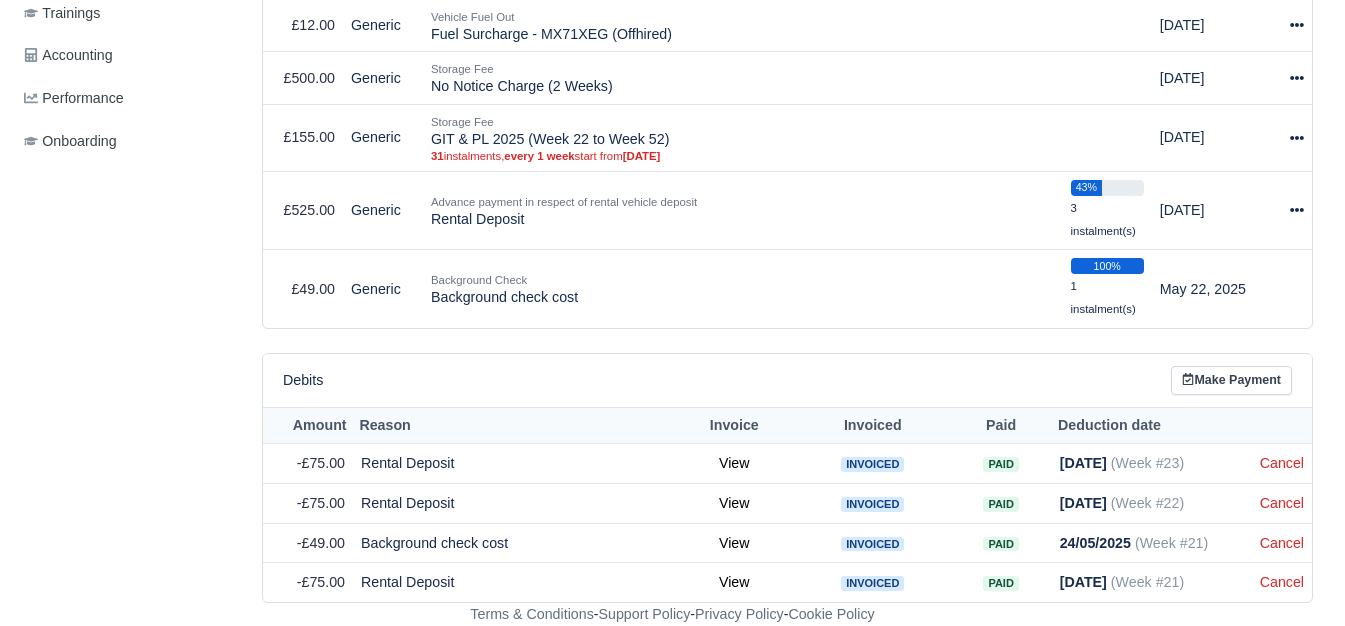 select on "6056" 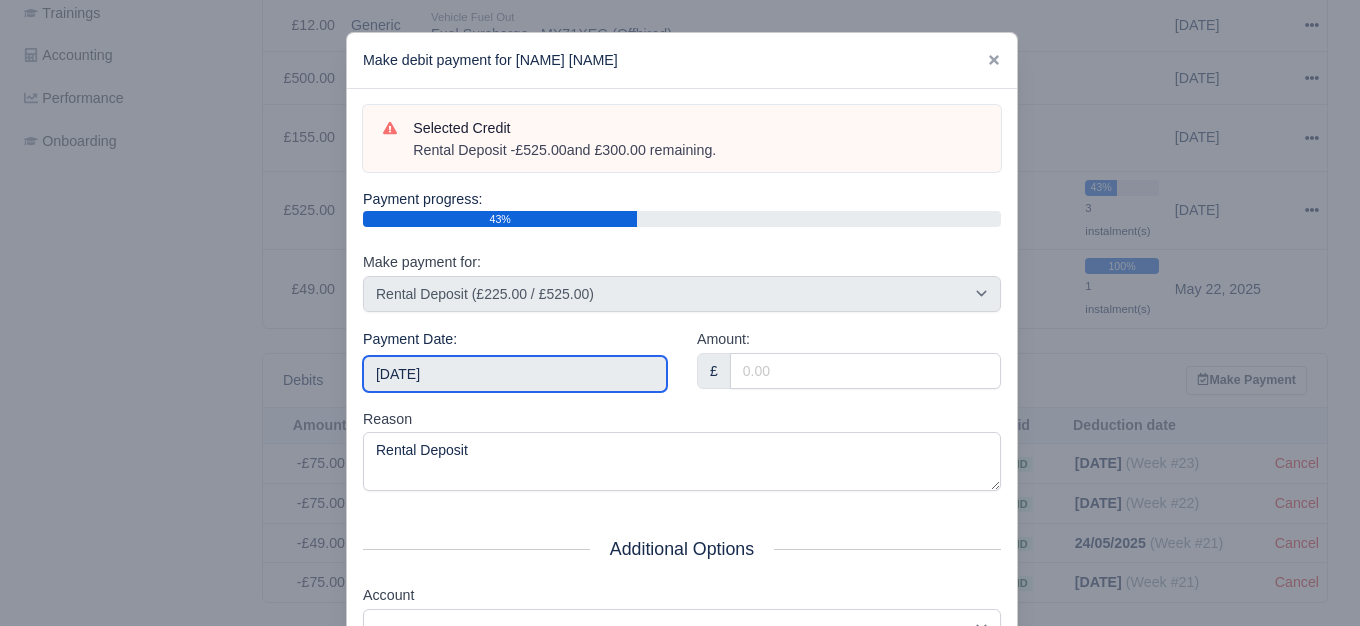 click on "[DATE]" at bounding box center (515, 374) 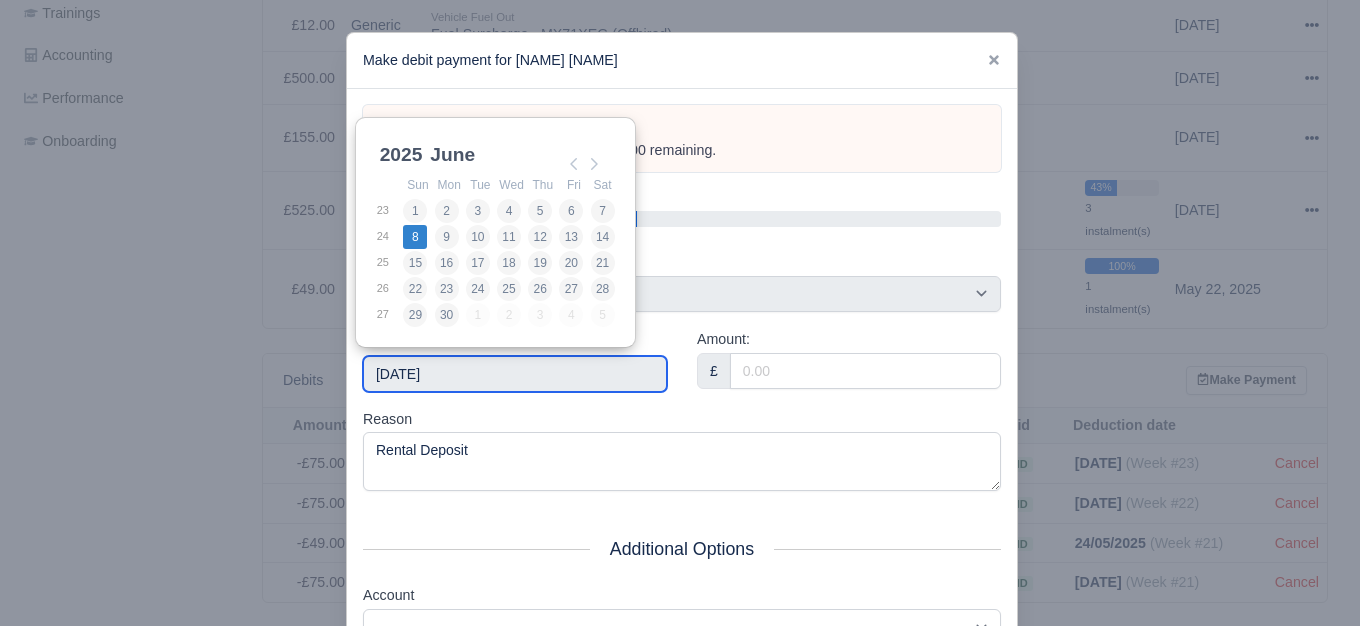 type on "2025-06-08" 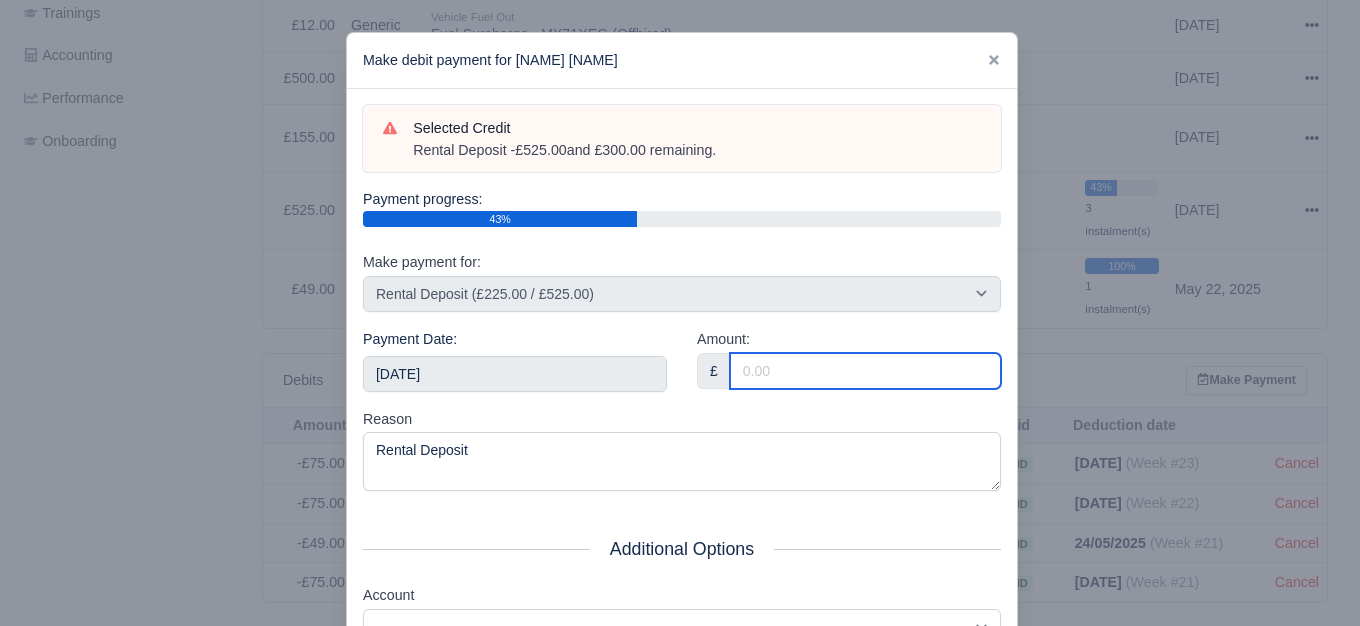 click on "Amount:" at bounding box center (865, 371) 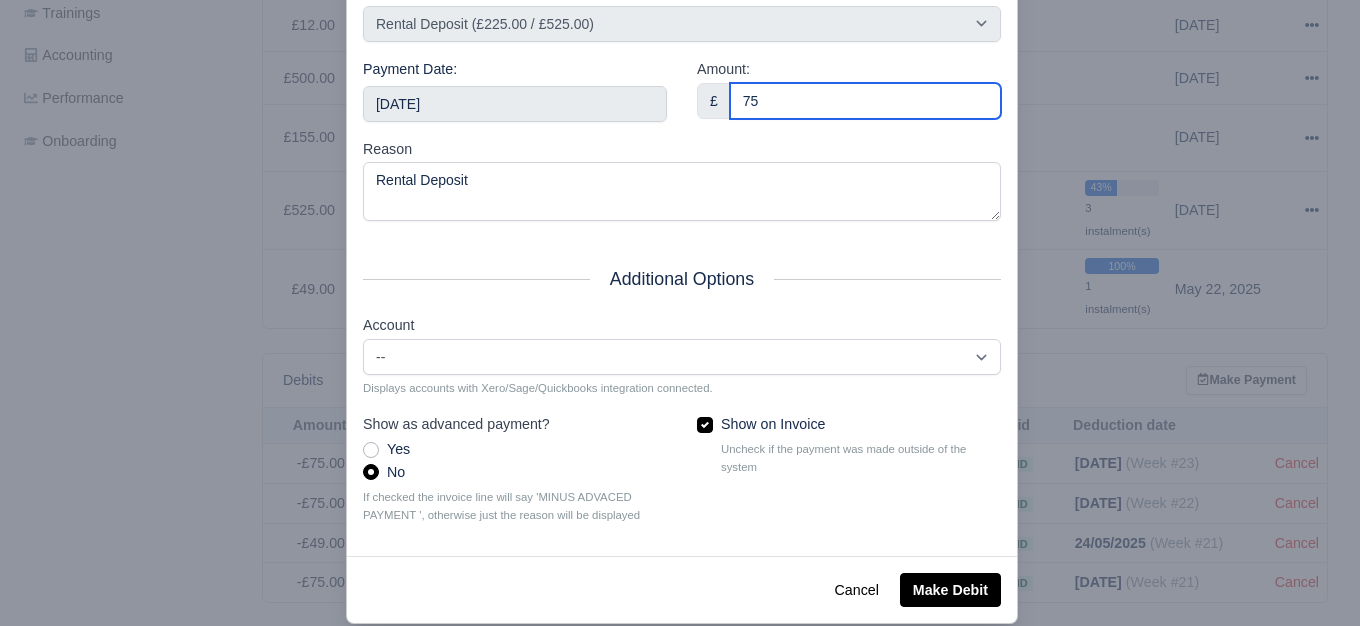 scroll, scrollTop: 302, scrollLeft: 0, axis: vertical 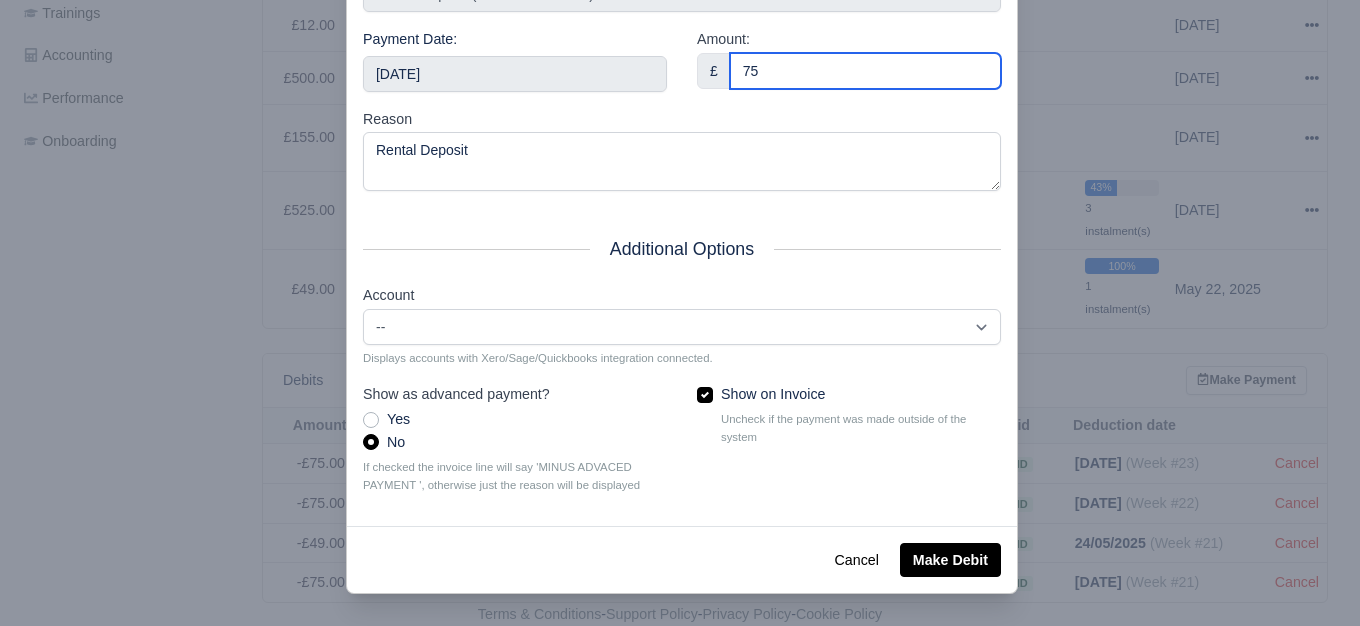 type on "75" 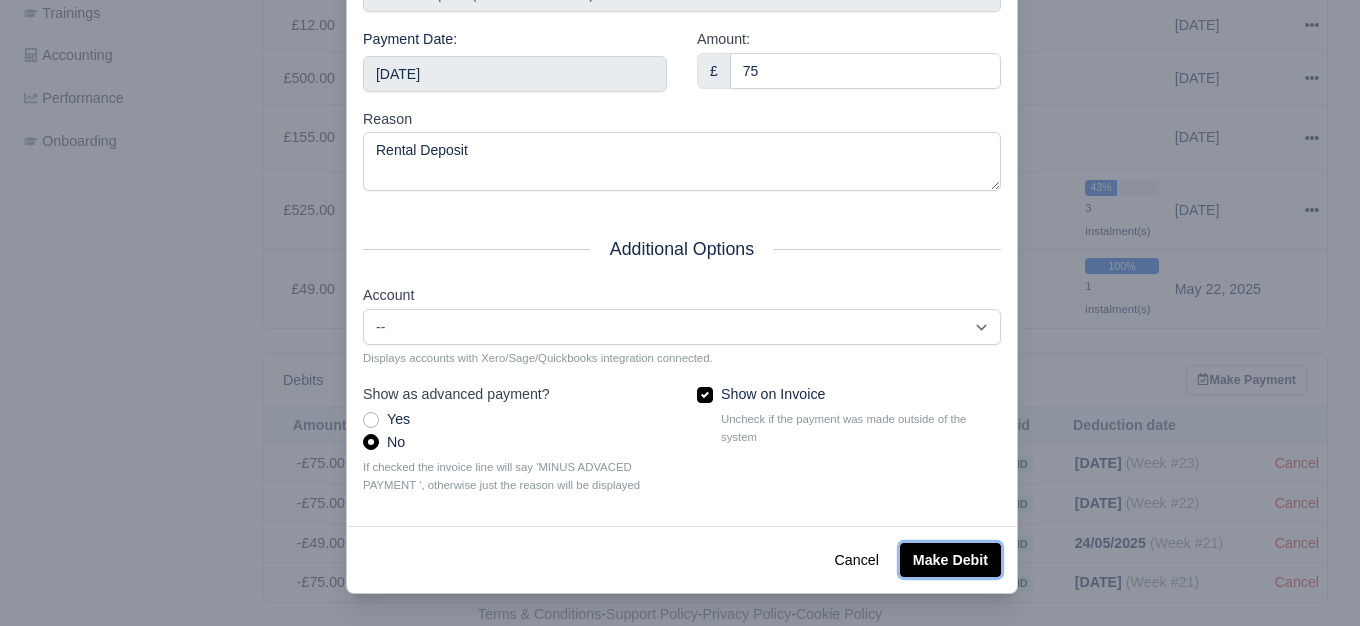 click on "Make Debit" at bounding box center (950, 560) 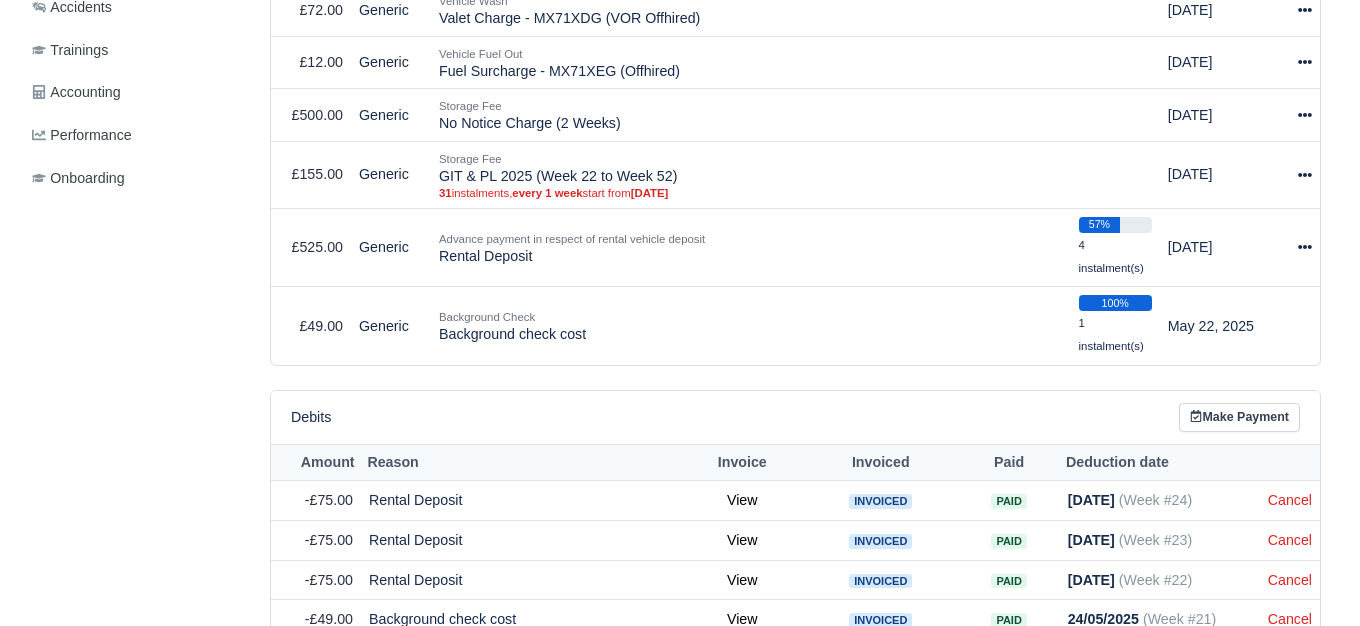 scroll, scrollTop: 866, scrollLeft: 0, axis: vertical 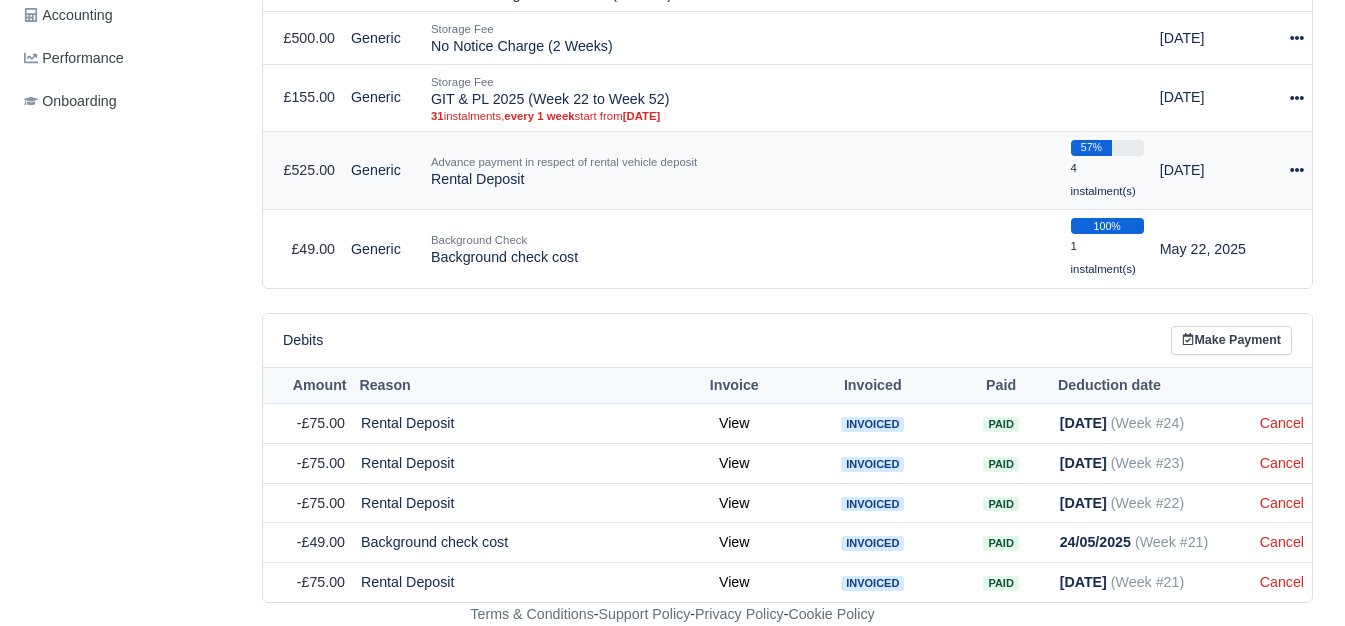 click 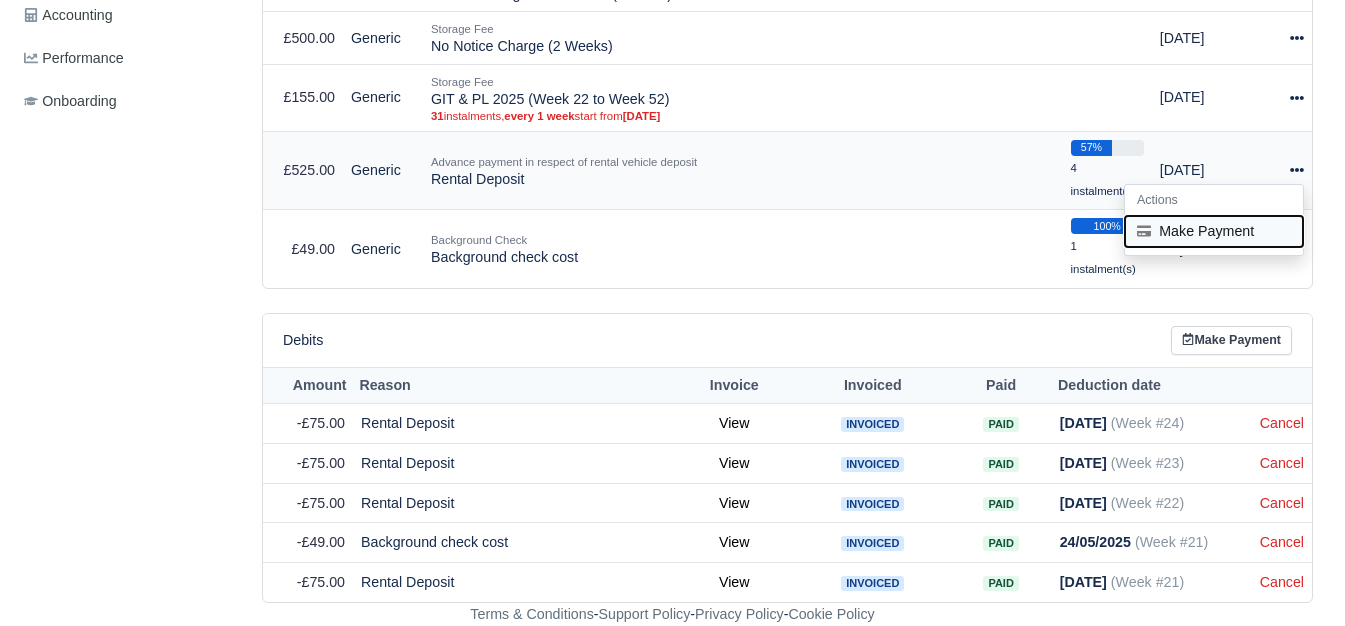 click on "Make Payment" at bounding box center (1214, 231) 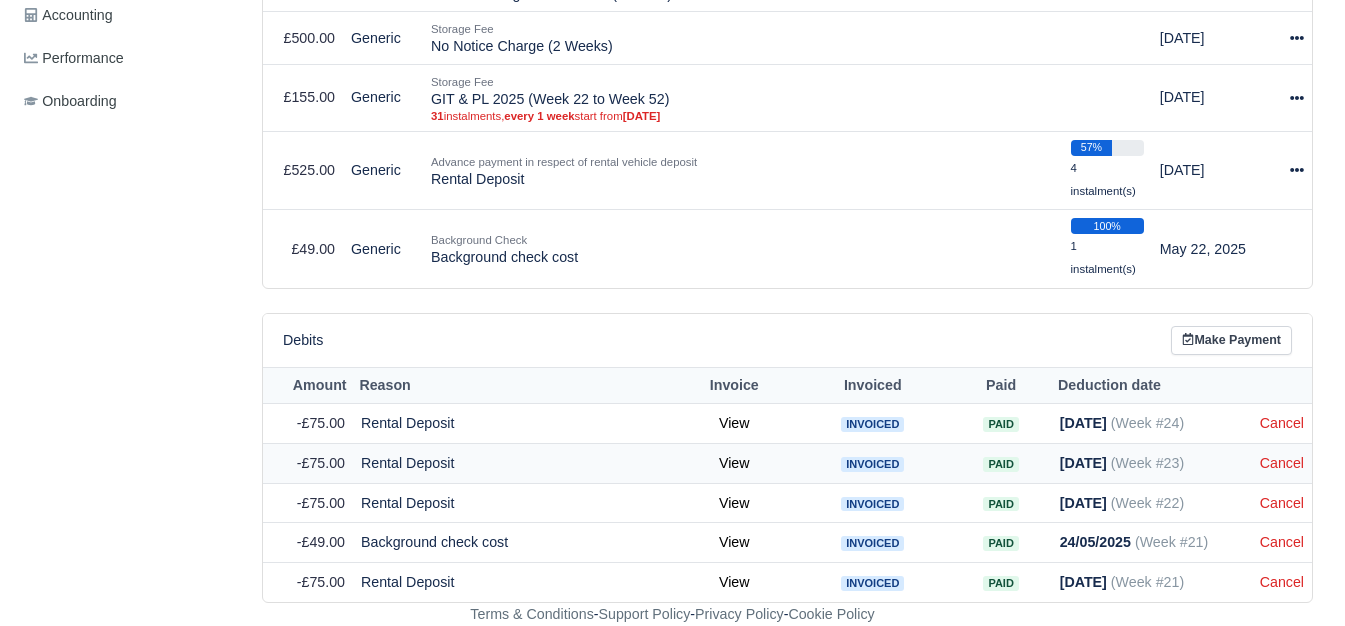 select on "6056" 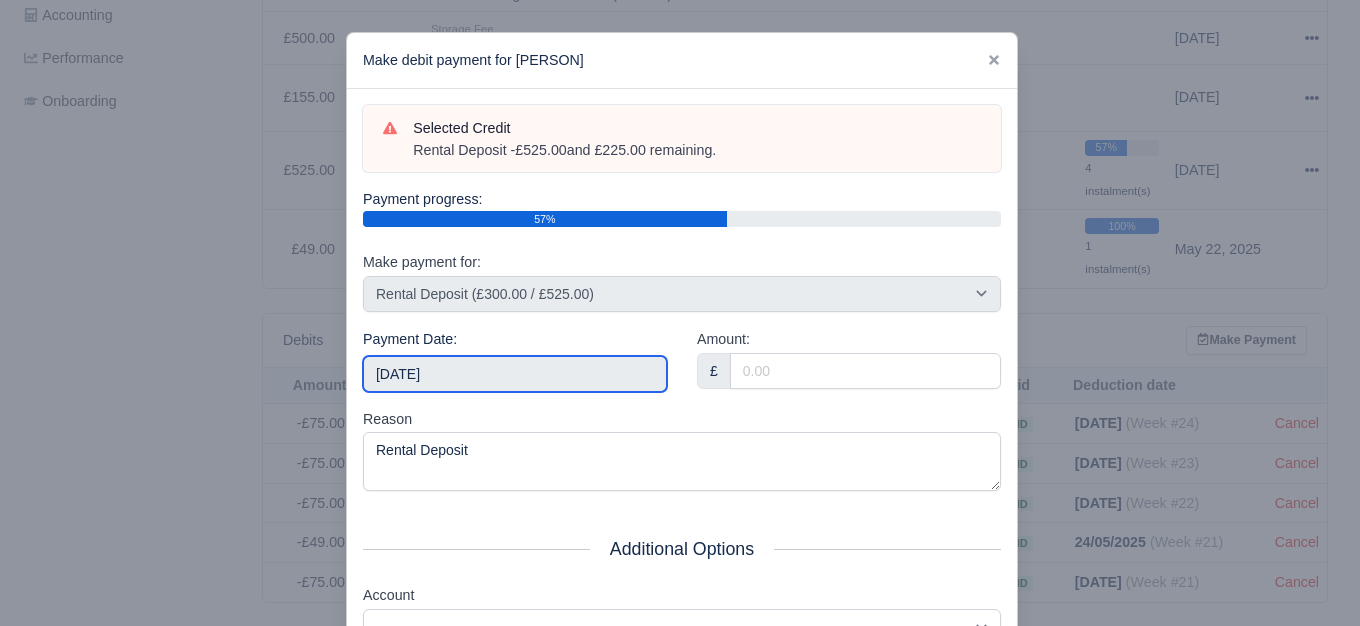 click on "WEB LOGISTIX LTD
My Invoices Schedule Workforce Manpower Expiring Documents Leave Requests Daily Attendance Daily Timesheet Onboardings Feedback Administration Depots Operating Centres Management Schedule Tasks Tasks Metrics Vehicles Fleet Schedule Rental Agreements Today's Inspections Forms Customers Offences Incidents Service Entries Renewal Dates Vehicle Groups Fleet Insurance B2B Contractors Finance Invoices Disputes Payment Types Service Types Assets Credit Instalments Bulk Payment Custom Invoices Health & Safety Vehicle Inspections Support Portal Incidents Compliance Compliance Dashboard E-Sign Documents Communication Center Trainings Reports
×" at bounding box center (680, -539) 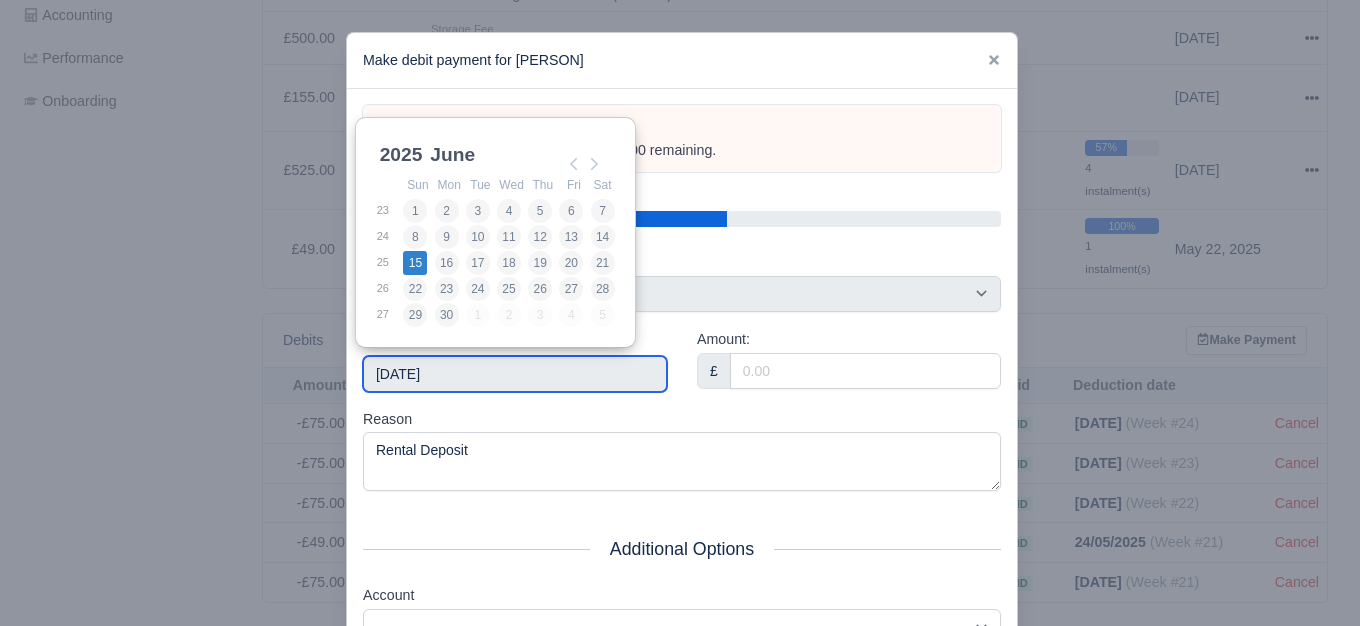 type on "2025-06-15" 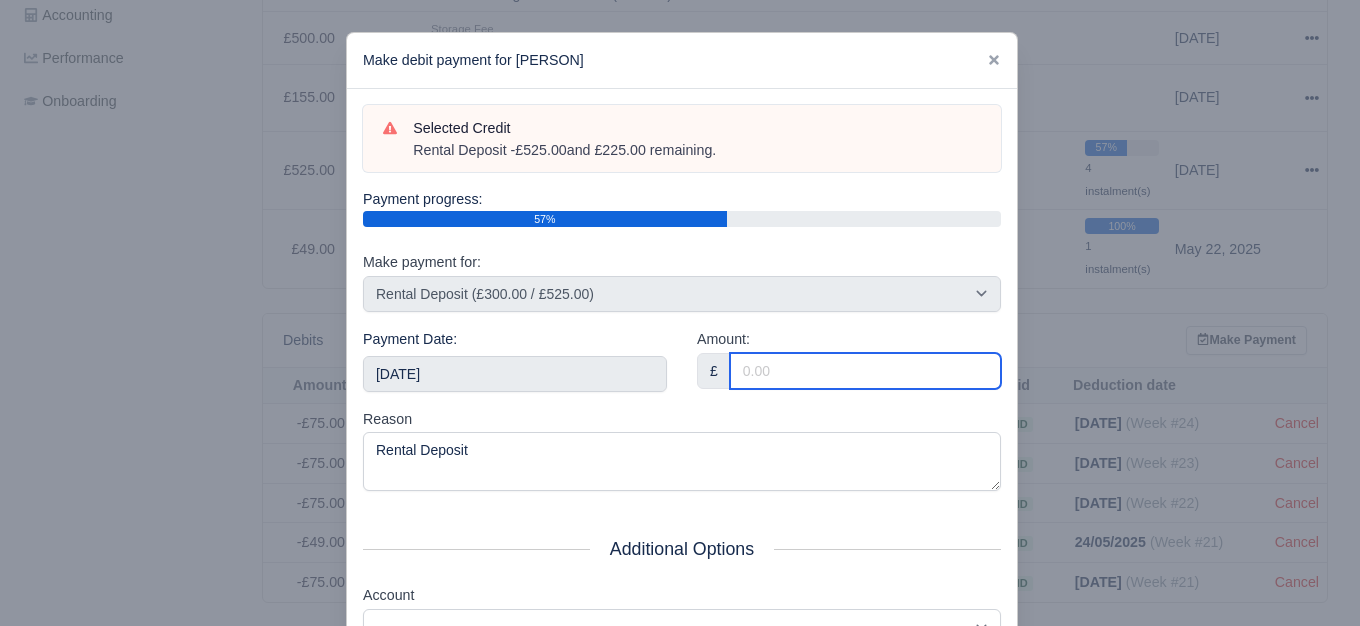 click on "Amount:" at bounding box center [865, 371] 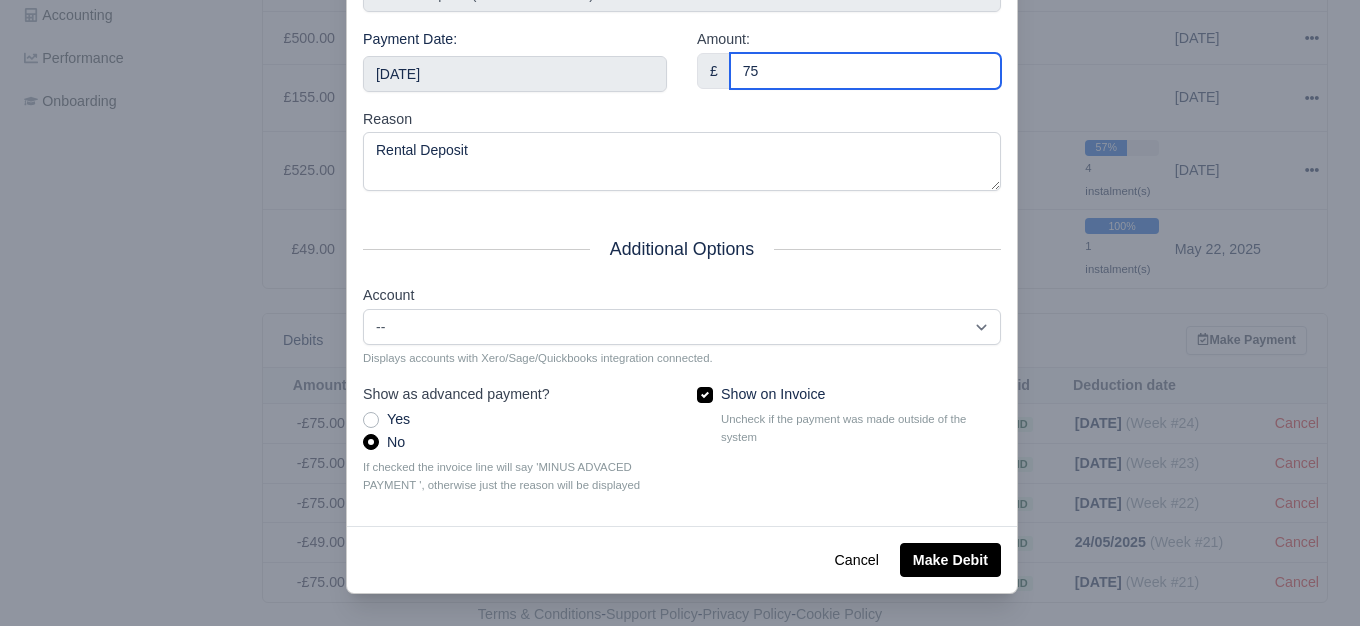 scroll, scrollTop: 302, scrollLeft: 0, axis: vertical 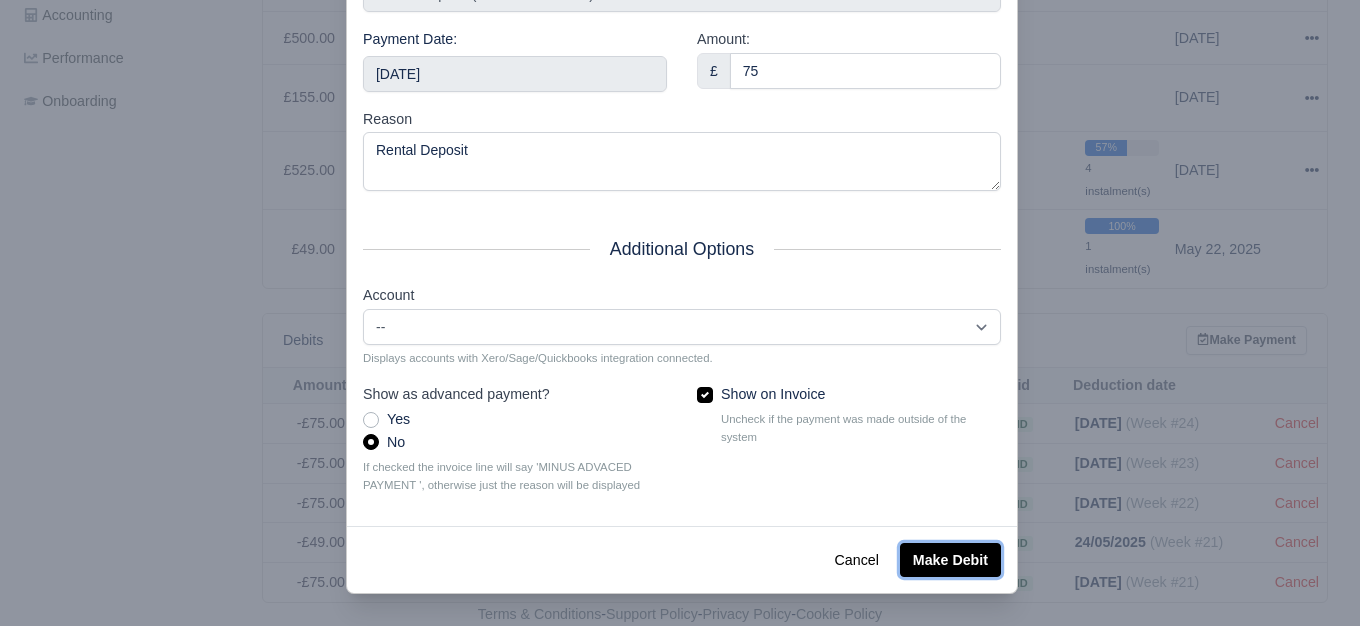 click on "Make Debit" at bounding box center [950, 560] 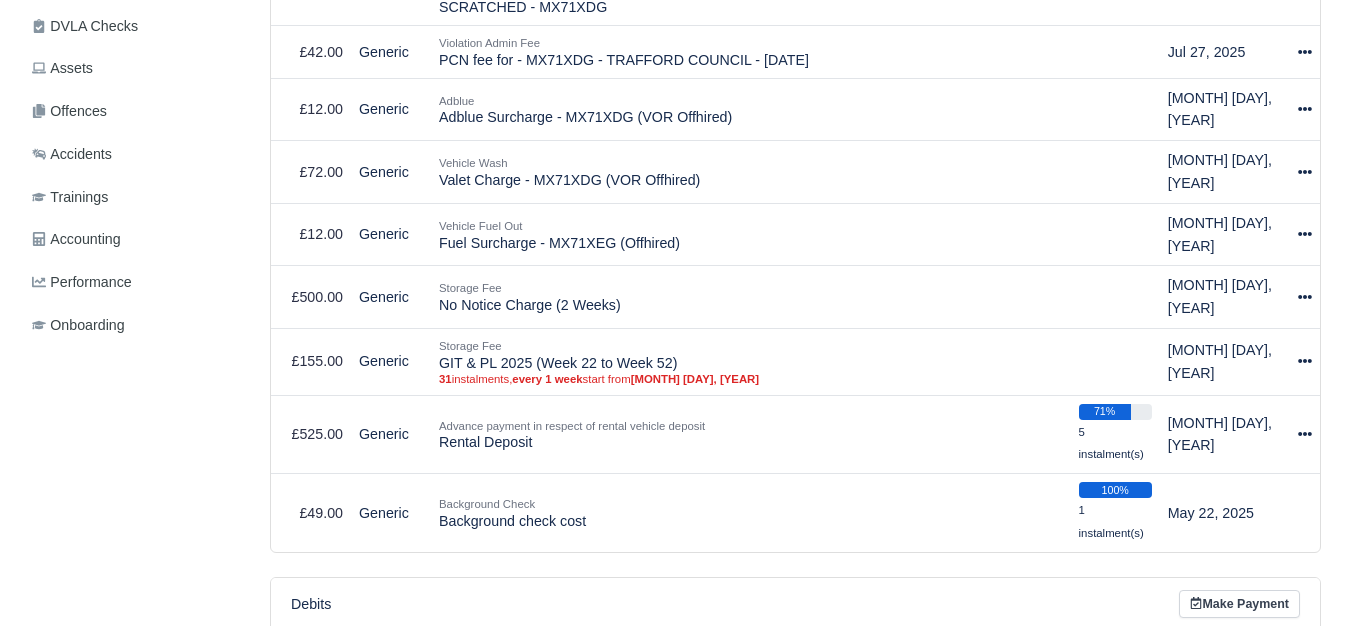 scroll, scrollTop: 636, scrollLeft: 0, axis: vertical 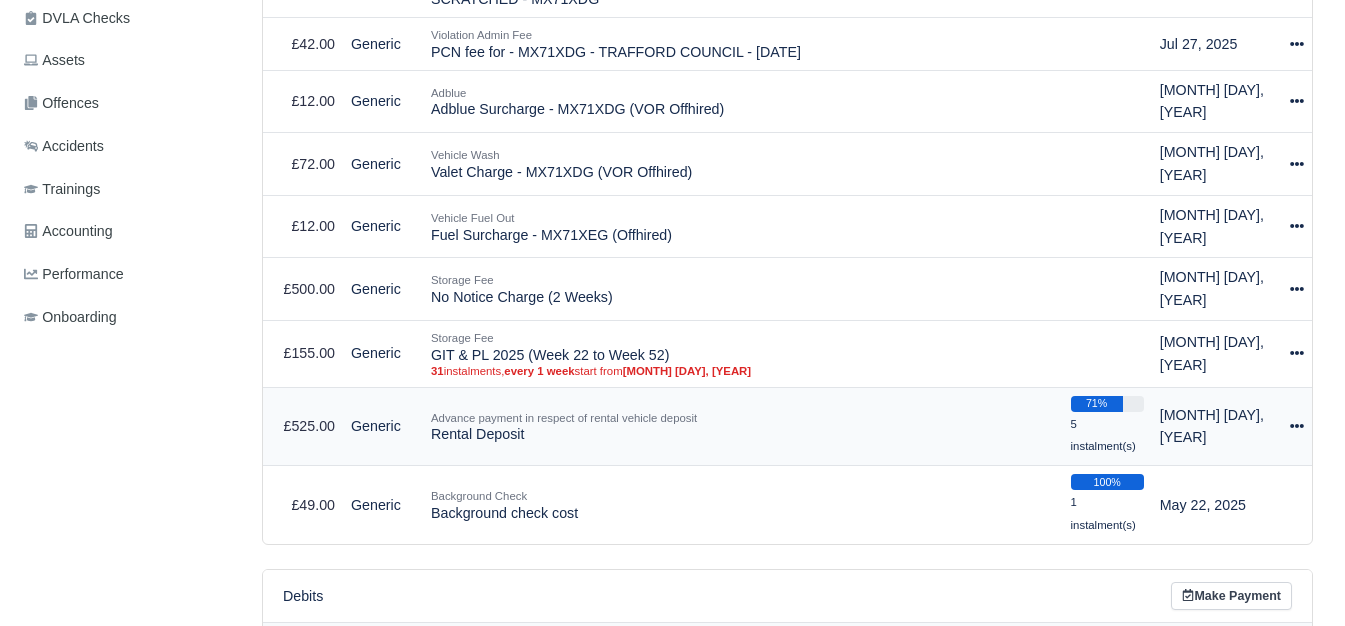 click 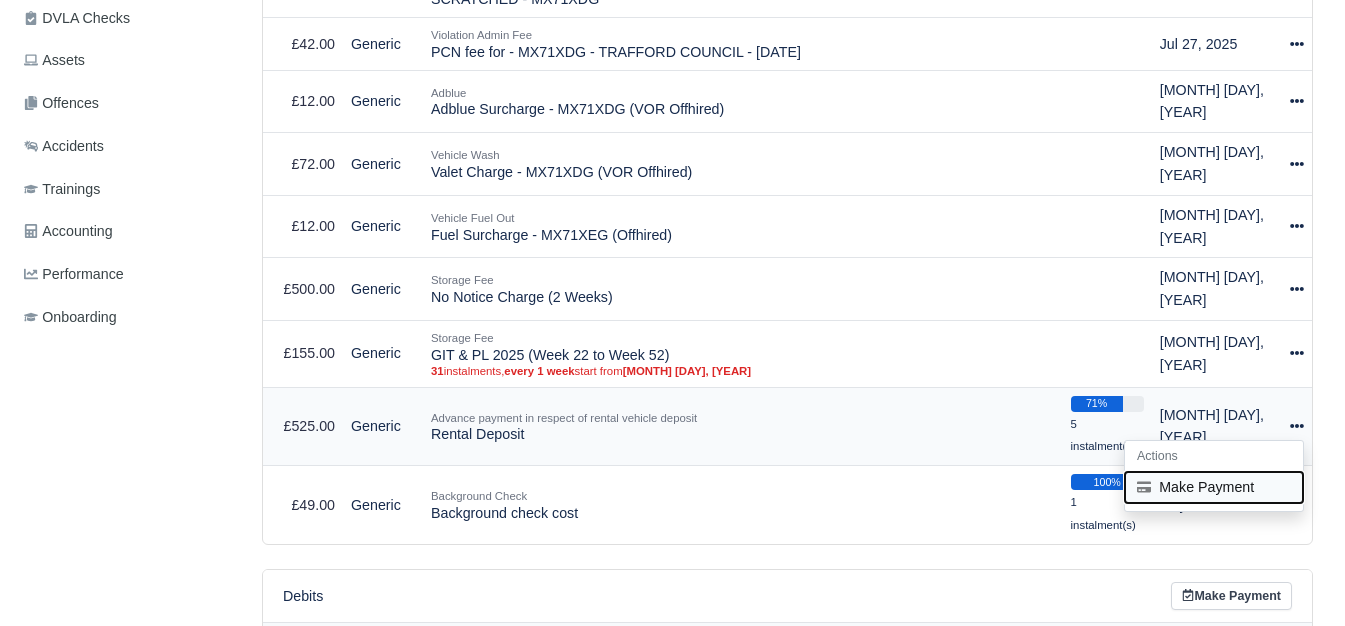 click on "Make Payment" at bounding box center (1214, 487) 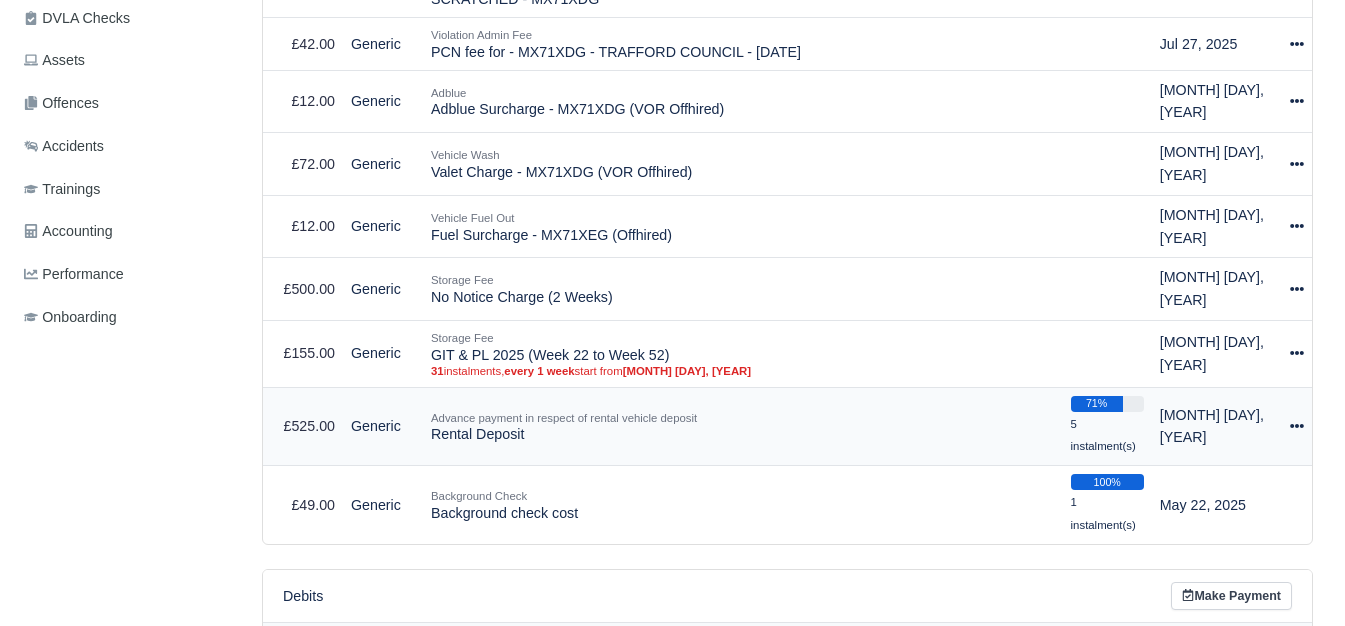 select on "6056" 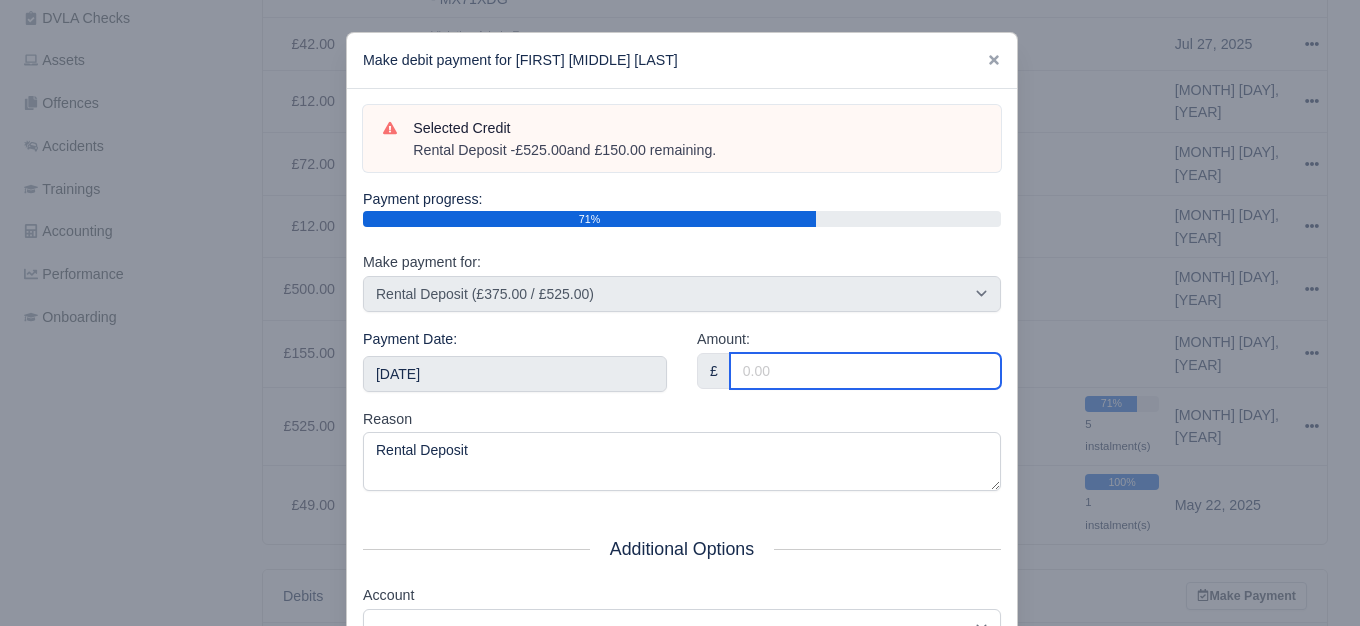 click on "Amount:" at bounding box center [865, 371] 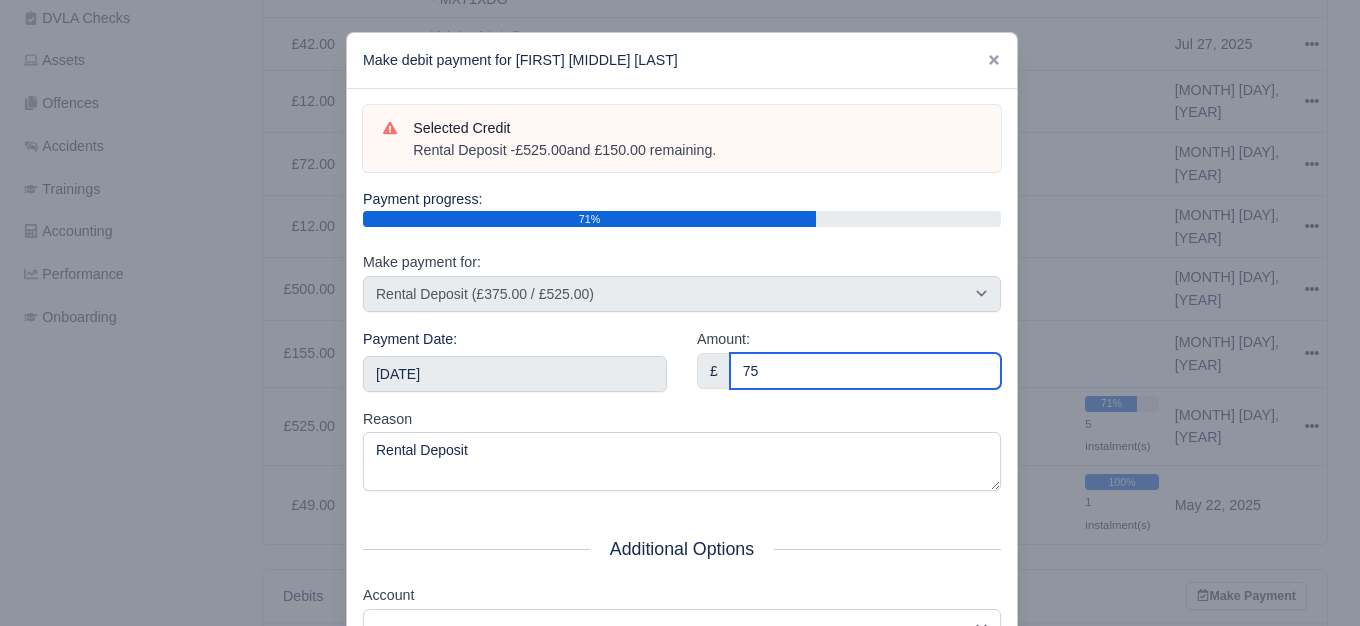 type on "75" 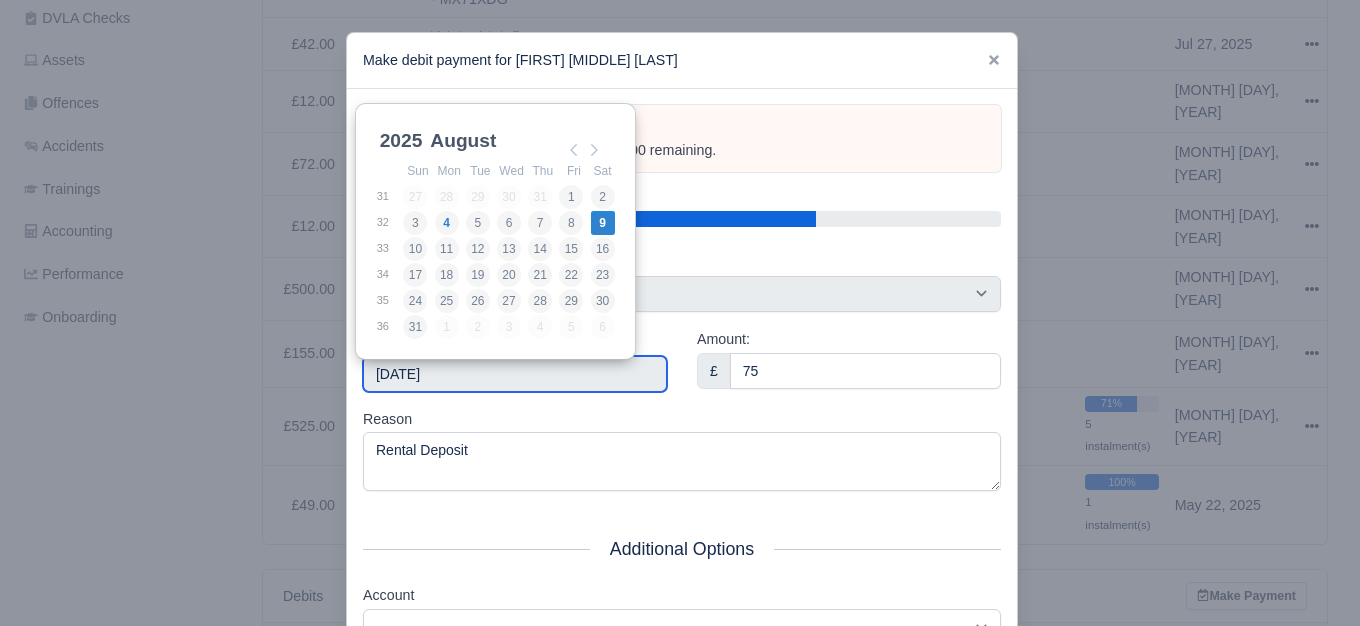 click on "2025-08-09" at bounding box center [515, 374] 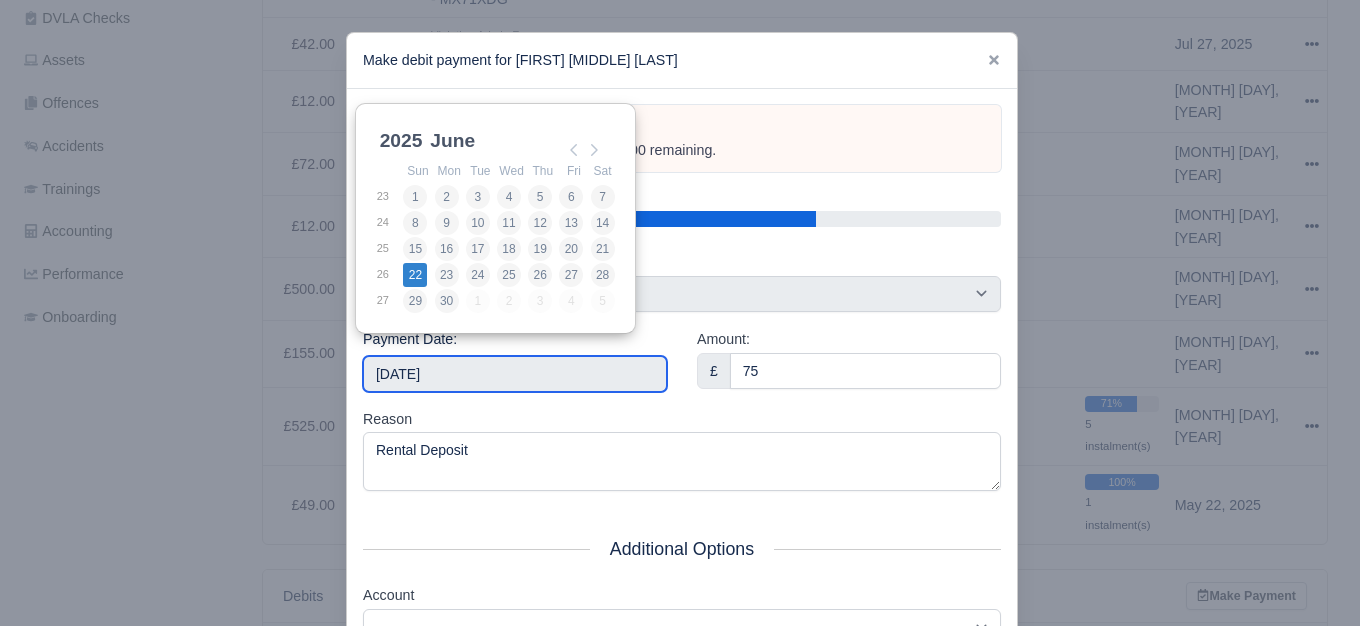 type on "2025-06-22" 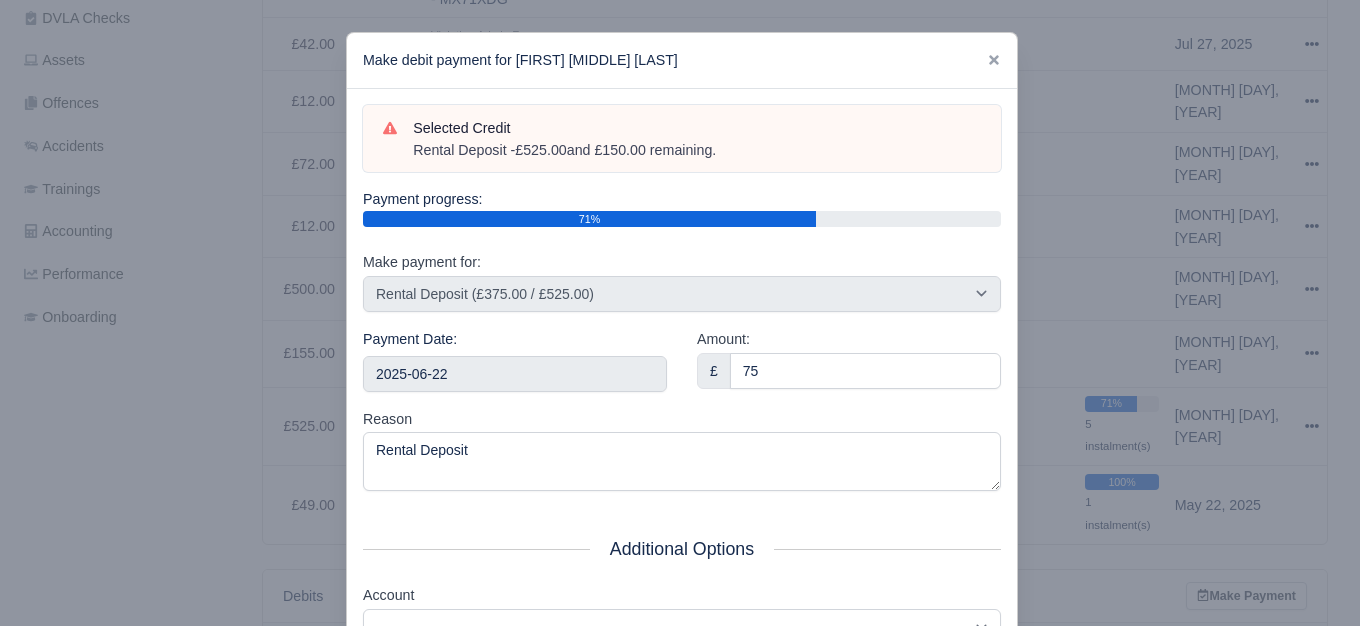 drag, startPoint x: 1343, startPoint y: 211, endPoint x: 1359, endPoint y: 268, distance: 59.20304 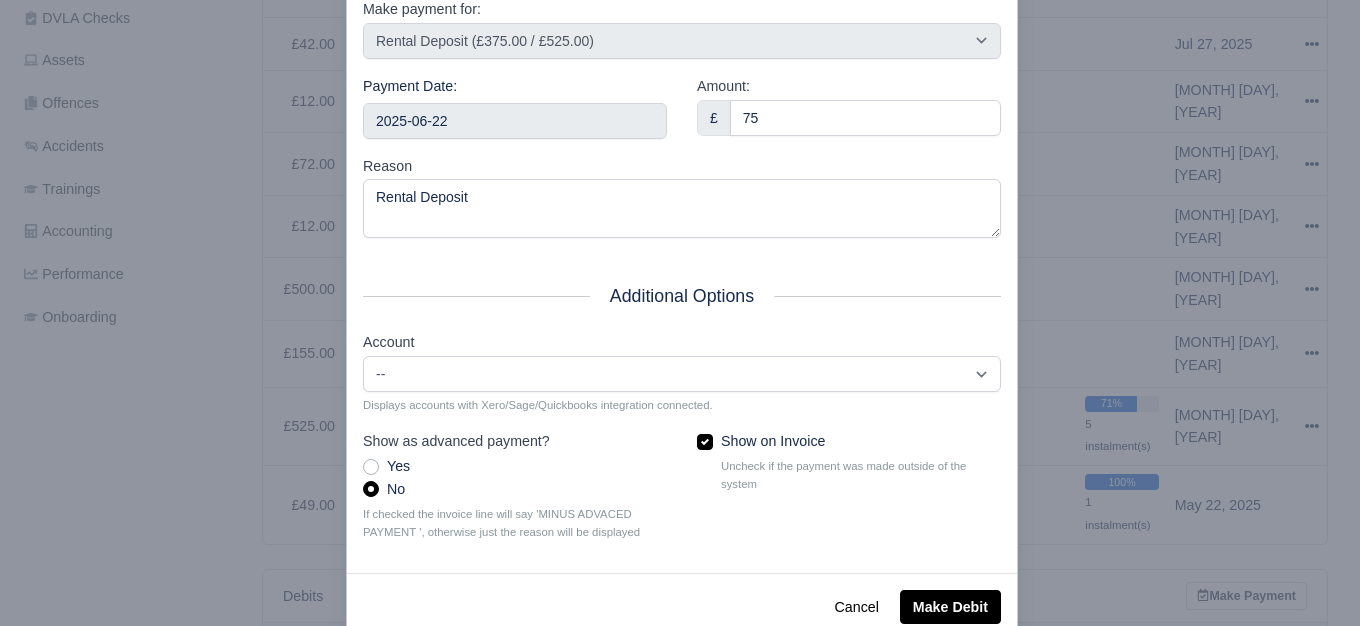 scroll, scrollTop: 302, scrollLeft: 0, axis: vertical 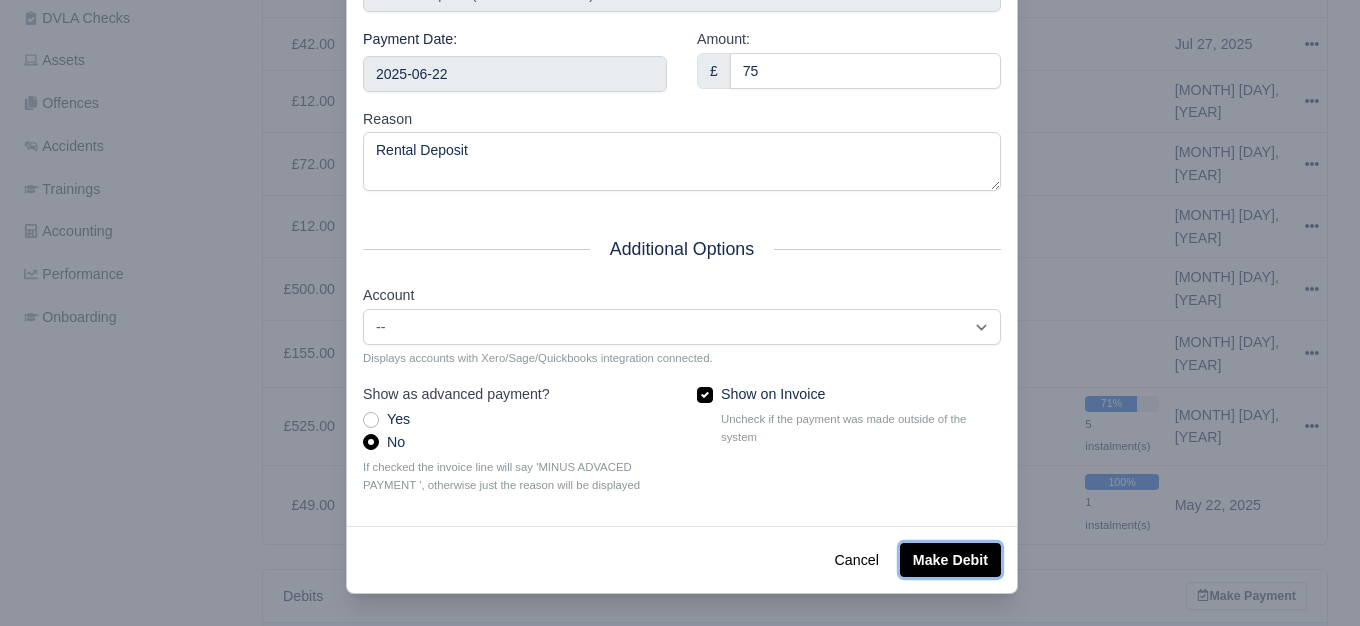 click on "Make Debit" at bounding box center (950, 560) 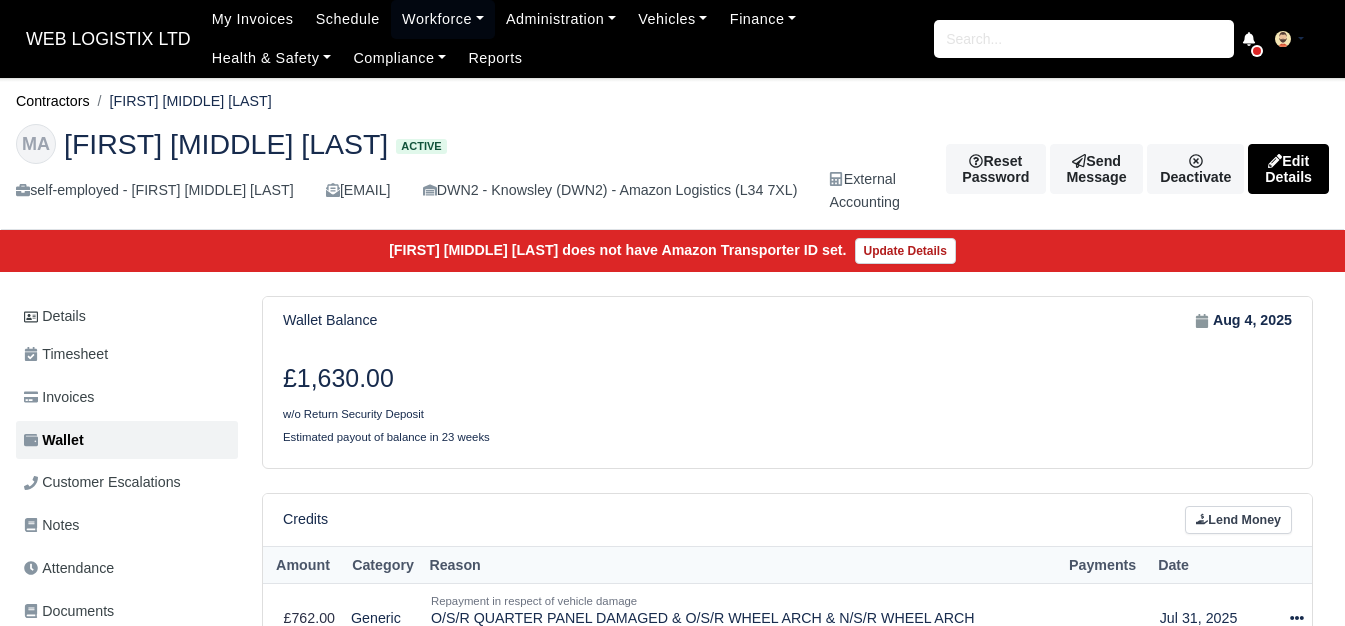 scroll, scrollTop: 0, scrollLeft: 0, axis: both 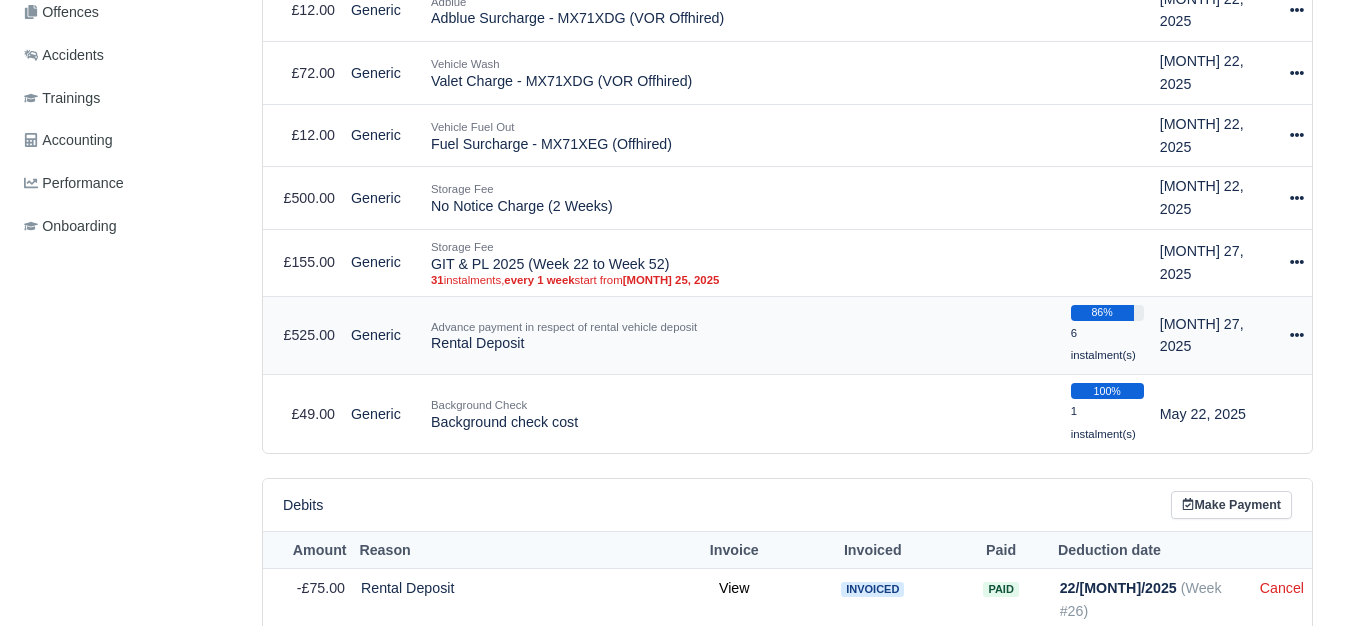 click 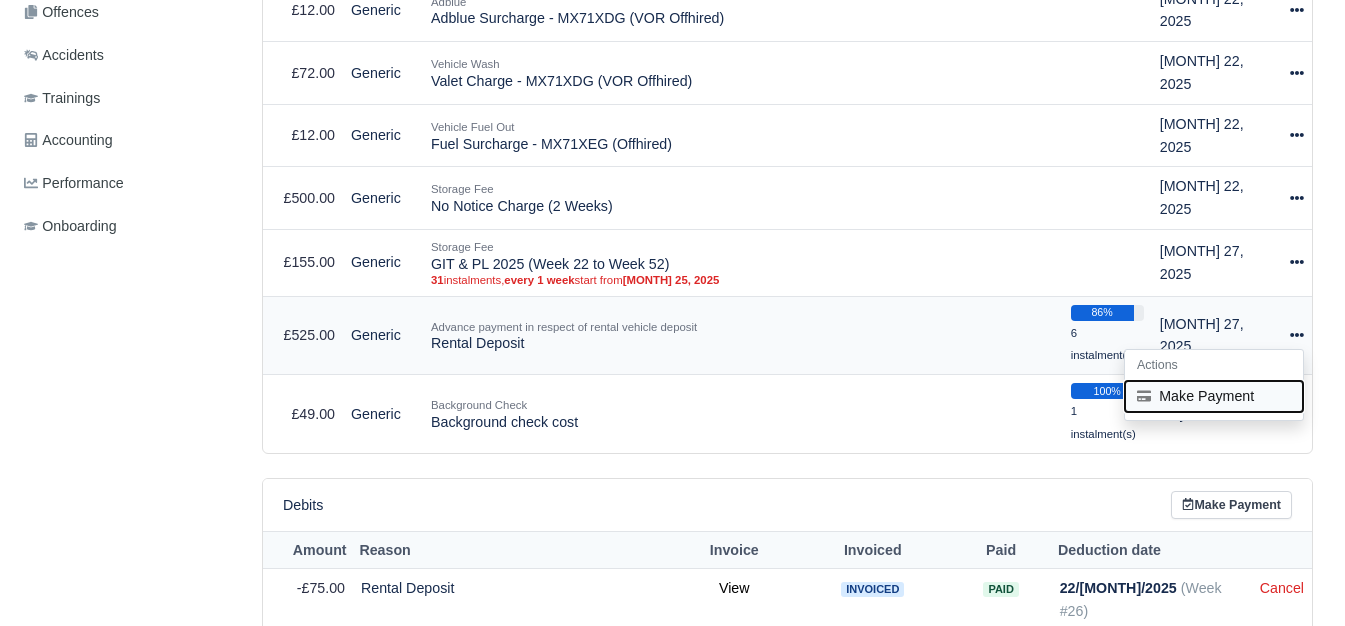 click on "Make Payment" at bounding box center (1214, 396) 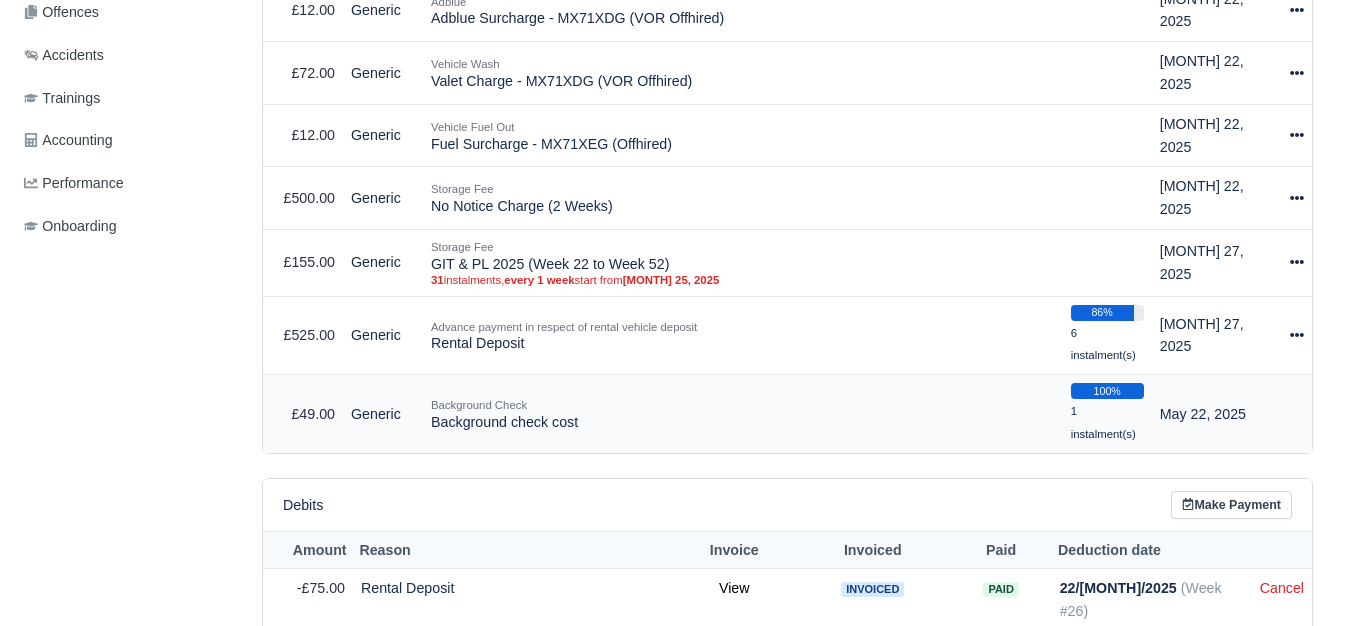 select on "6056" 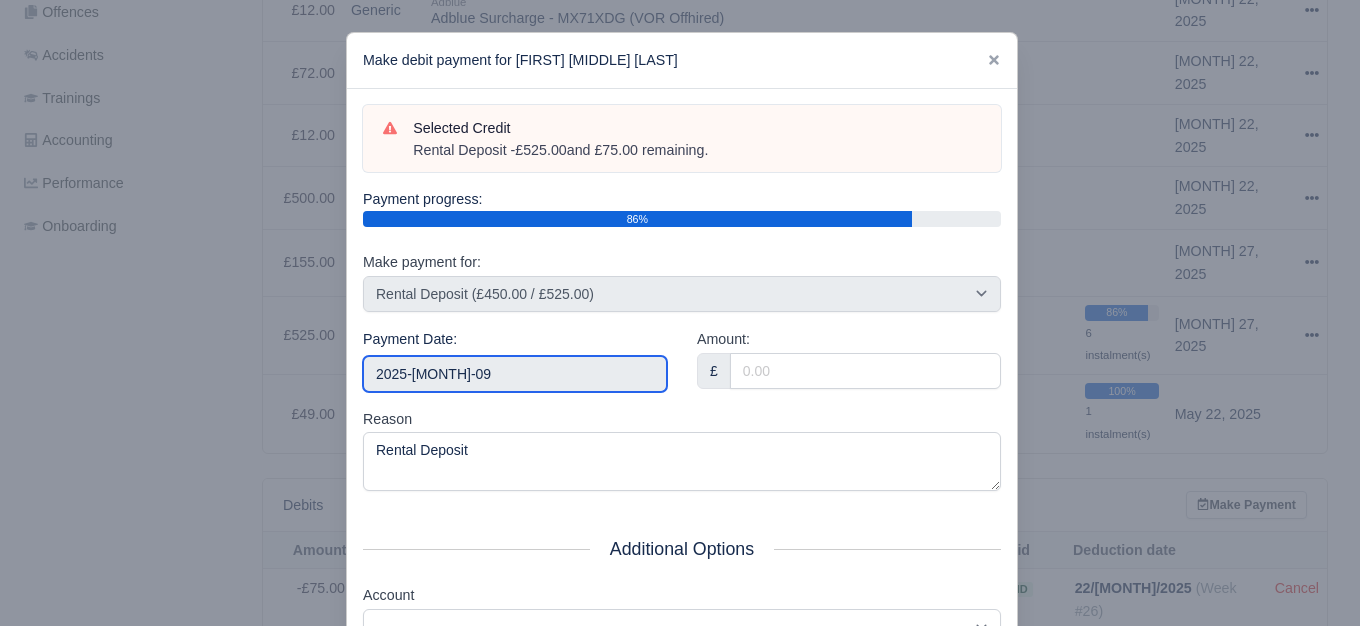 click on "2025-08-09" at bounding box center [515, 374] 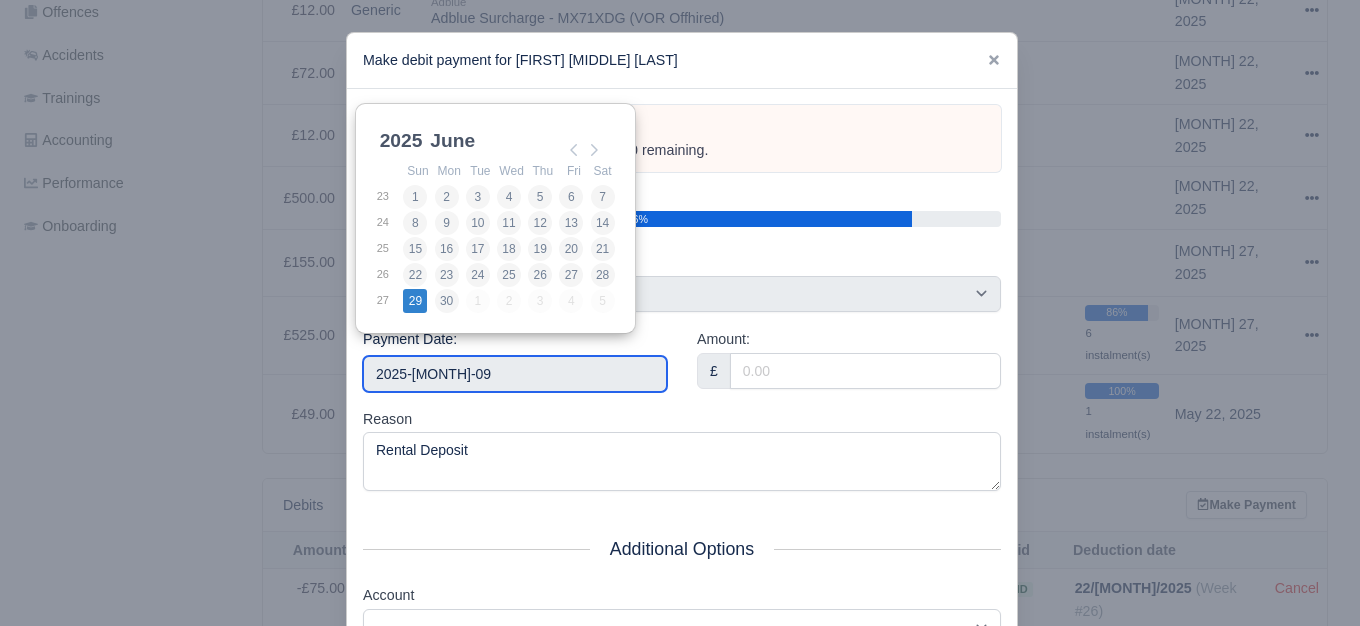 type on "2025-06-29" 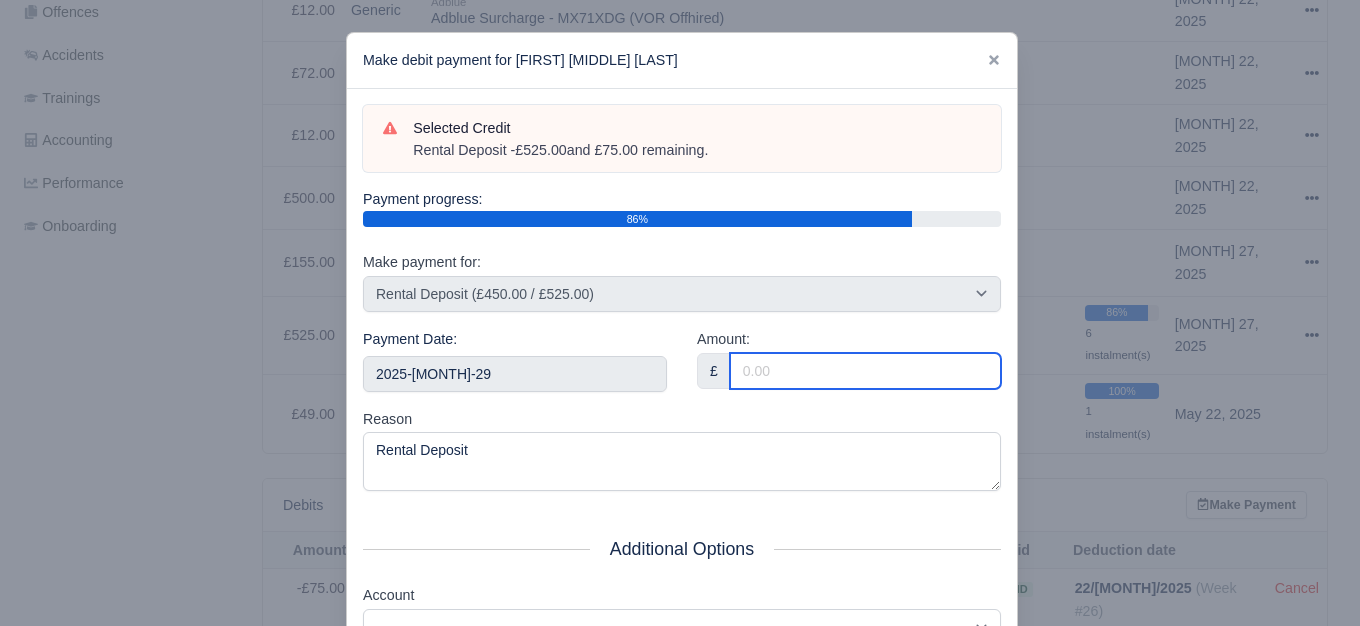 click on "Amount:" at bounding box center [865, 371] 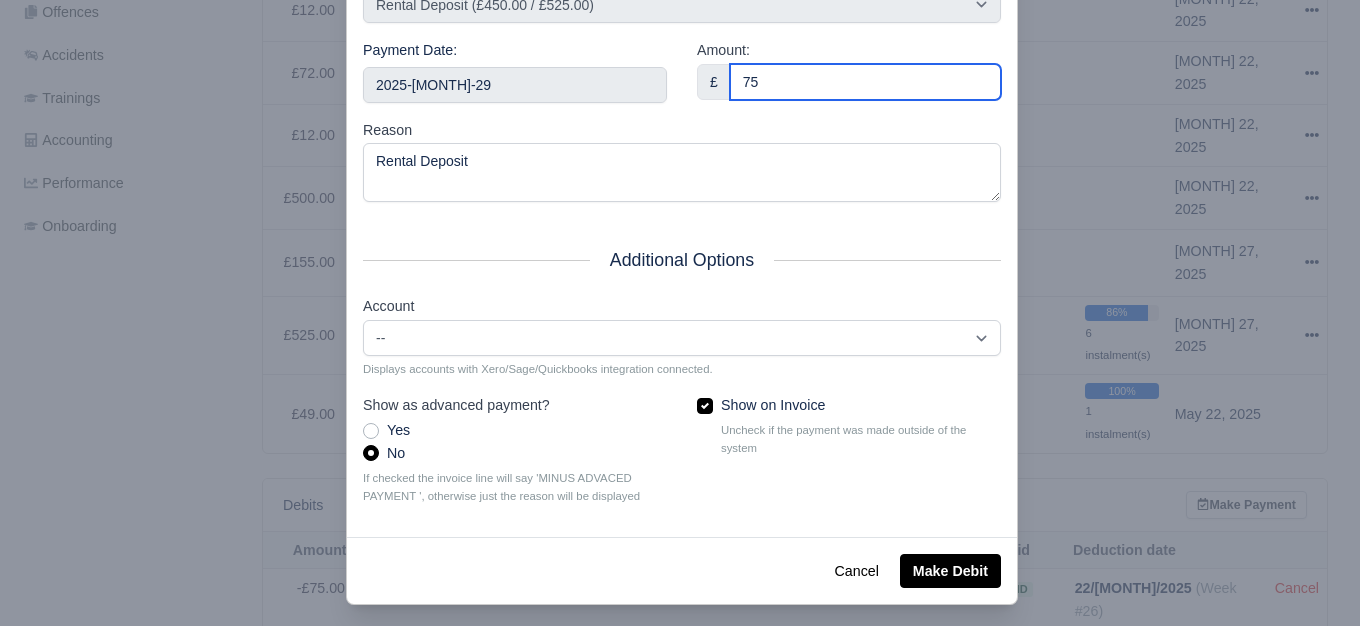 scroll, scrollTop: 302, scrollLeft: 0, axis: vertical 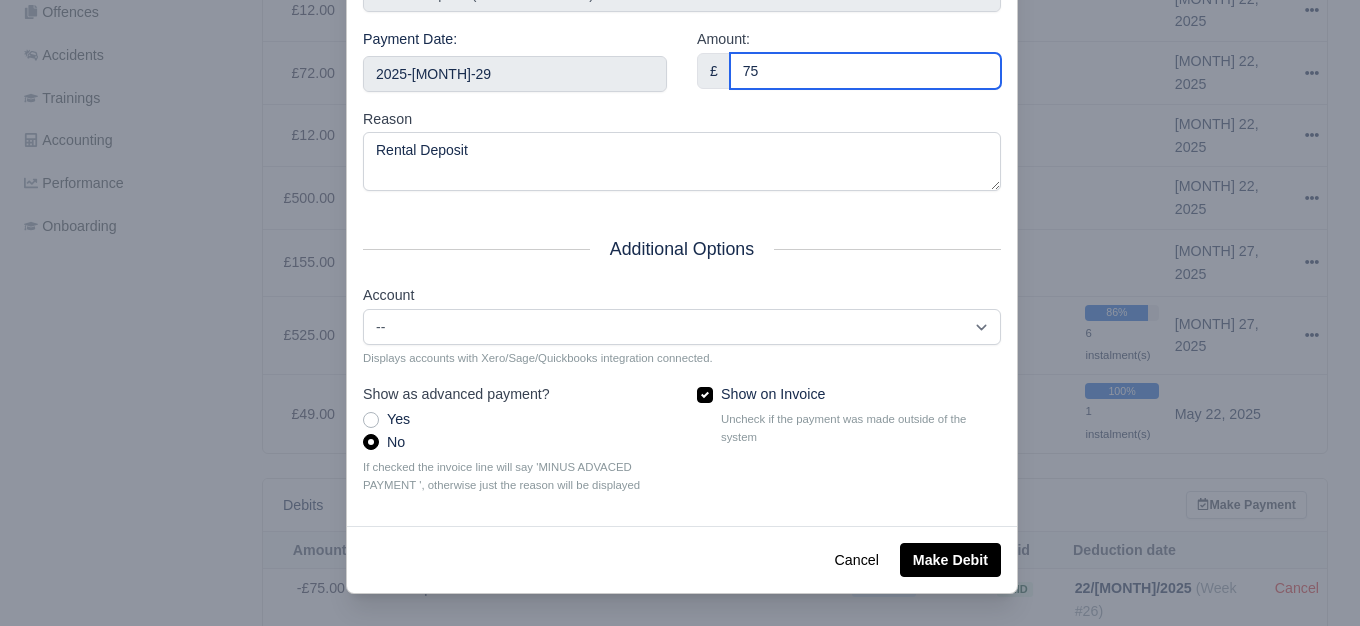 type on "75" 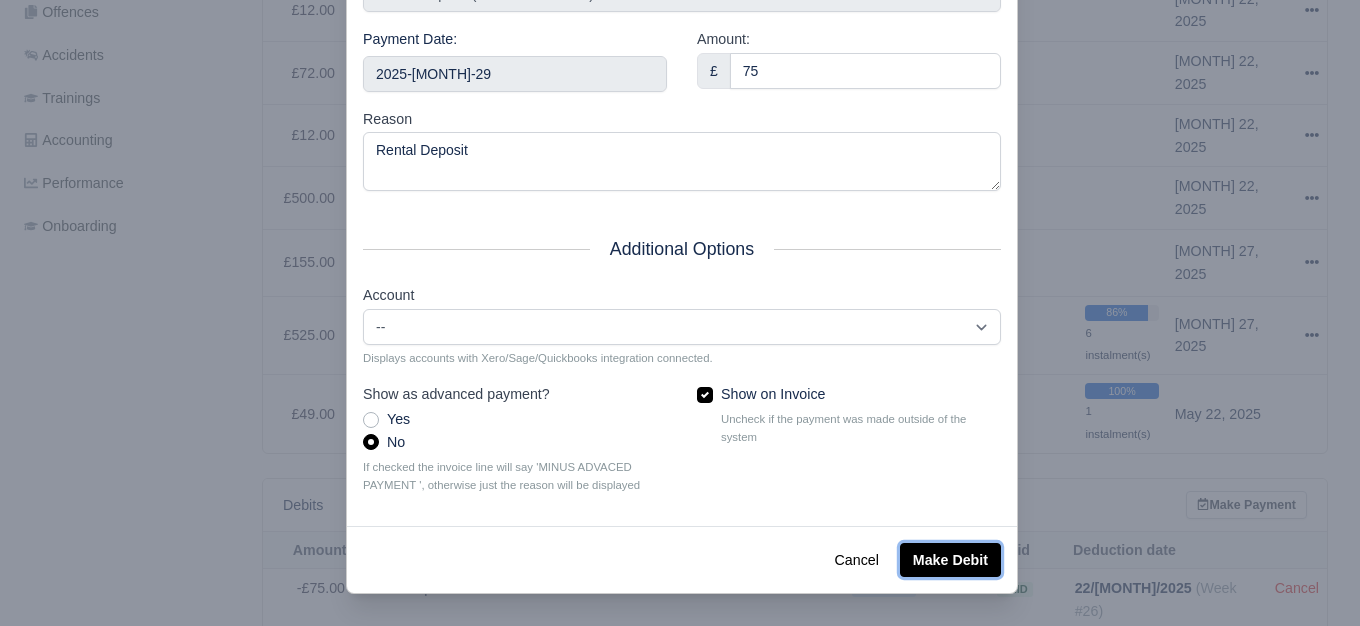 click on "Make Debit" at bounding box center [950, 560] 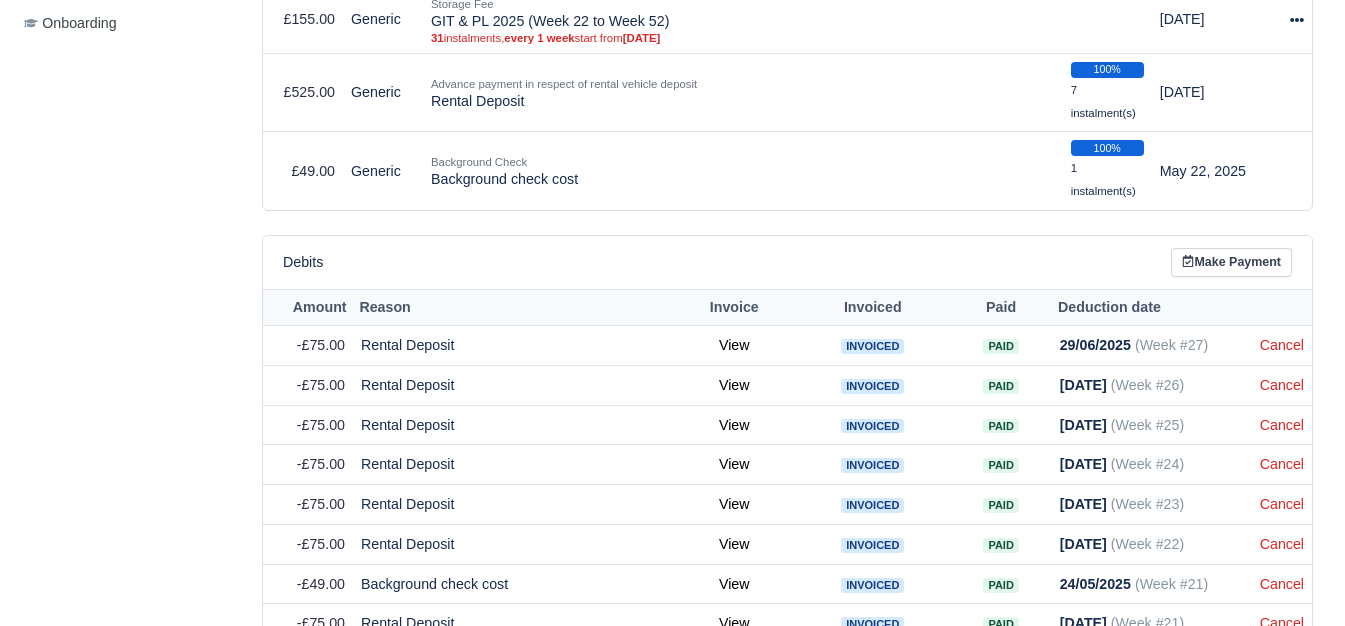 scroll, scrollTop: 985, scrollLeft: 0, axis: vertical 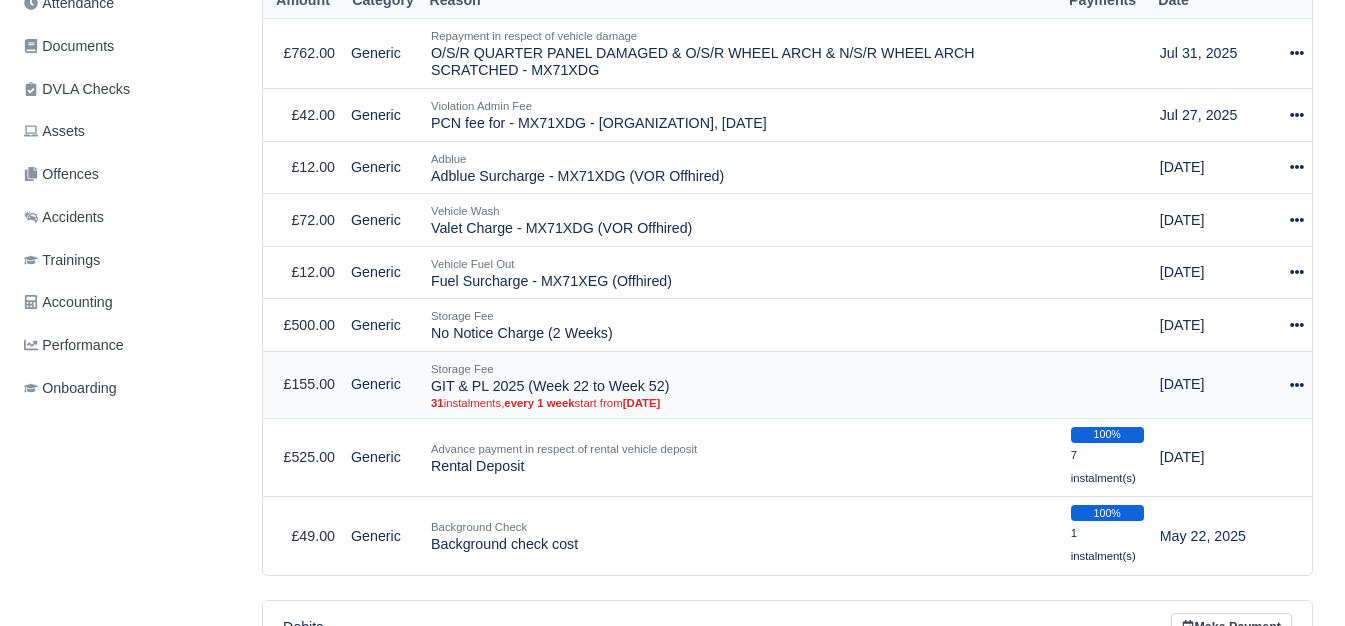 drag, startPoint x: 429, startPoint y: 398, endPoint x: 679, endPoint y: 402, distance: 250.032 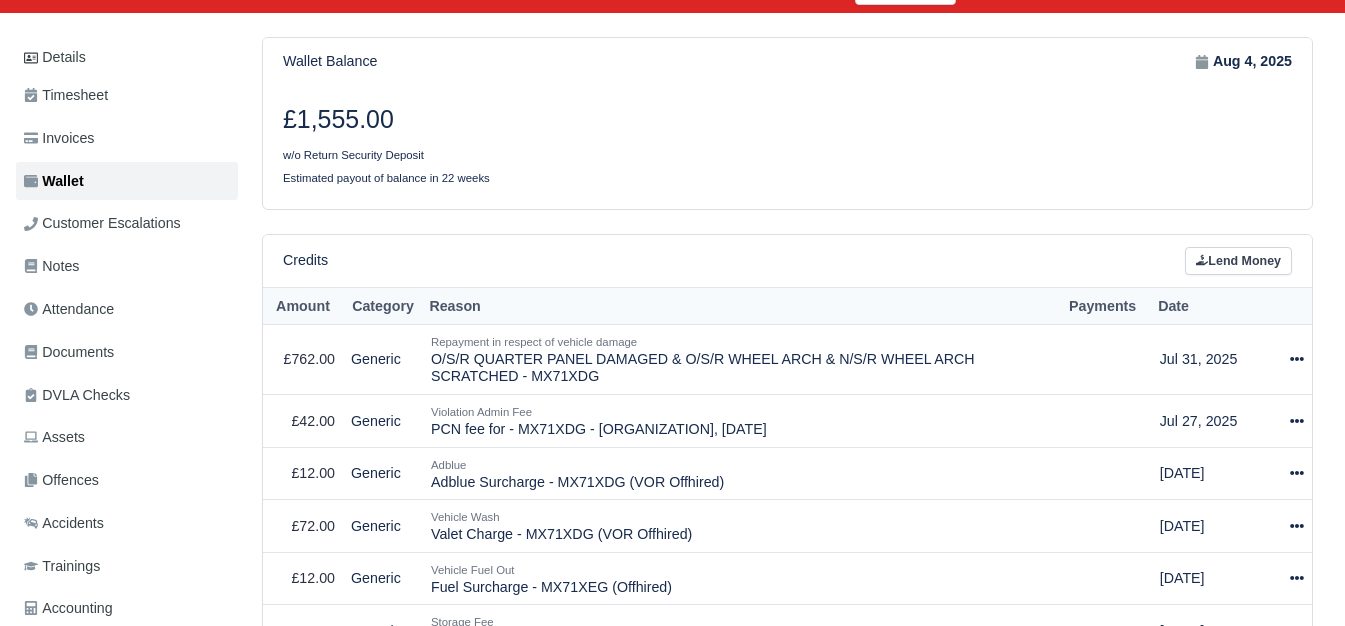 scroll, scrollTop: 224, scrollLeft: 0, axis: vertical 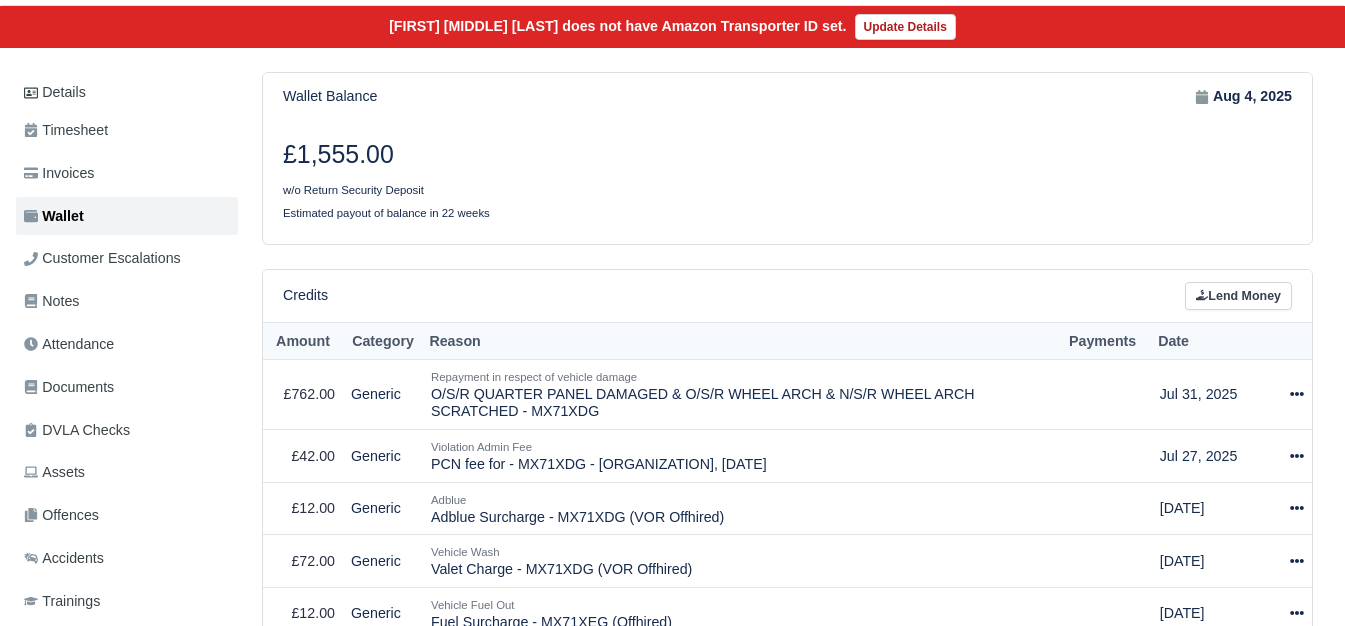 click on "Details
Timesheet
Invoices
Wallet
Customer Escalations
Notes
Attendance" at bounding box center [672, 711] 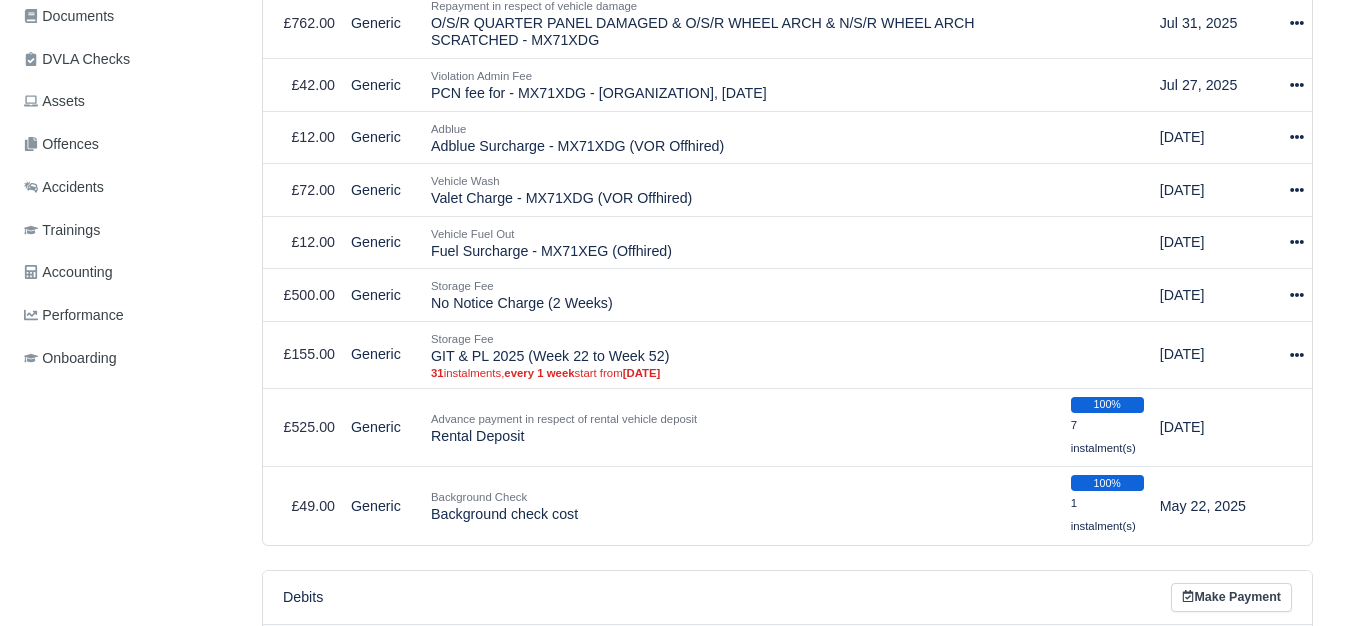 scroll, scrollTop: 630, scrollLeft: 0, axis: vertical 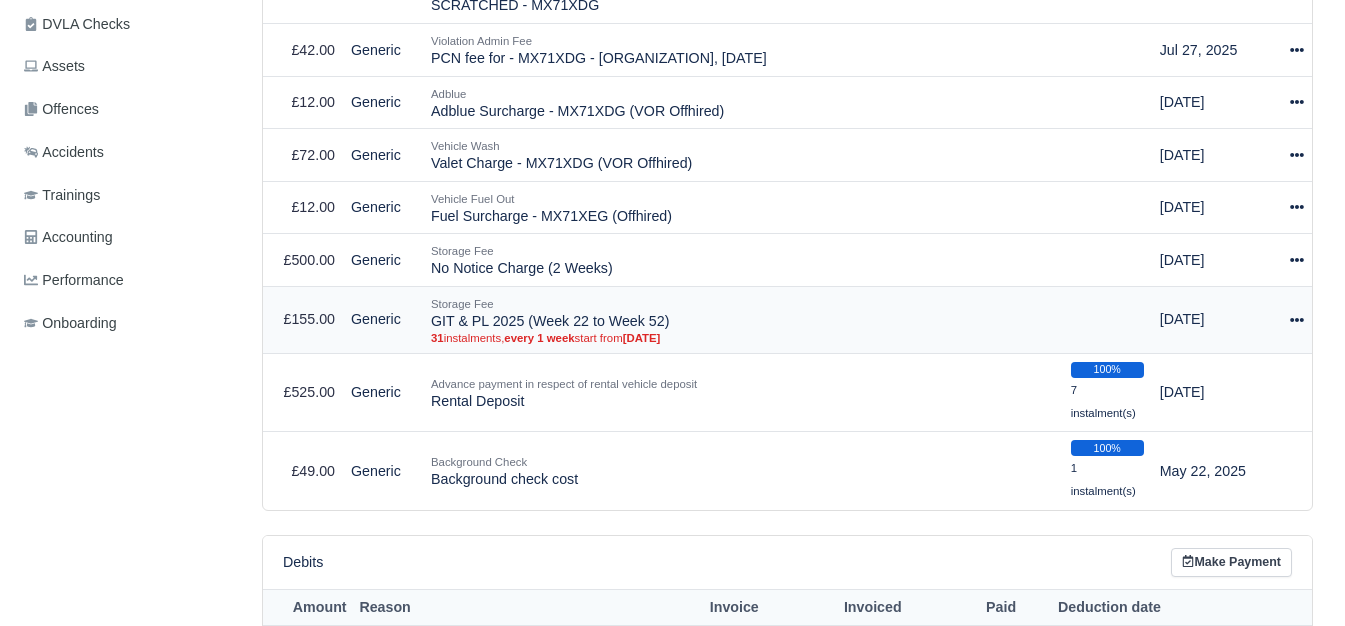 click at bounding box center [1297, 319] 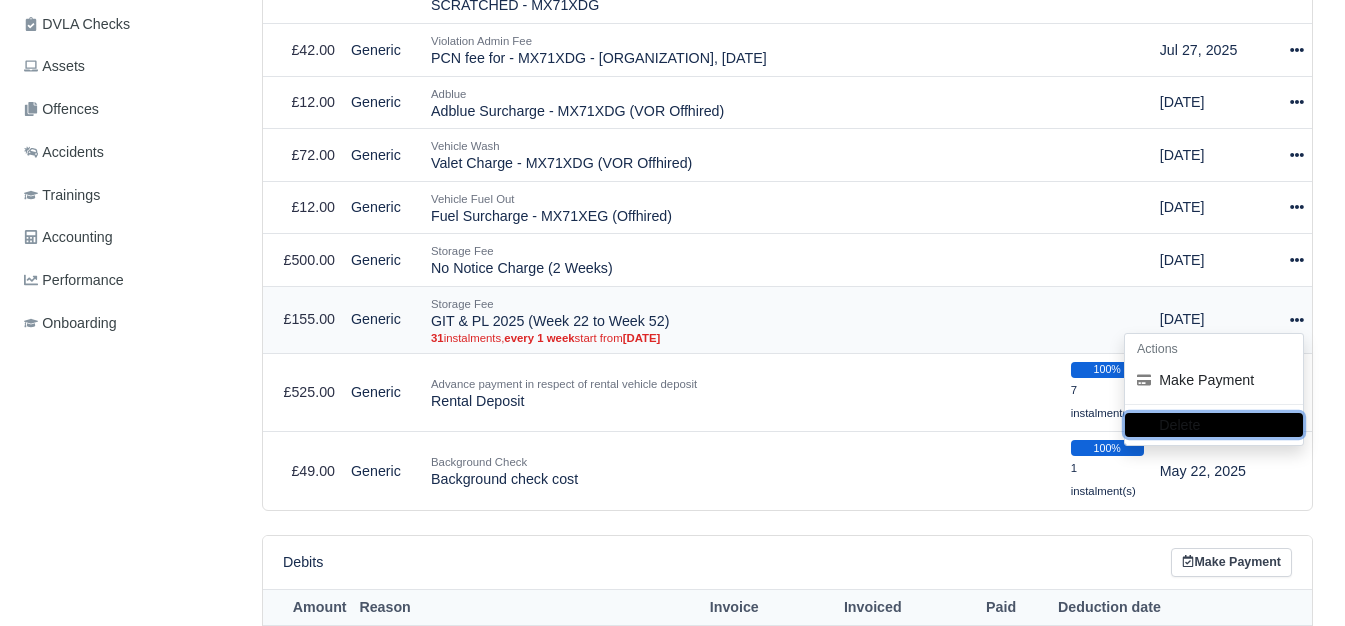 click on "Delete" at bounding box center (1214, 425) 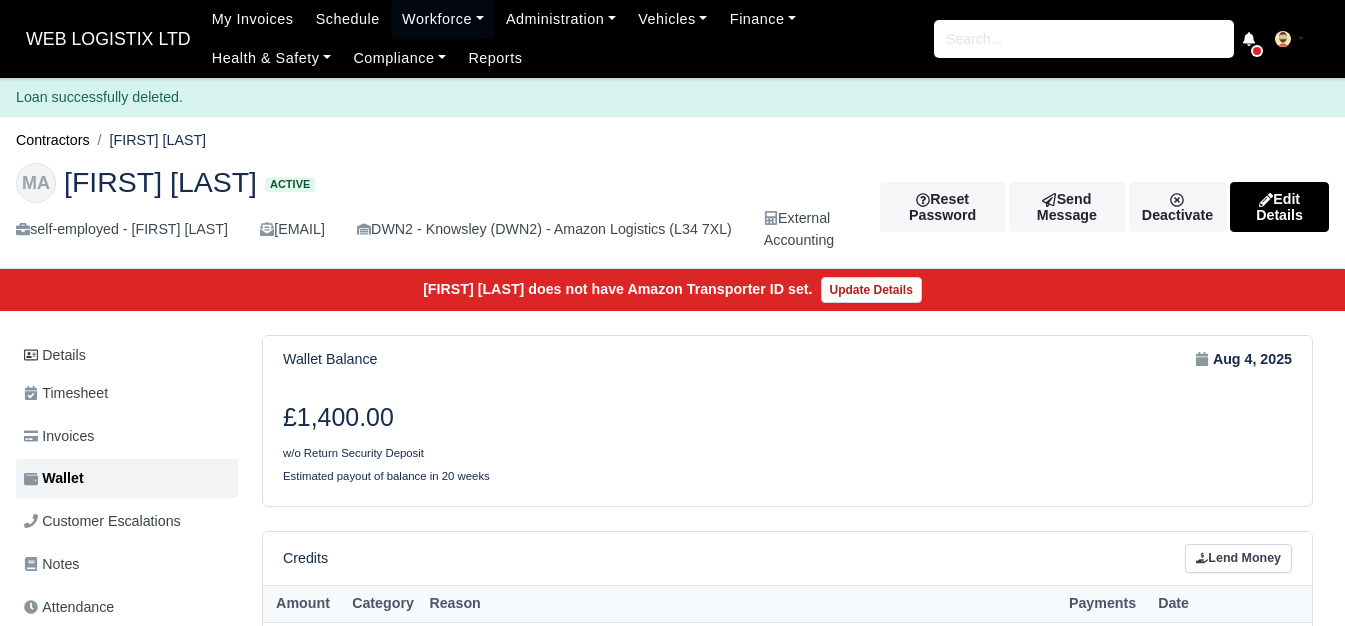 click on "Lend Money" at bounding box center (1238, 558) 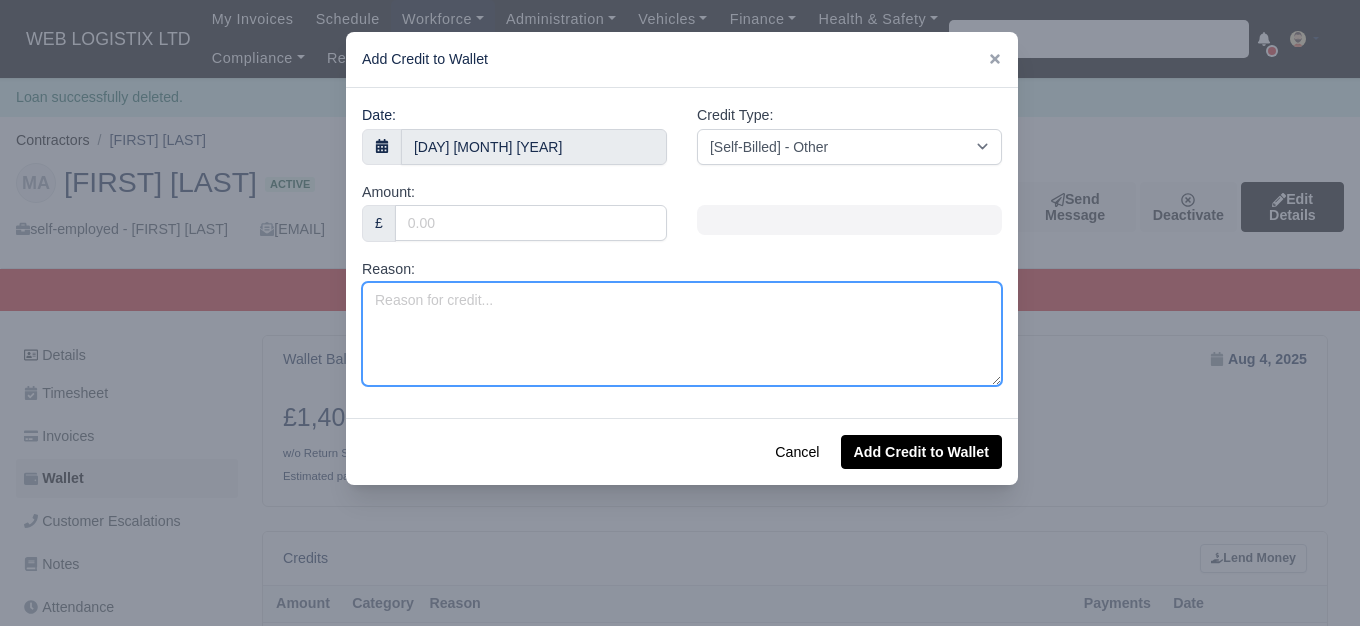 click on "Reason:" at bounding box center [682, 334] 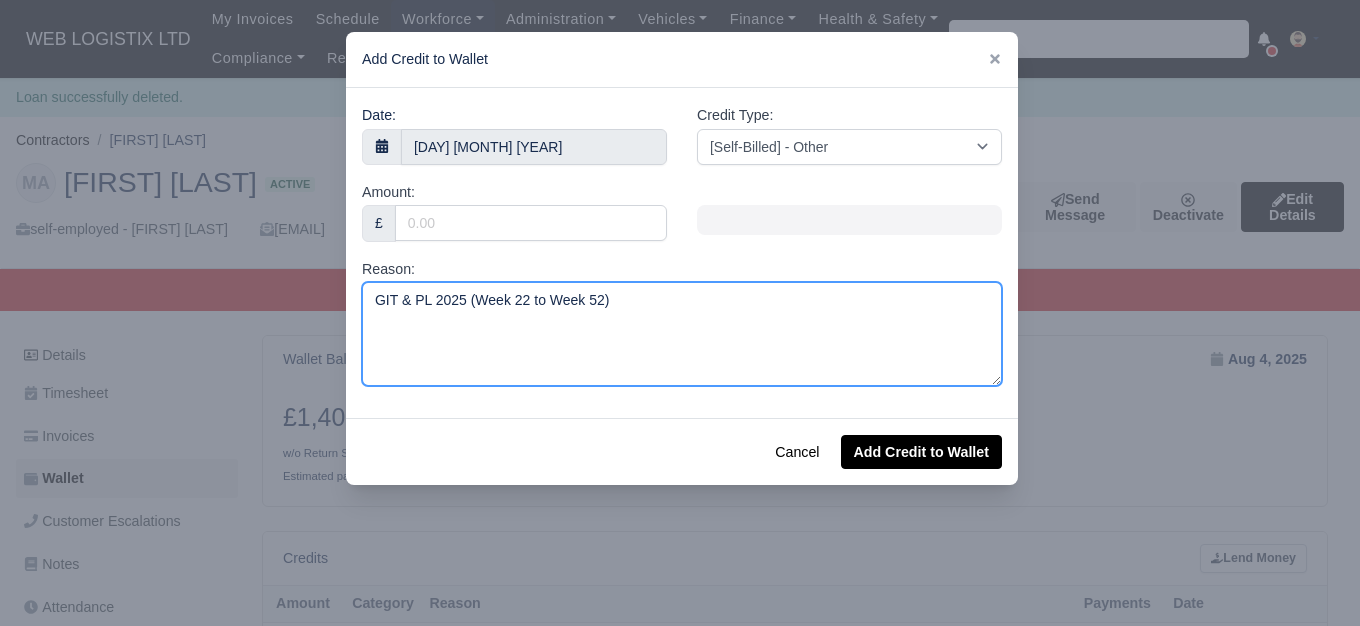 drag, startPoint x: 577, startPoint y: 300, endPoint x: 590, endPoint y: 301, distance: 13.038404 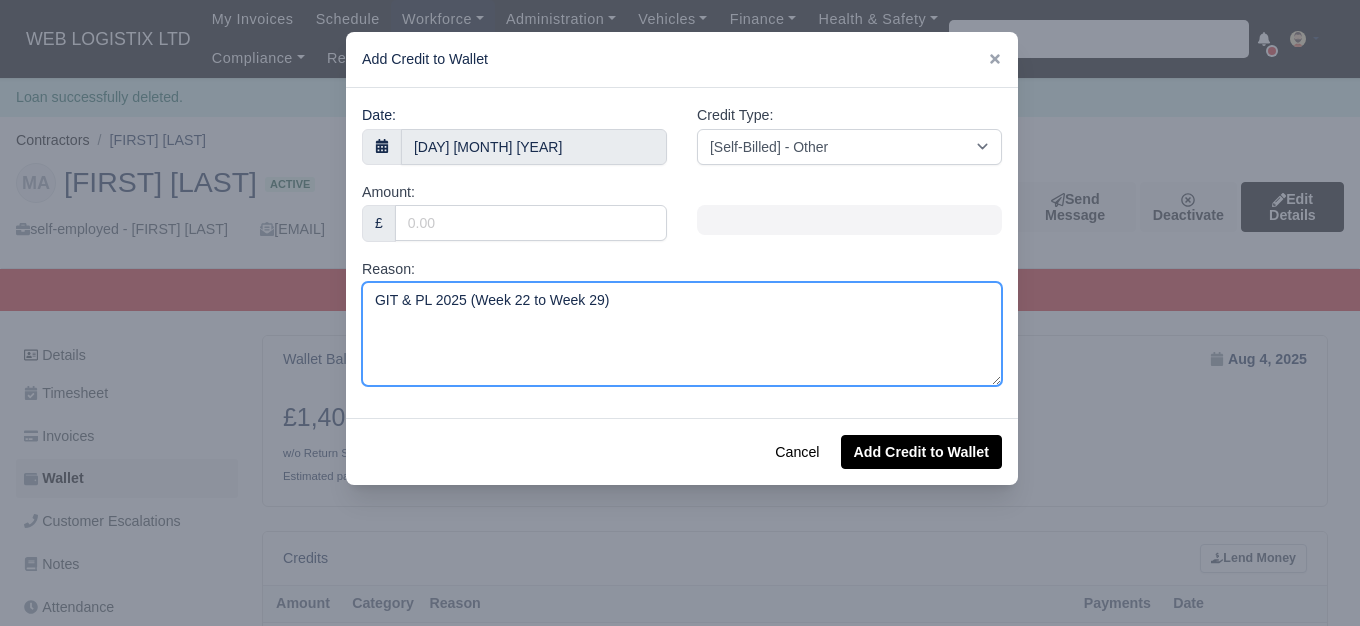 type on "GIT & PL 2025 (Week 22 to Week 29)" 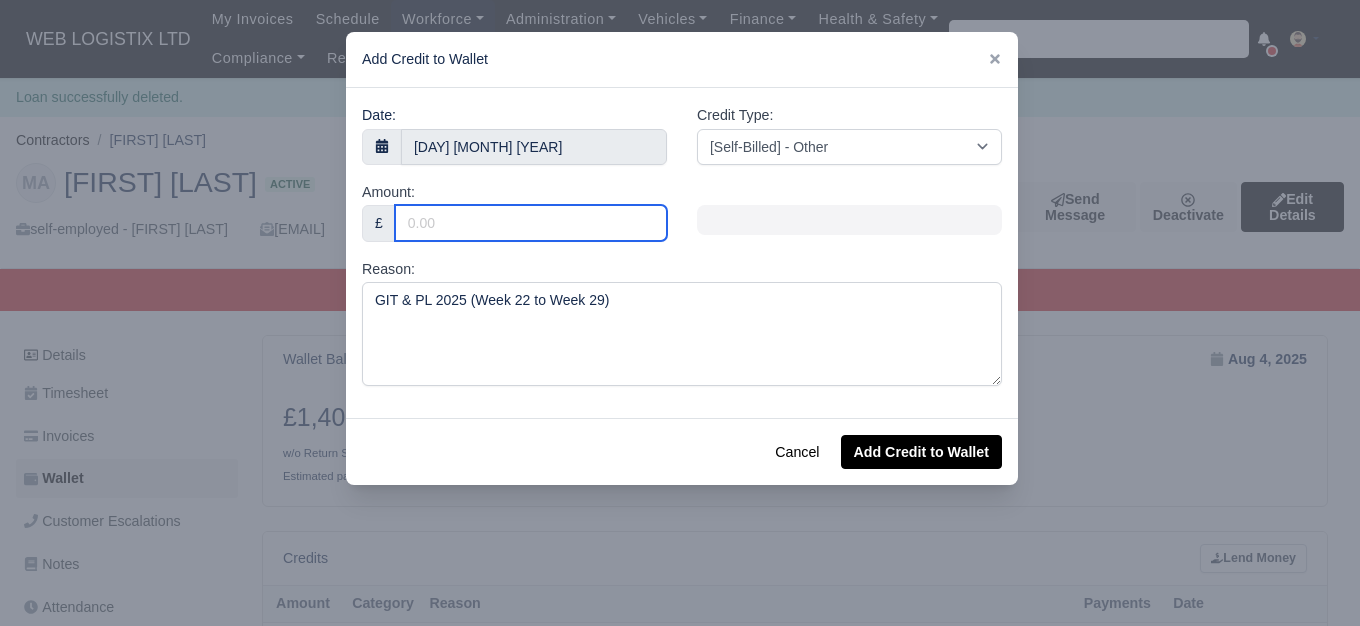 click on "Amount:" at bounding box center (531, 223) 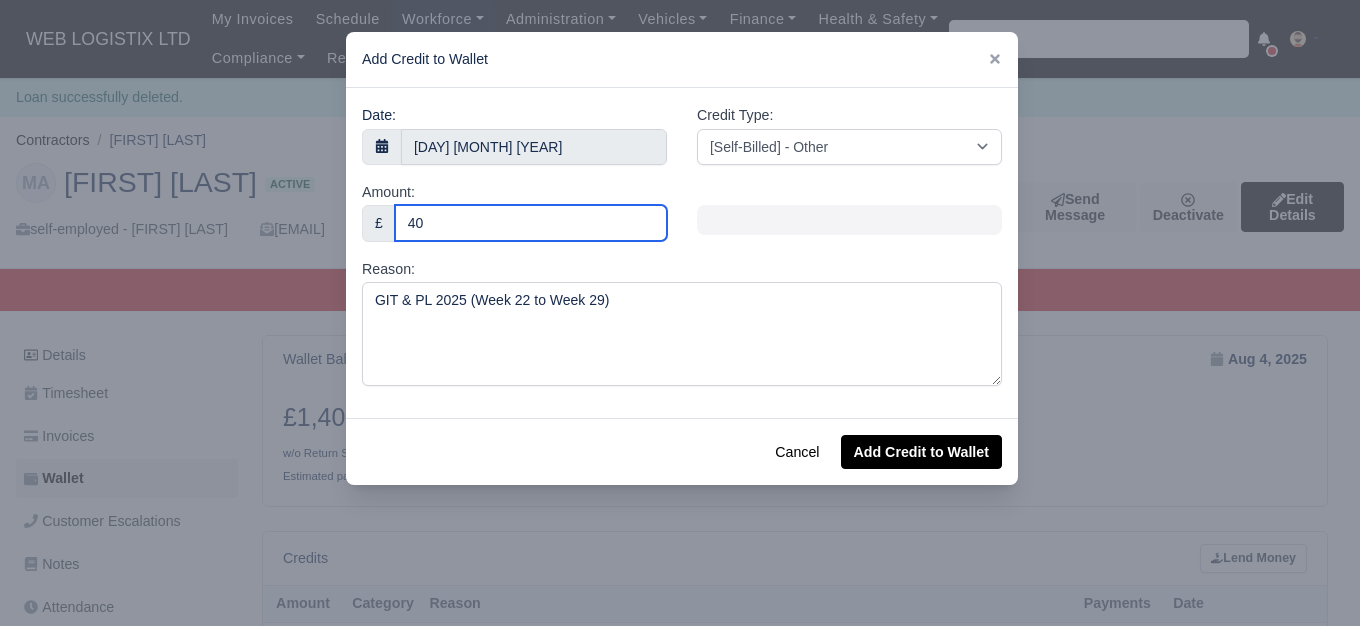 type on "40" 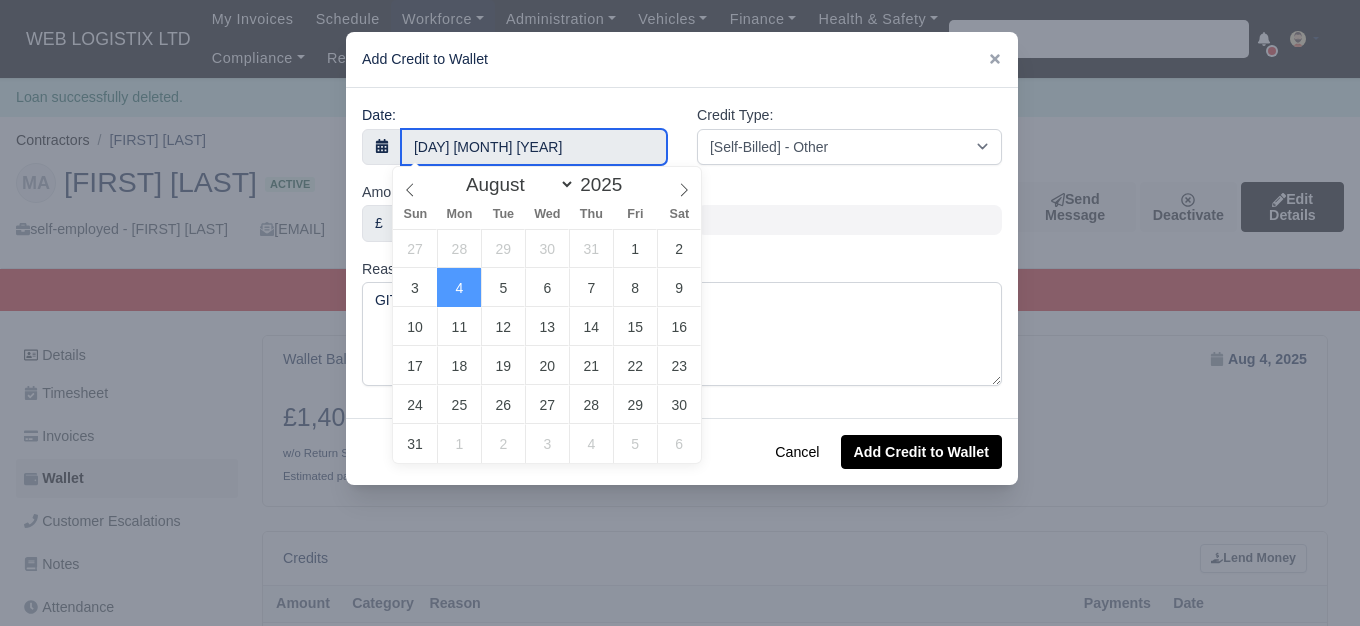 click on "4 August 2025" at bounding box center (534, 147) 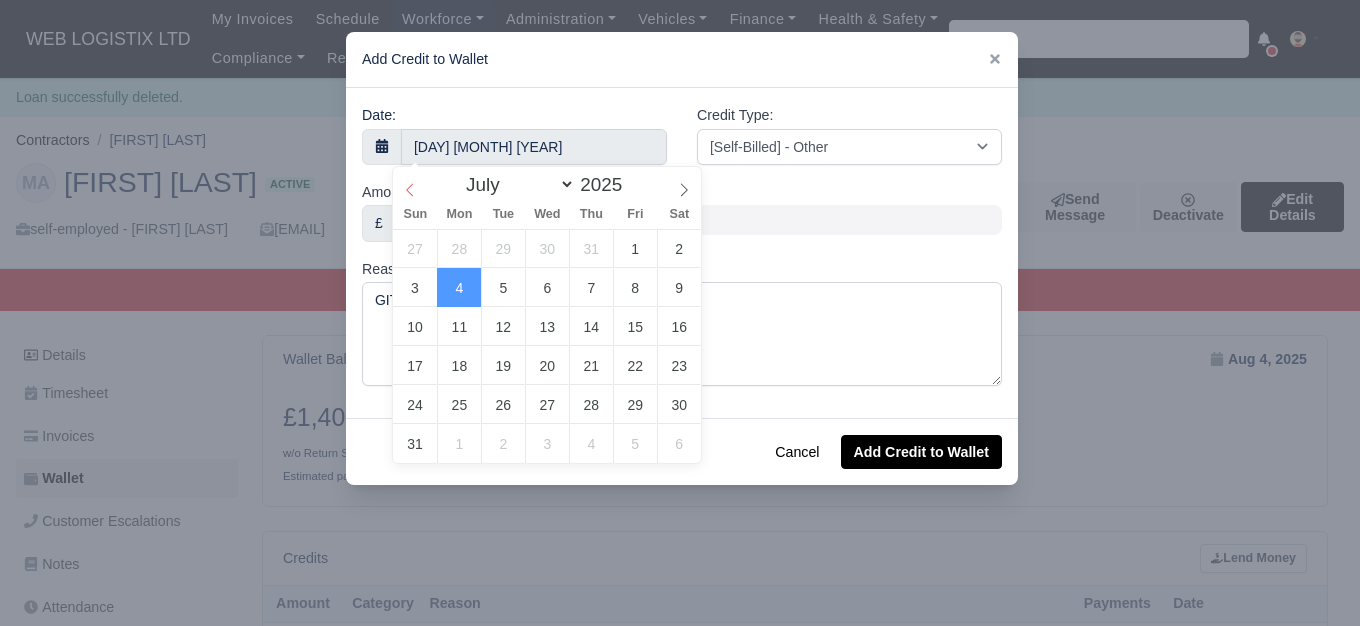 click 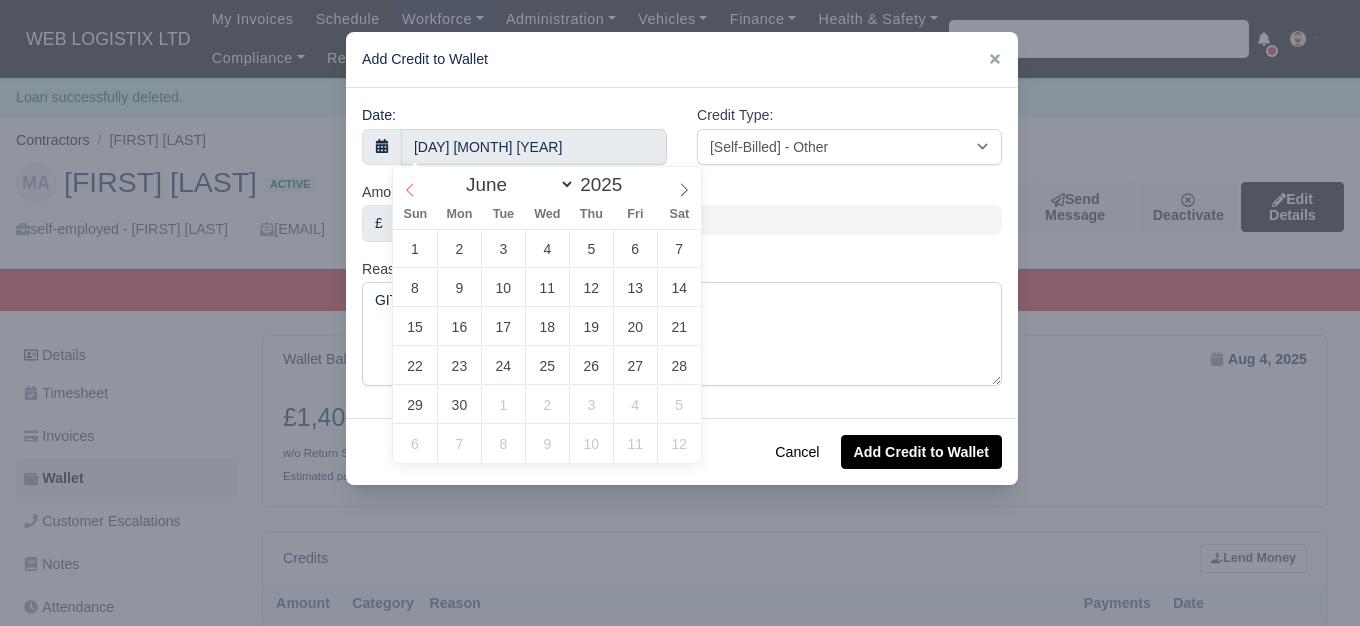click 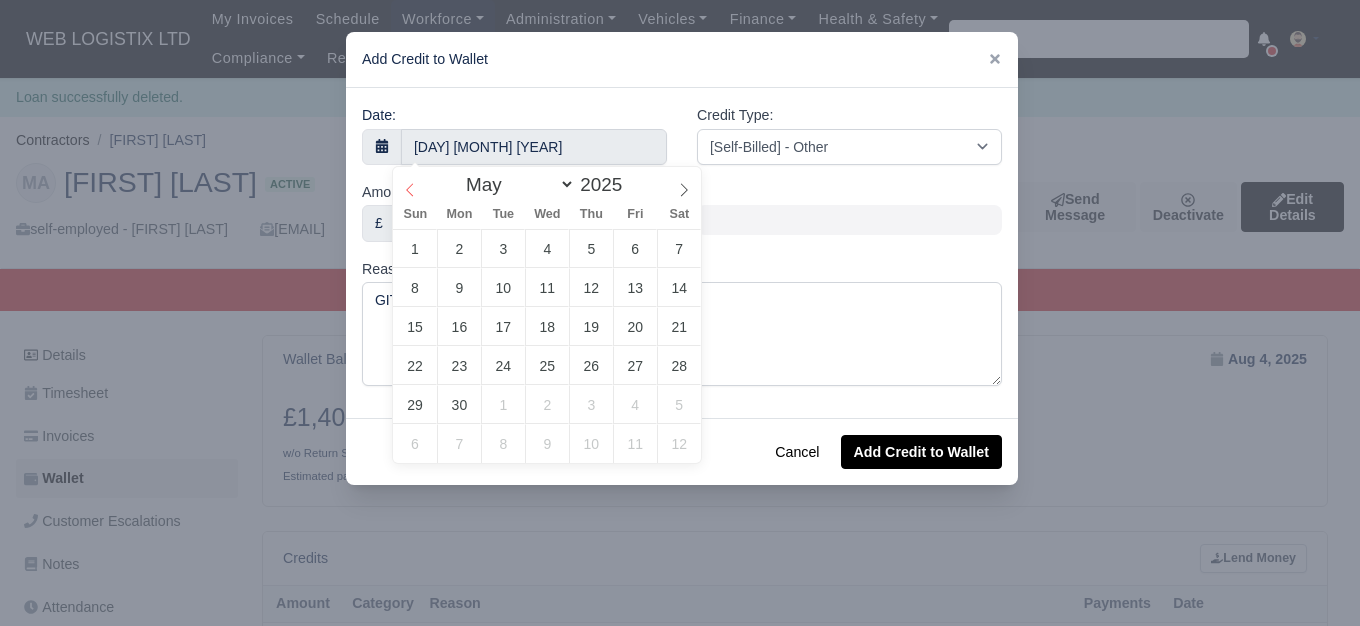 click 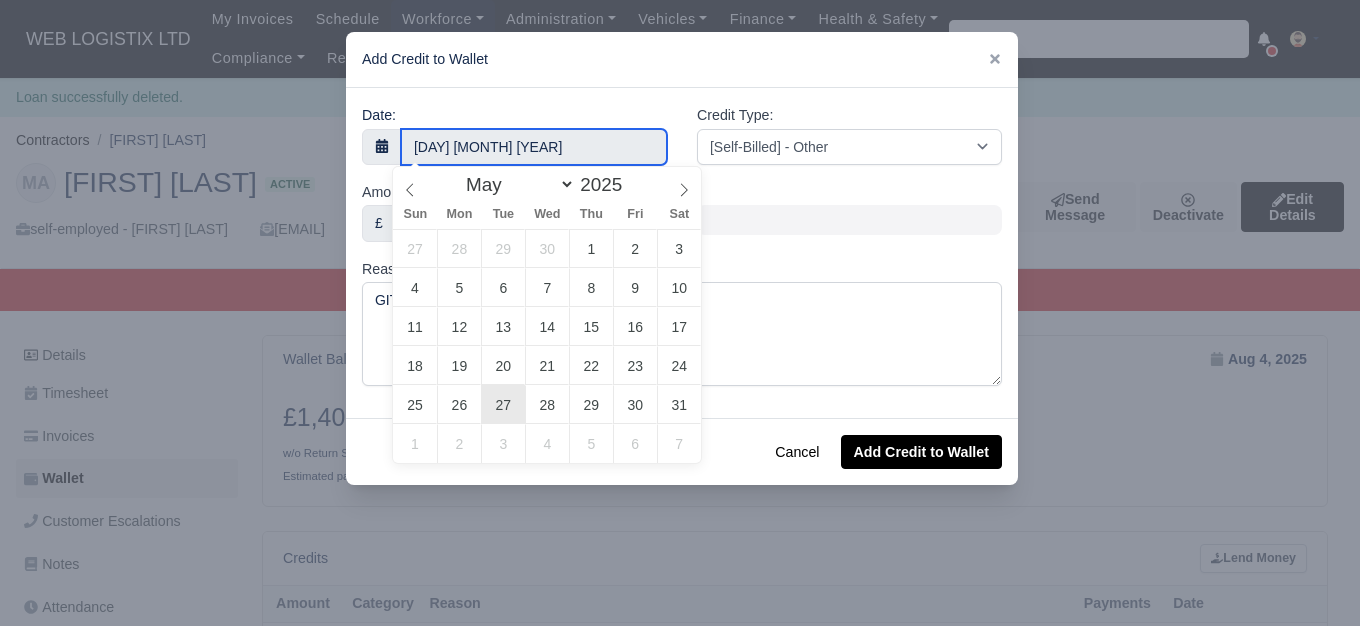 type on "27 May 2025" 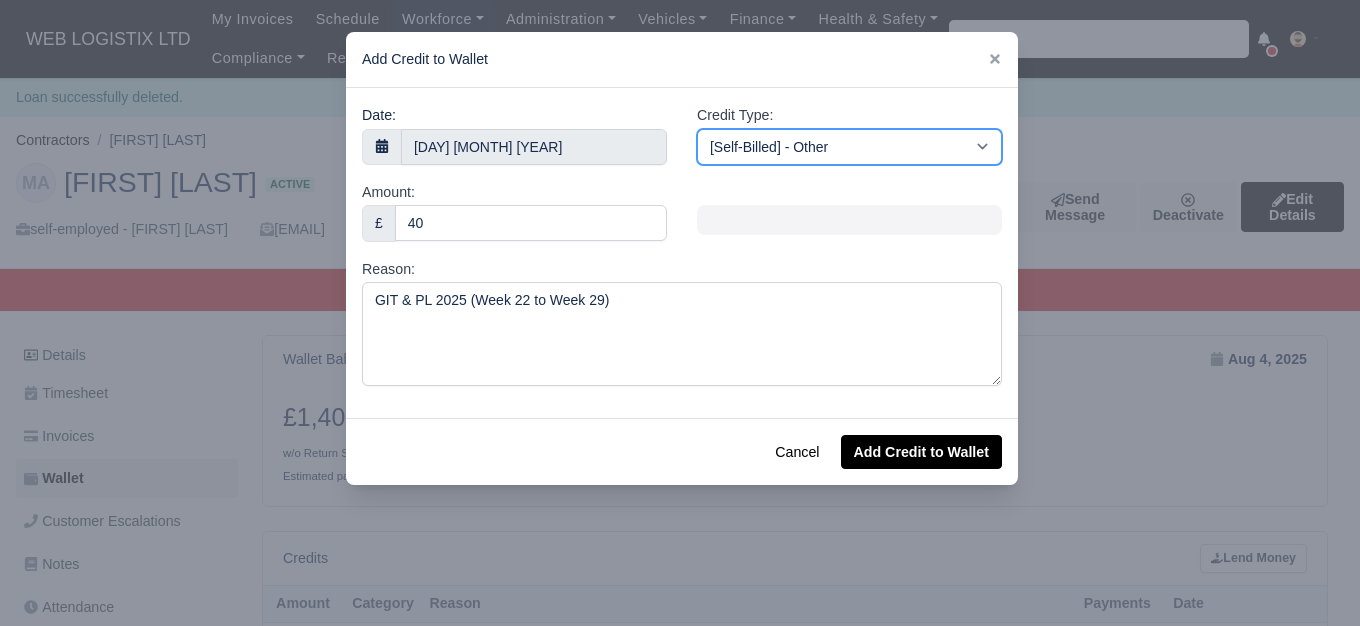click on "[Self-Billed] - Other
[Self-Billed] - Negative Invoice
[Self-Billed] - Keychain
[Self-Billed] - Background Check
[Self-Billed] - Fuel Advance Payment
[Self-Billed] - Prepayment for Upcoming Work
[Rental] - Other
[Rental] - Vehicle Wash
[Rental] - Repayment in respect of vehicle damage
[Rental] - Vehicle Recovery Charge
[Rental] - Vehicle Pound Recovery
[Rental] - Vehicle Key Replacement
[Rental] - Vehicle Fuel Out
[Rental] - Van Fuel out/Adblue/Keychain/Van Wash/Sticker
[Rental] - Security Deposit to a maximum of £500
[Rental] - Advance payment in respect of rental vehicle deposit
[Rental] - Vehicle Violation
[Rental] - Violation Fee" at bounding box center (849, 147) 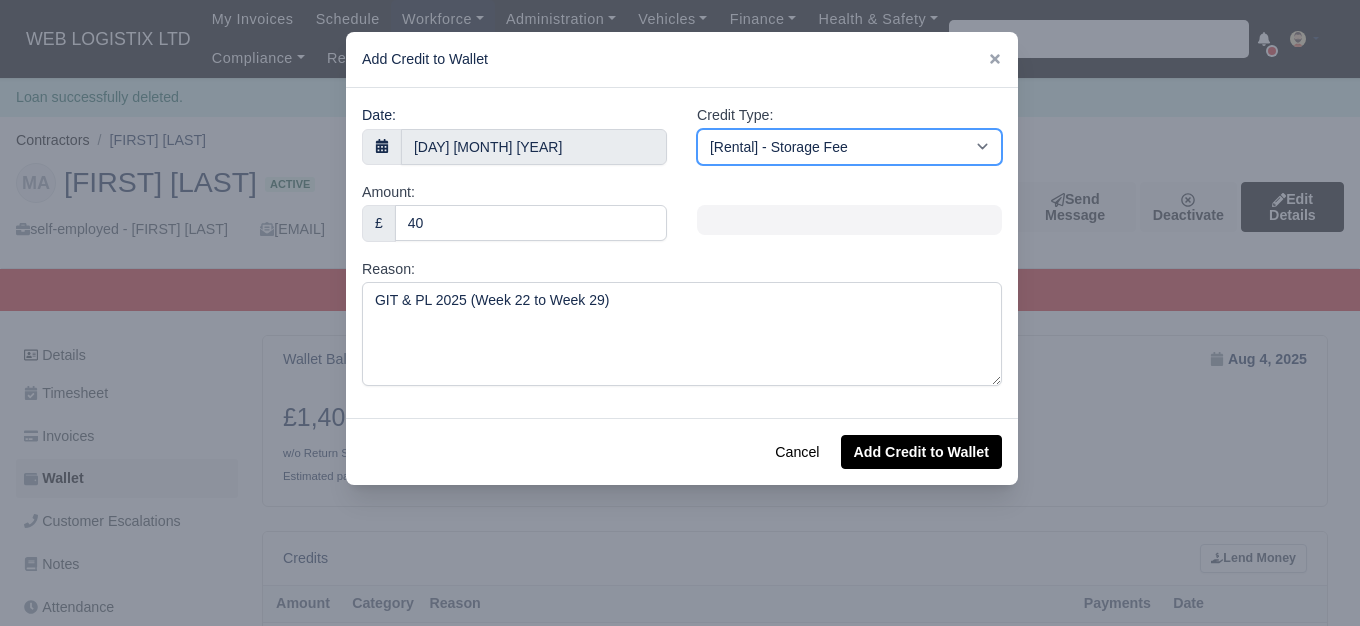 click on "[Self-Billed] - Other
[Self-Billed] - Negative Invoice
[Self-Billed] - Keychain
[Self-Billed] - Background Check
[Self-Billed] - Fuel Advance Payment
[Self-Billed] - Prepayment for Upcoming Work
[Rental] - Other
[Rental] - Vehicle Wash
[Rental] - Repayment in respect of vehicle damage
[Rental] - Vehicle Recovery Charge
[Rental] - Vehicle Pound Recovery
[Rental] - Vehicle Key Replacement
[Rental] - Vehicle Fuel Out
[Rental] - Van Fuel out/Adblue/Keychain/Van Wash/Sticker
[Rental] - Security Deposit to a maximum of £500
[Rental] - Advance payment in respect of rental vehicle deposit
[Rental] - Vehicle Violation
[Rental] - Violation Fee" at bounding box center (849, 147) 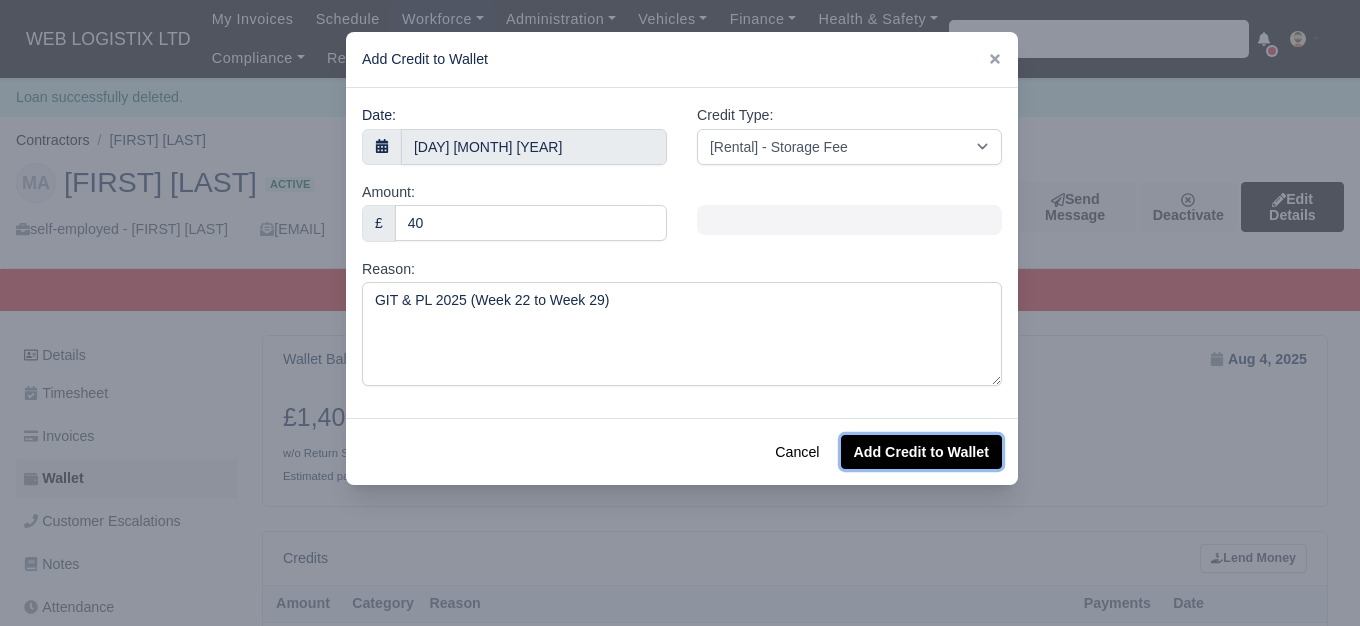 click on "Add Credit to Wallet" at bounding box center (921, 452) 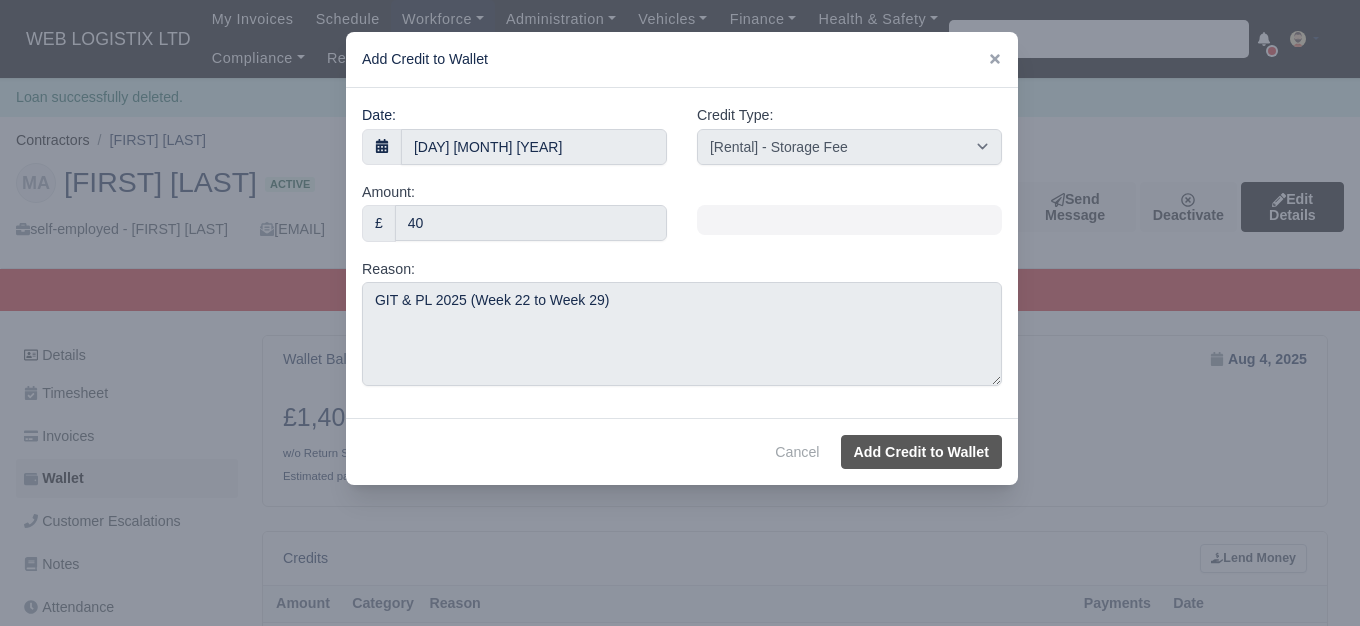 select on "other" 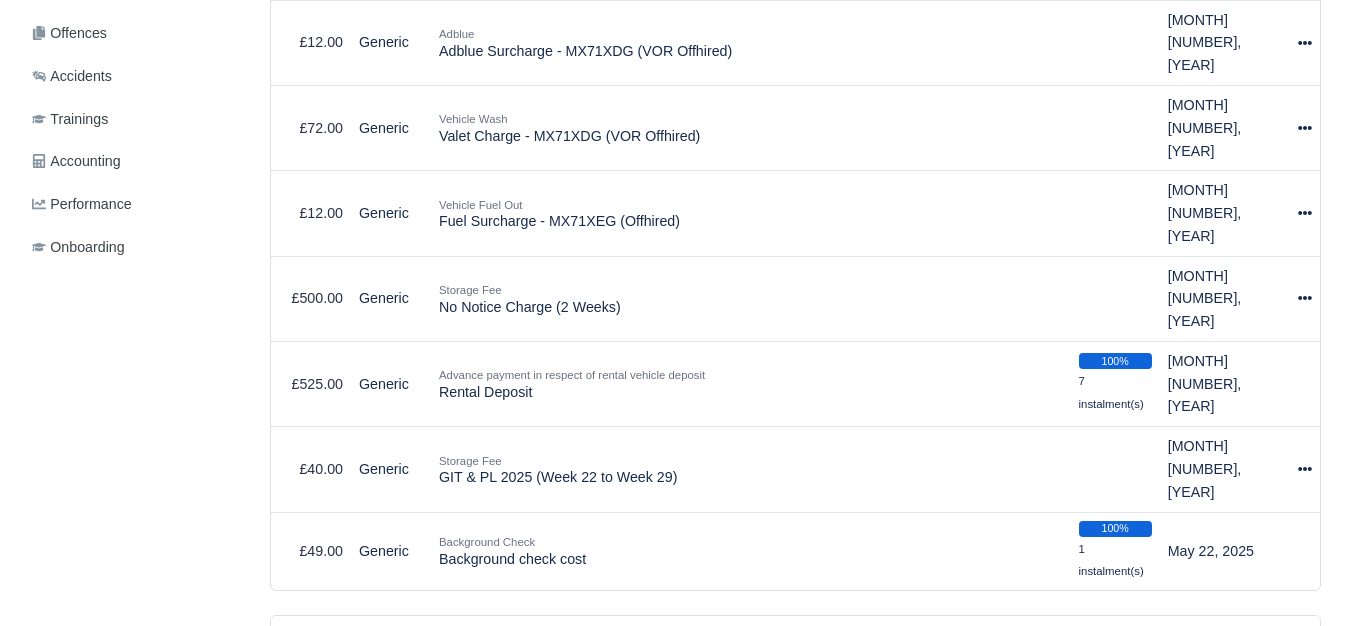 scroll, scrollTop: 760, scrollLeft: 0, axis: vertical 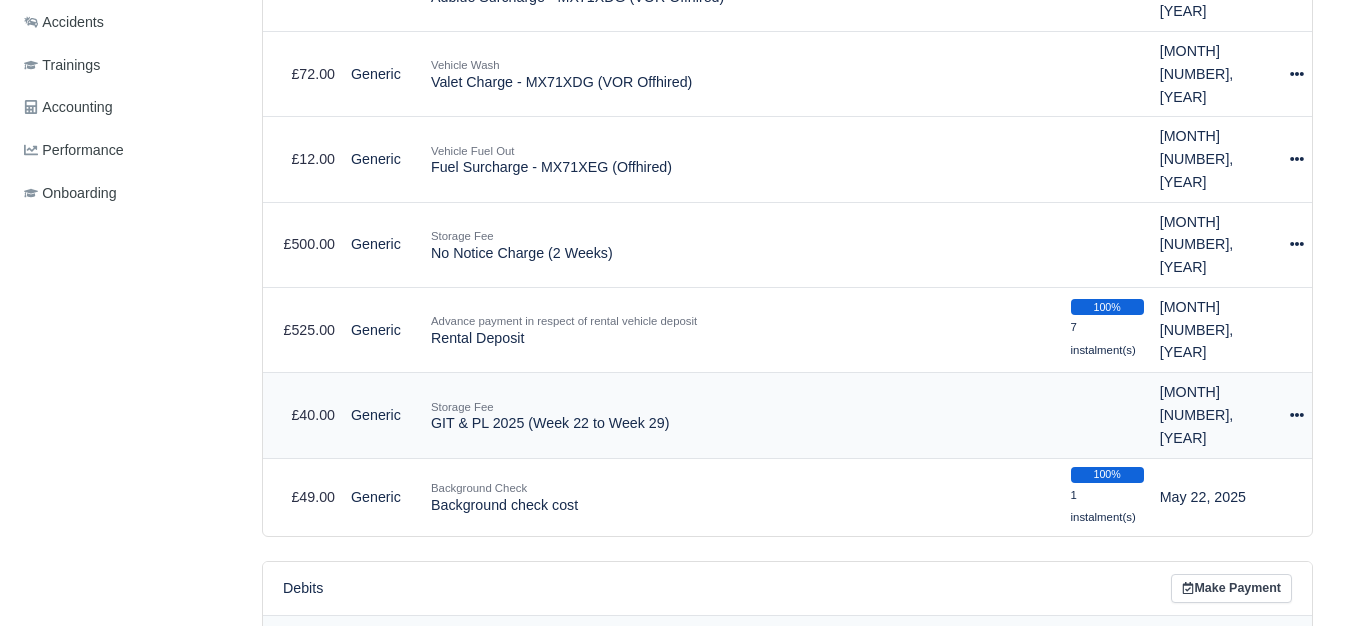 click 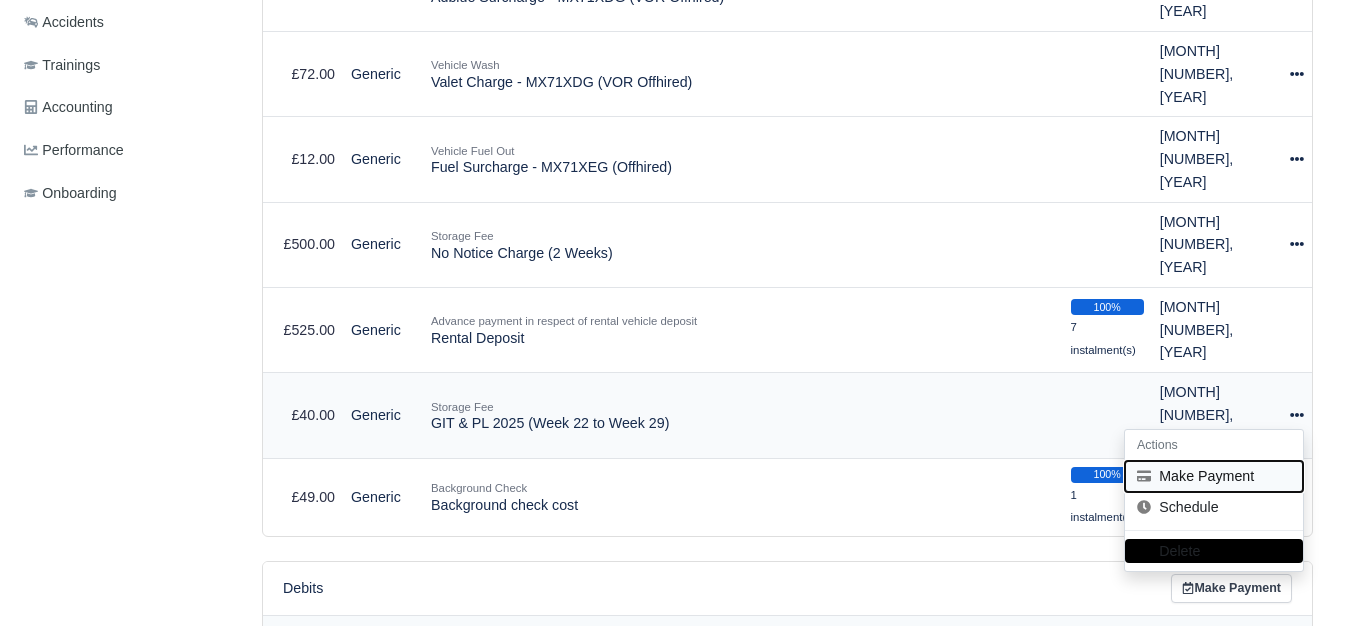 click on "Make Payment" at bounding box center (1214, 476) 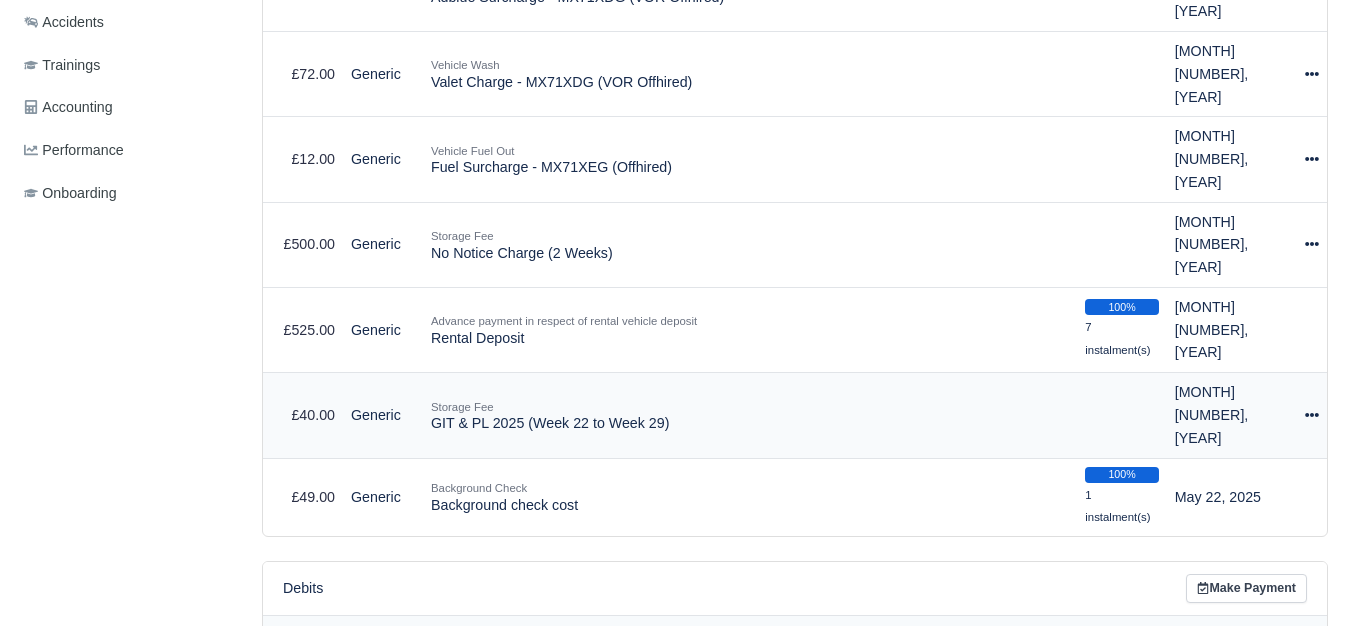 select on "6064" 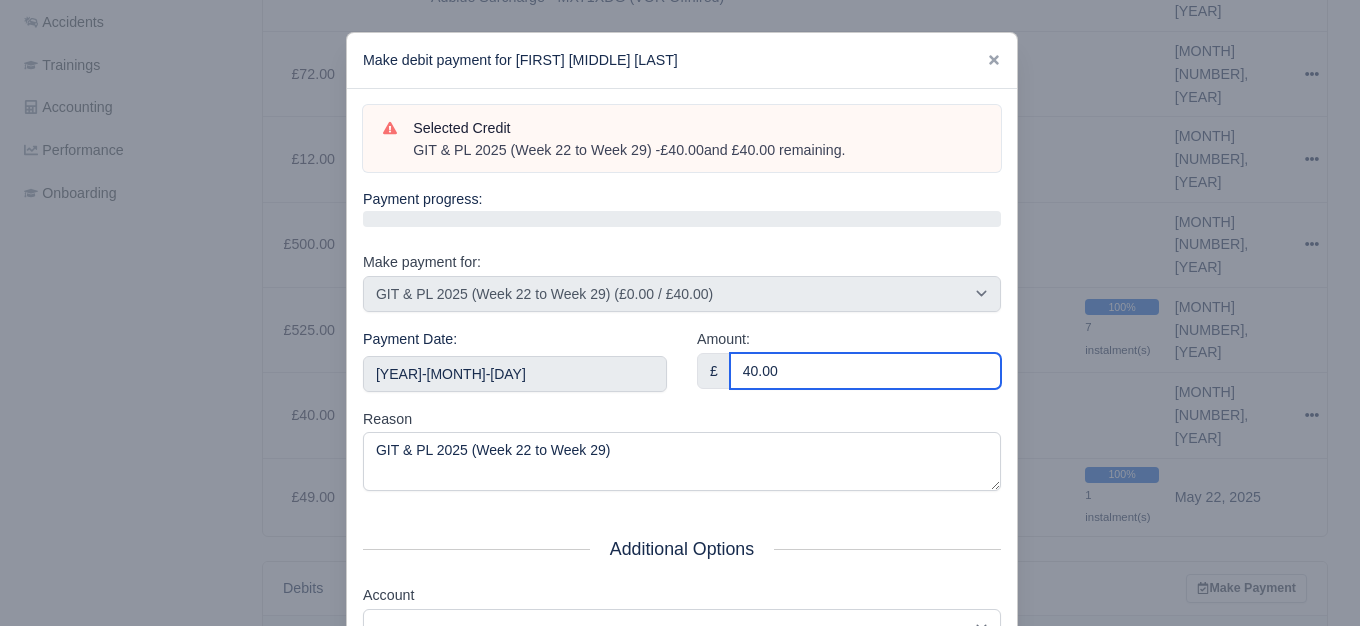 click on "40.00" at bounding box center [865, 371] 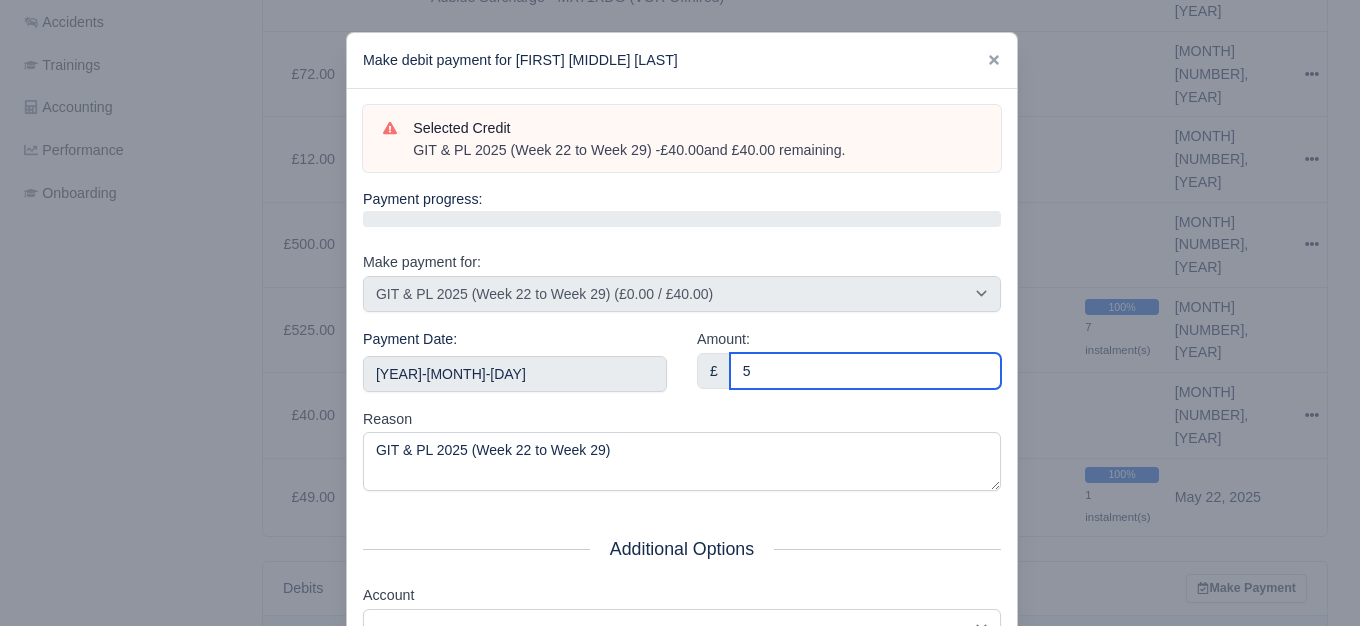 type on "5" 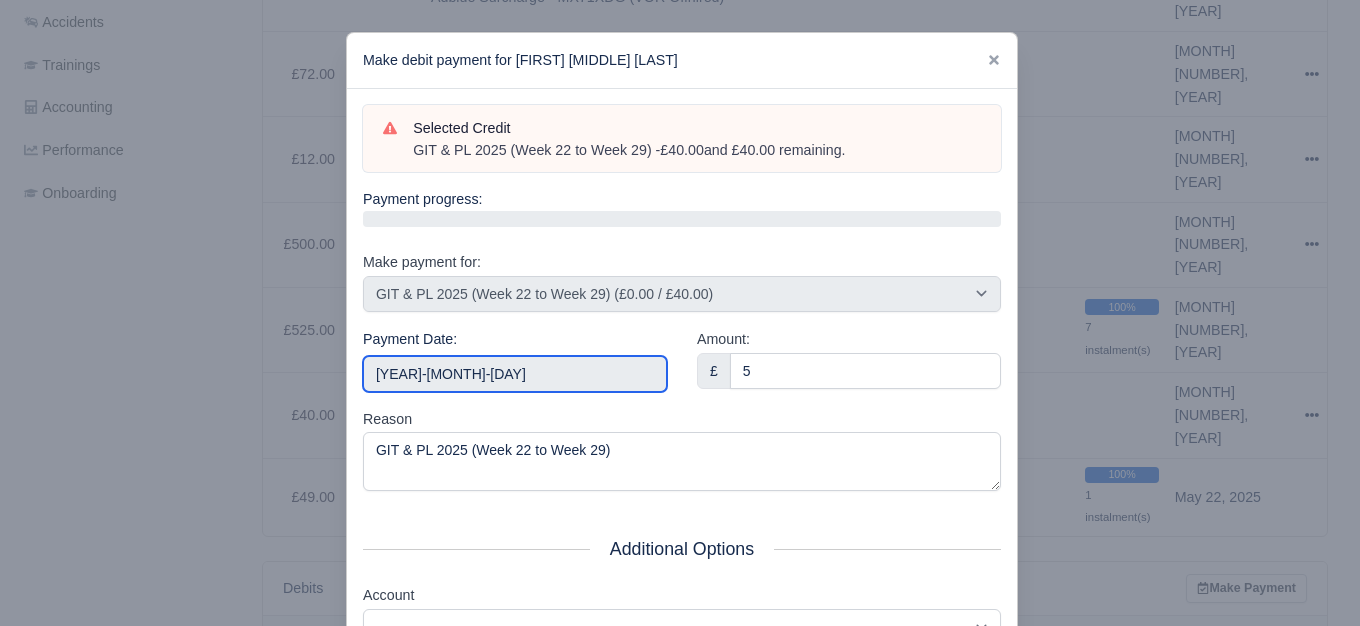 click on "[YEAR]-[MONTH]-[DATE]" at bounding box center (515, 374) 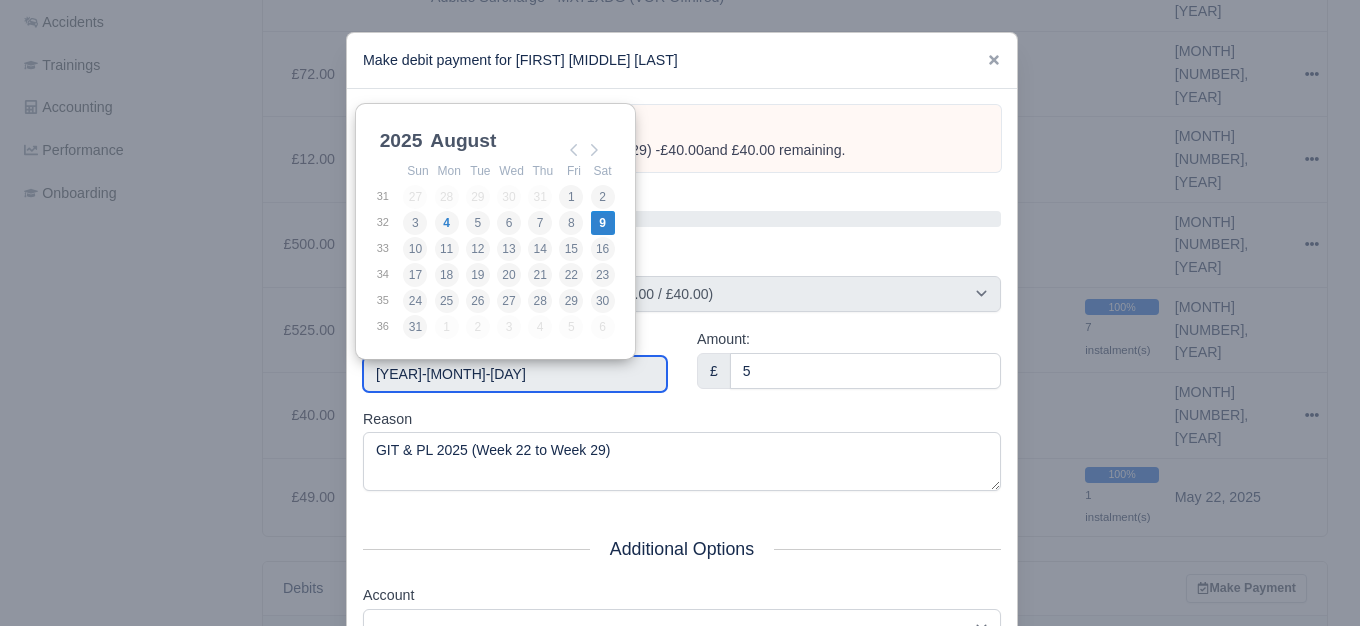 click on "[YEAR]-[MONTH]-[DATE]" at bounding box center (515, 374) 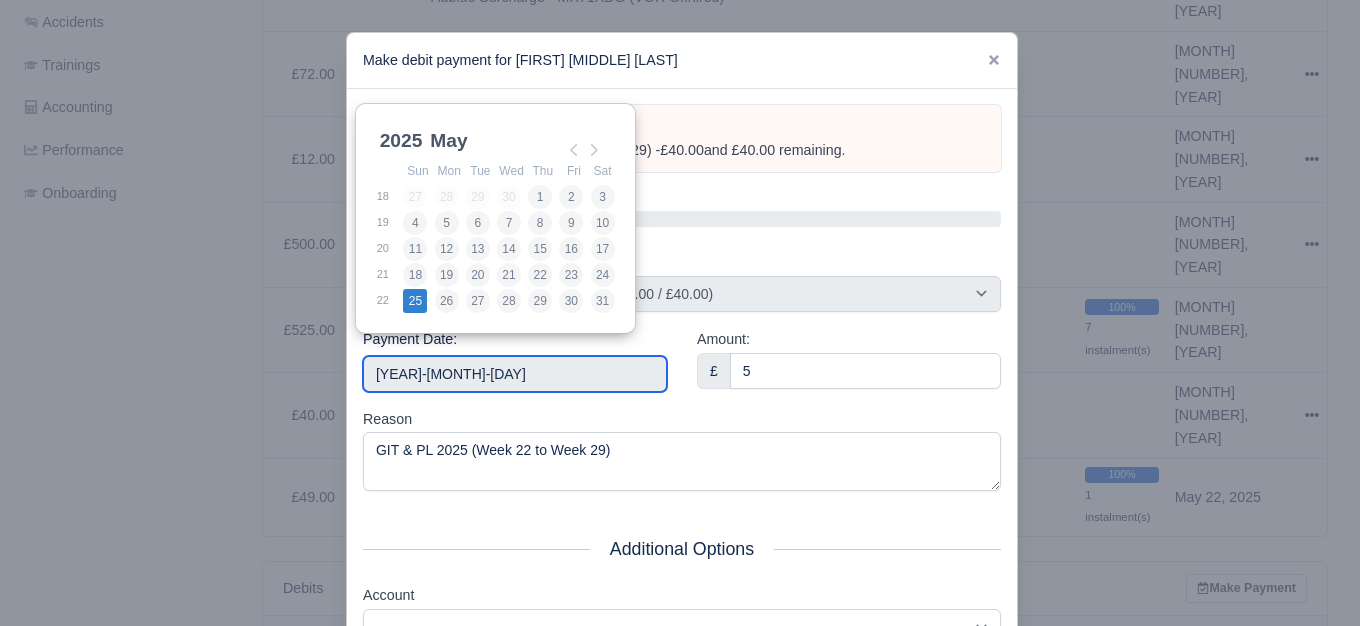 type on "2025-05-25" 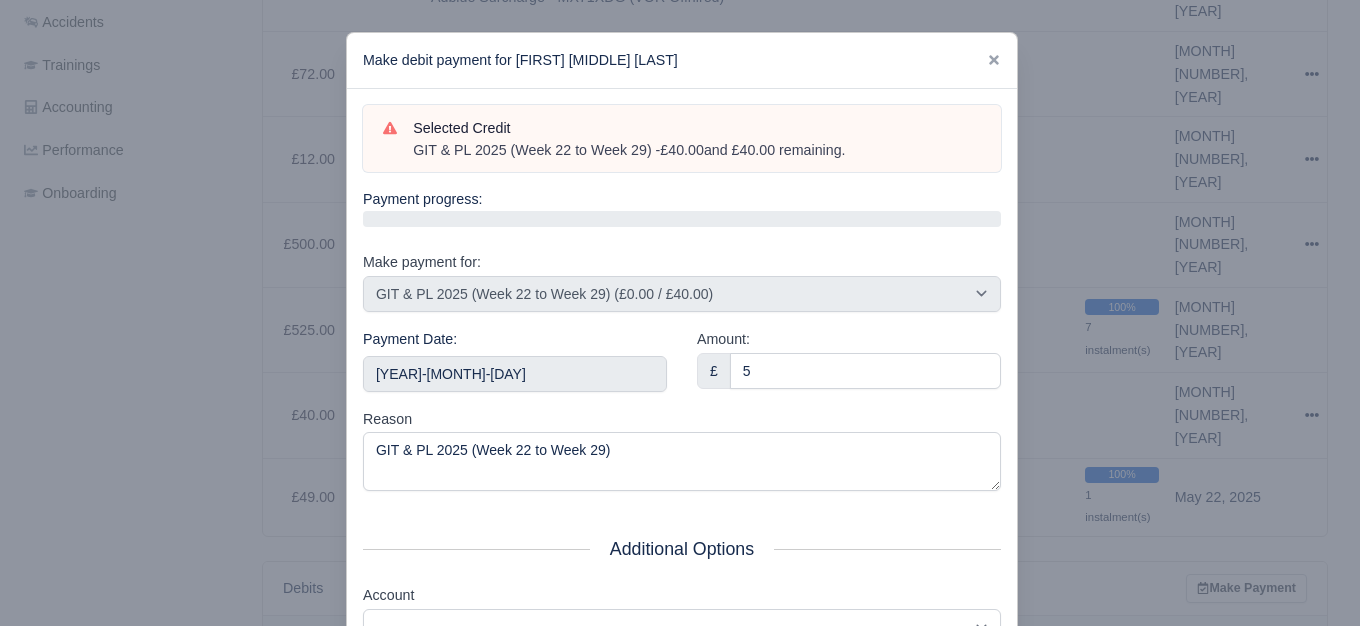 scroll, scrollTop: 302, scrollLeft: 0, axis: vertical 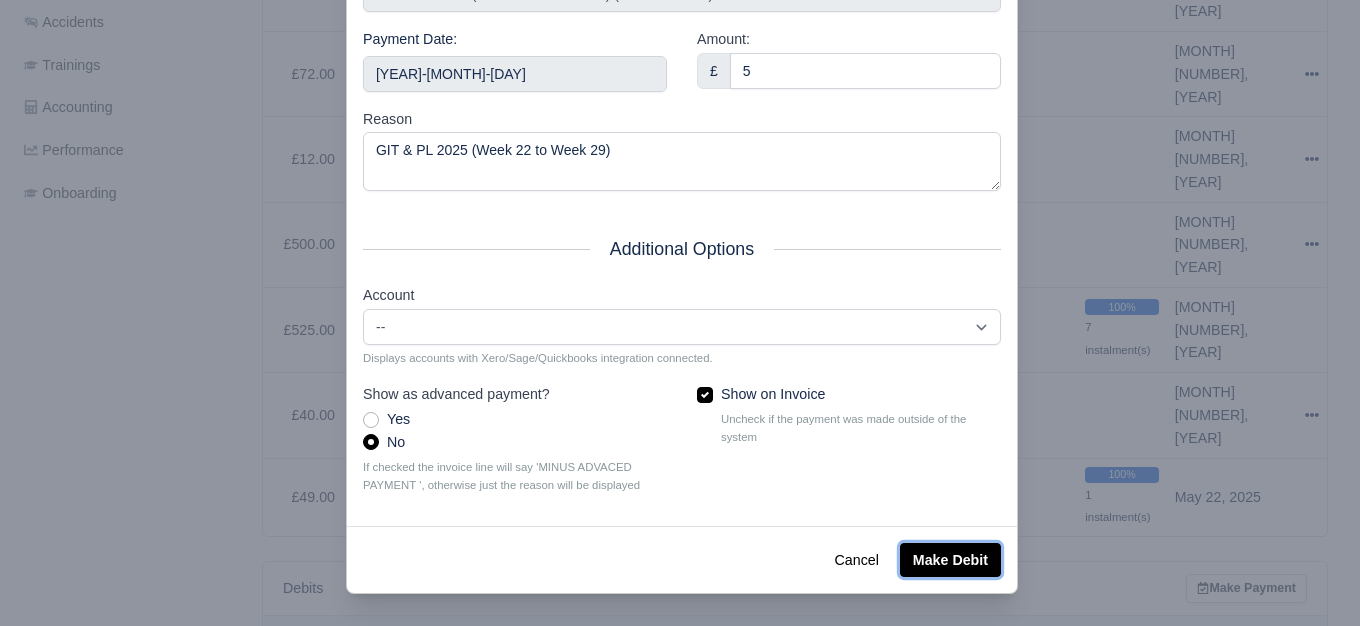 click on "Make Debit" at bounding box center (950, 560) 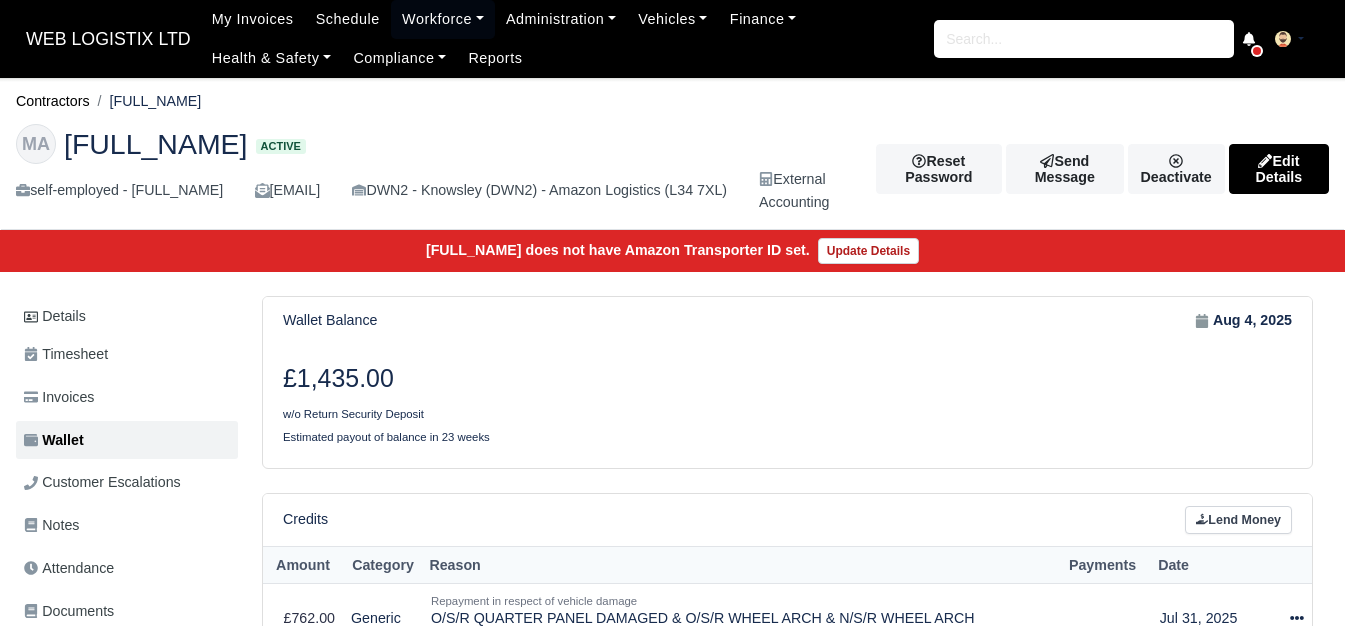 scroll, scrollTop: 0, scrollLeft: 0, axis: both 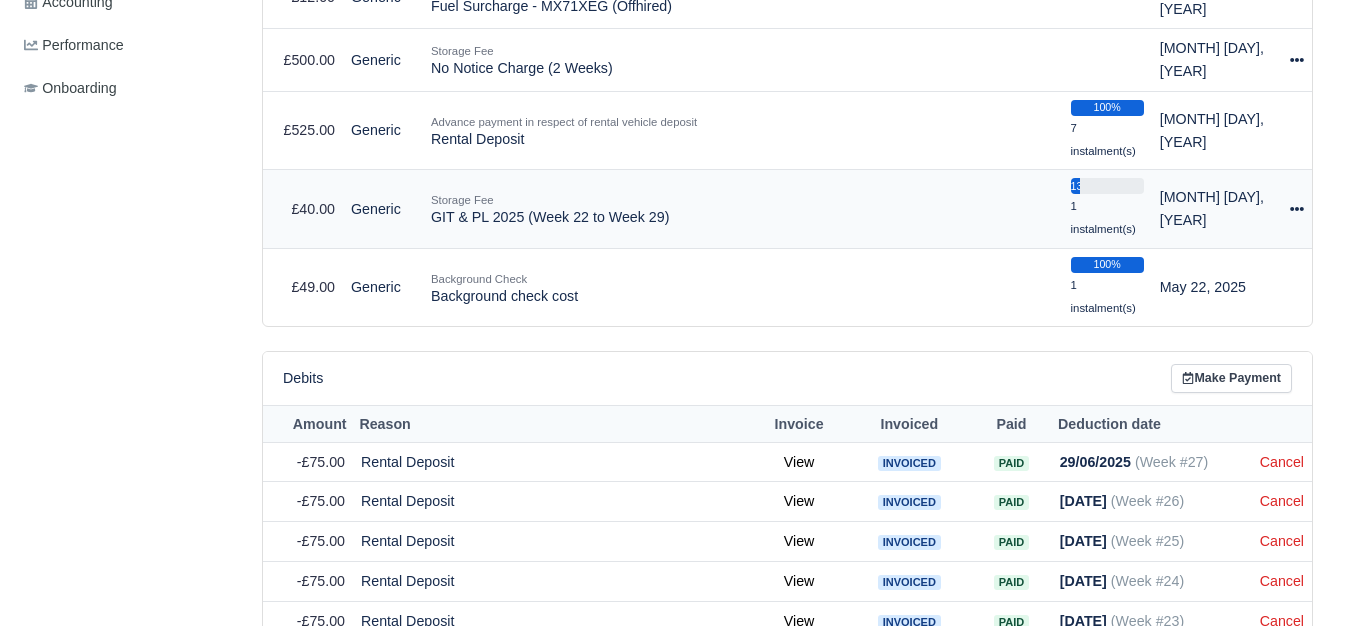 click 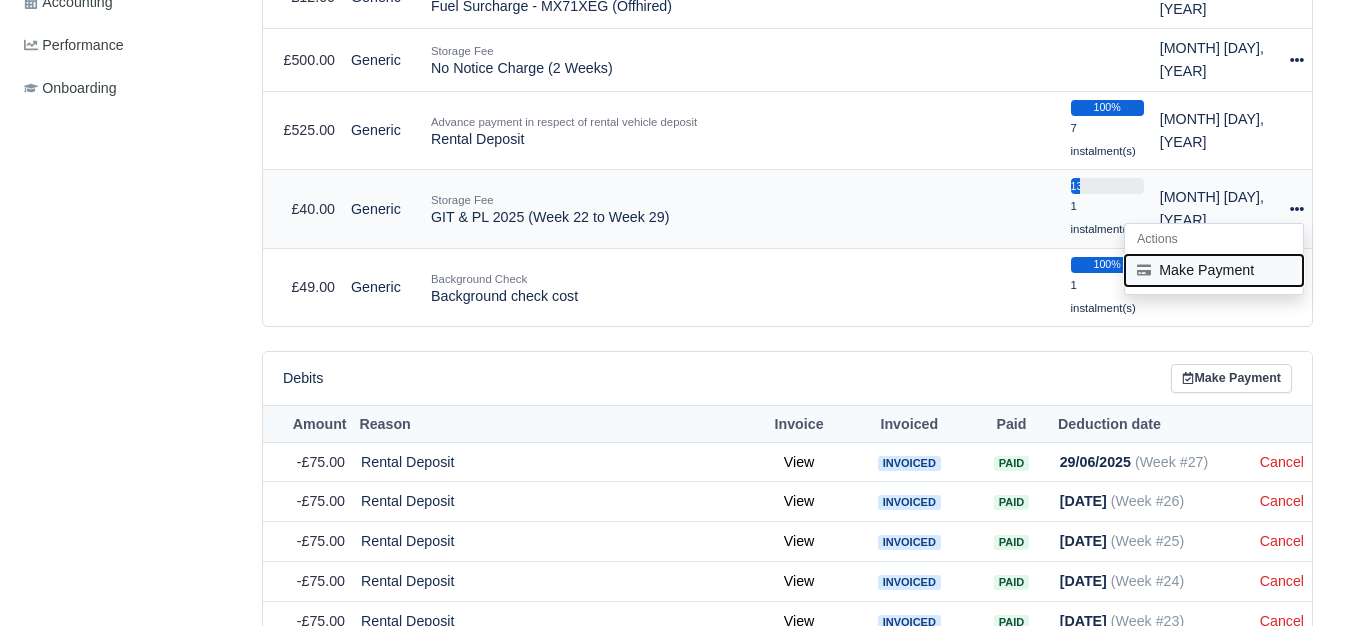 click on "Make Payment" at bounding box center [1214, 270] 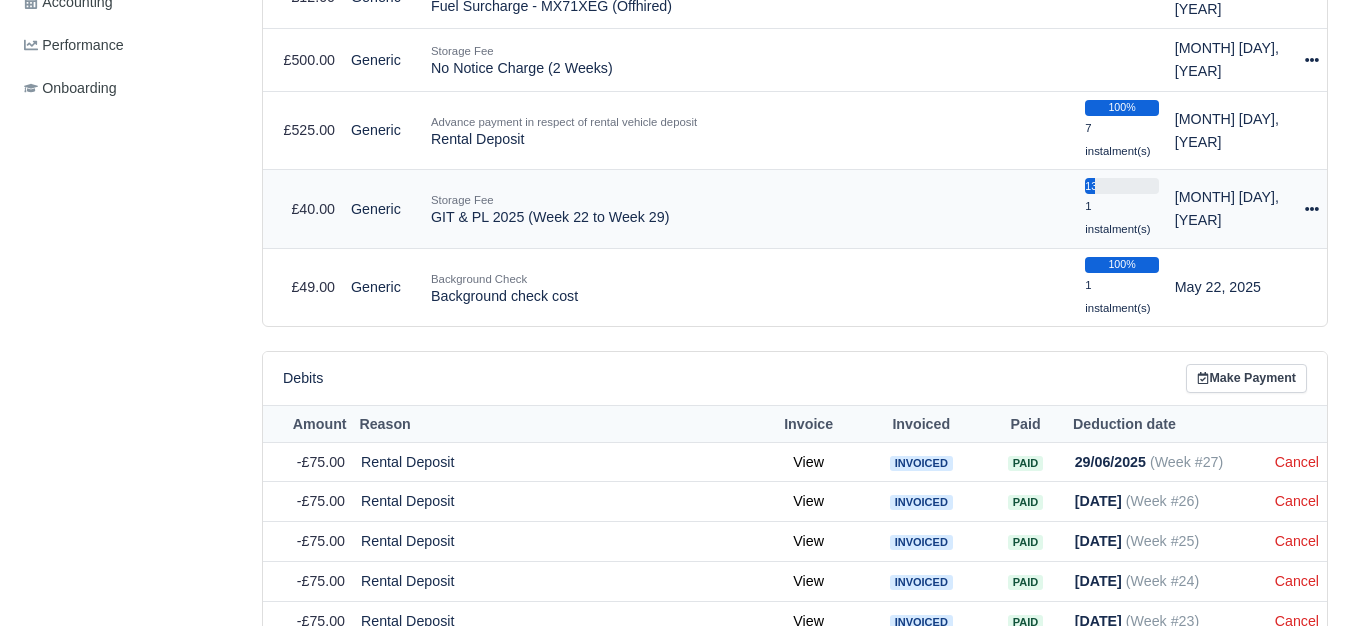 select on "6064" 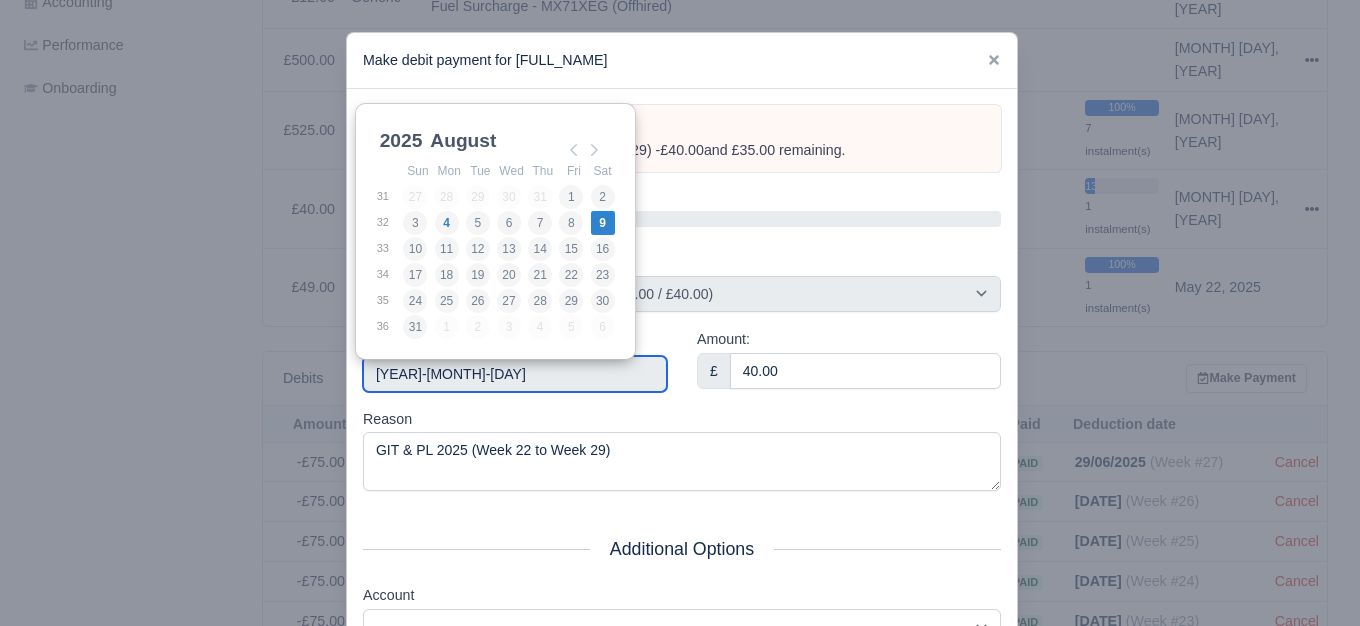 click on "[YEAR]-[MONTH]-[DATE]" at bounding box center [515, 374] 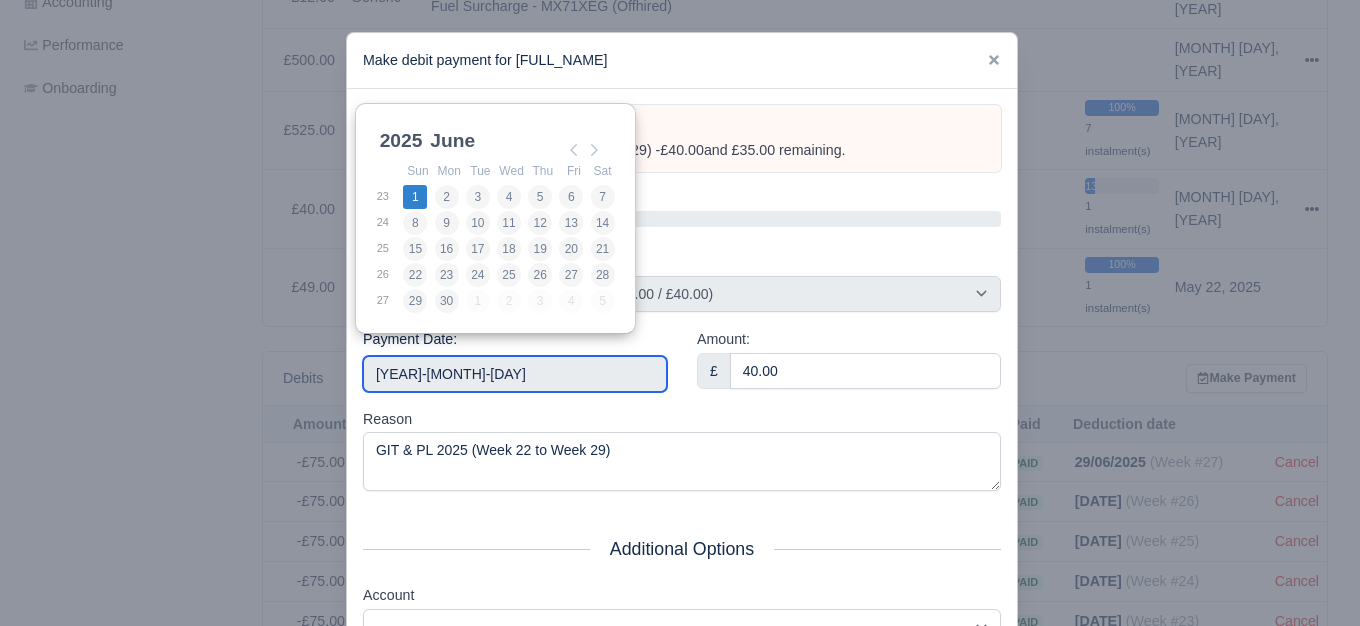 type on "2025-06-01" 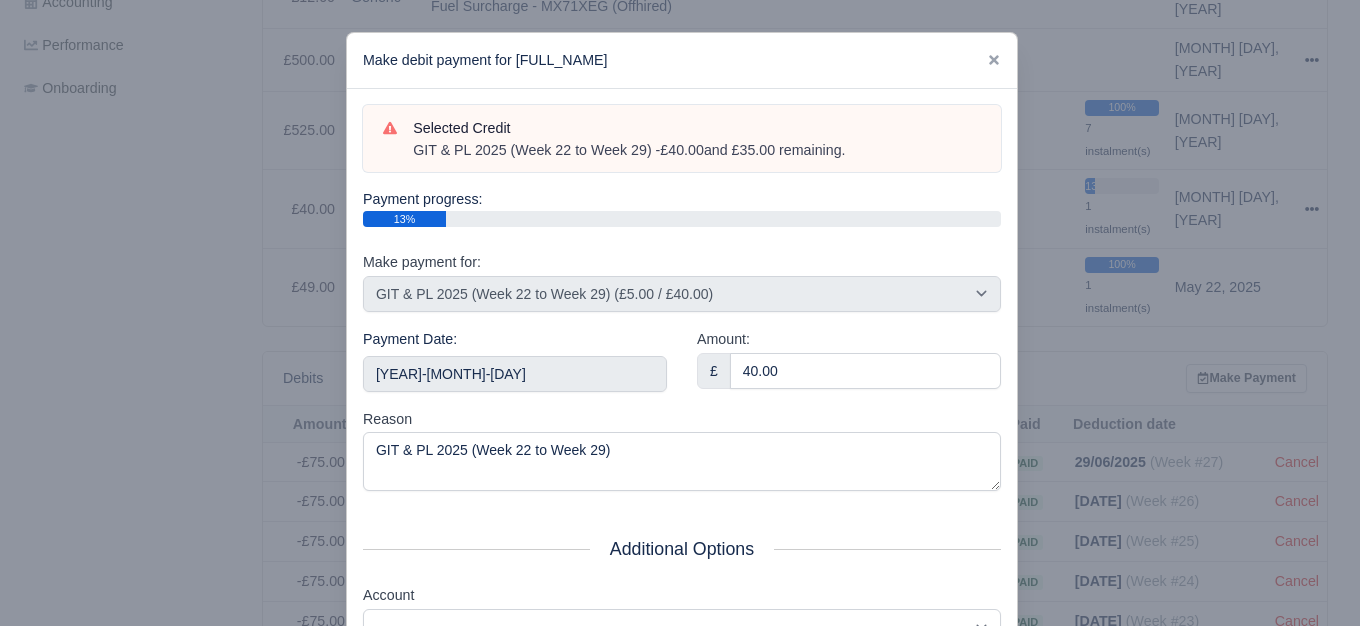 click on "Amount:
£
40.00" at bounding box center (849, 368) 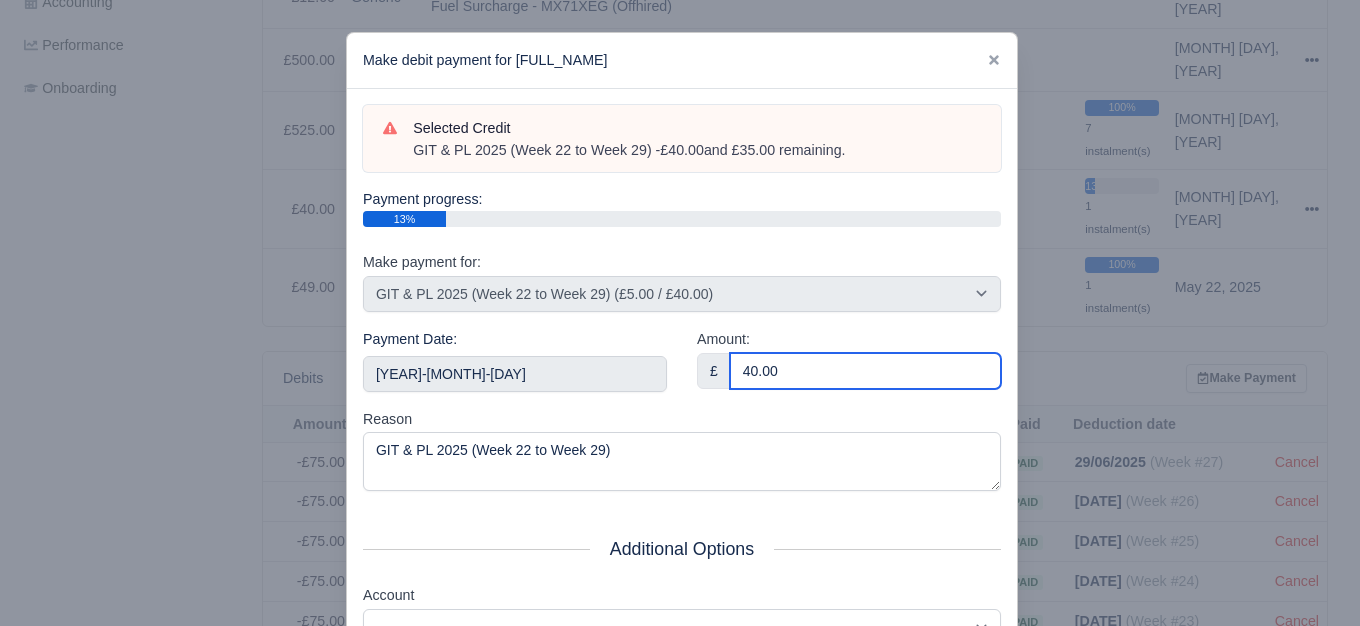 click on "40.00" at bounding box center (865, 371) 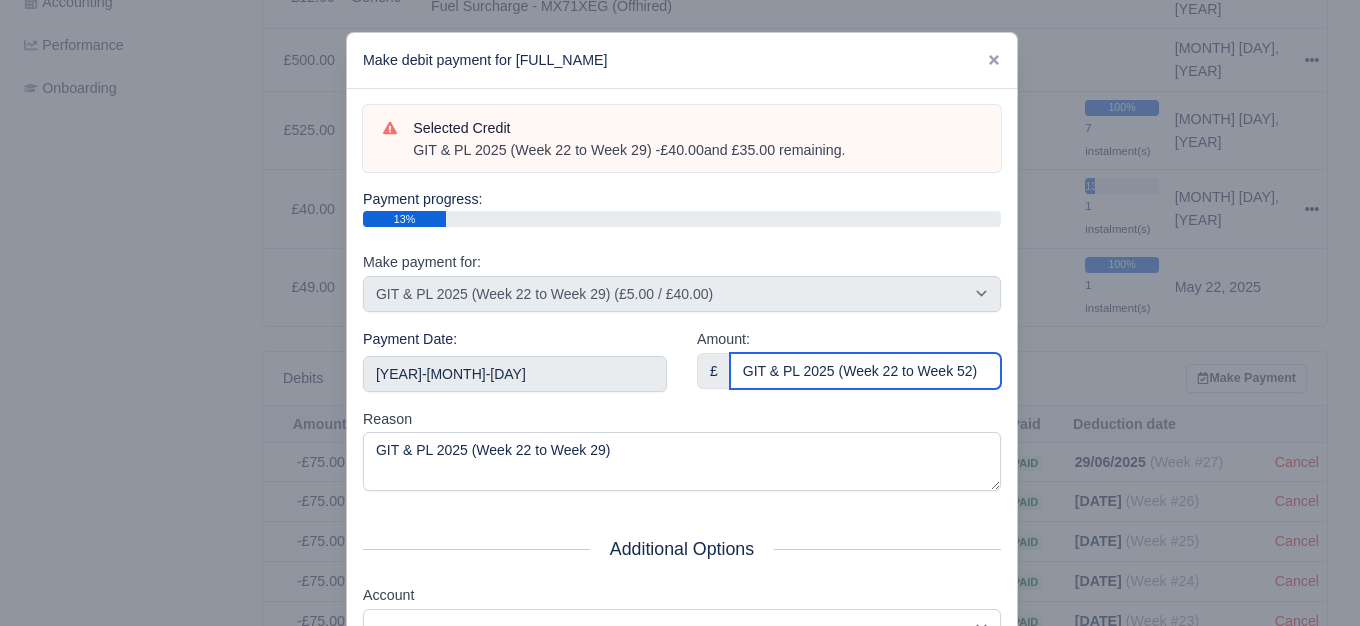 click on "GIT & PL 2025 (Week 22 to Week 52)" at bounding box center (865, 371) 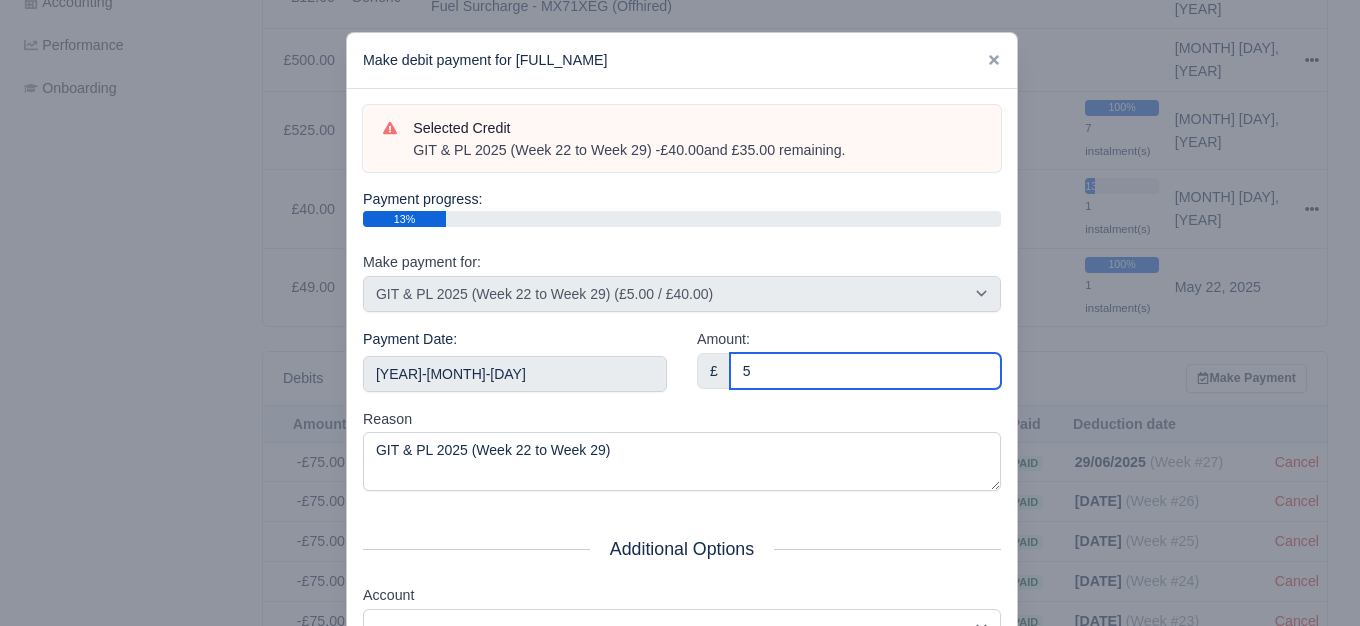 click on "5" at bounding box center [865, 371] 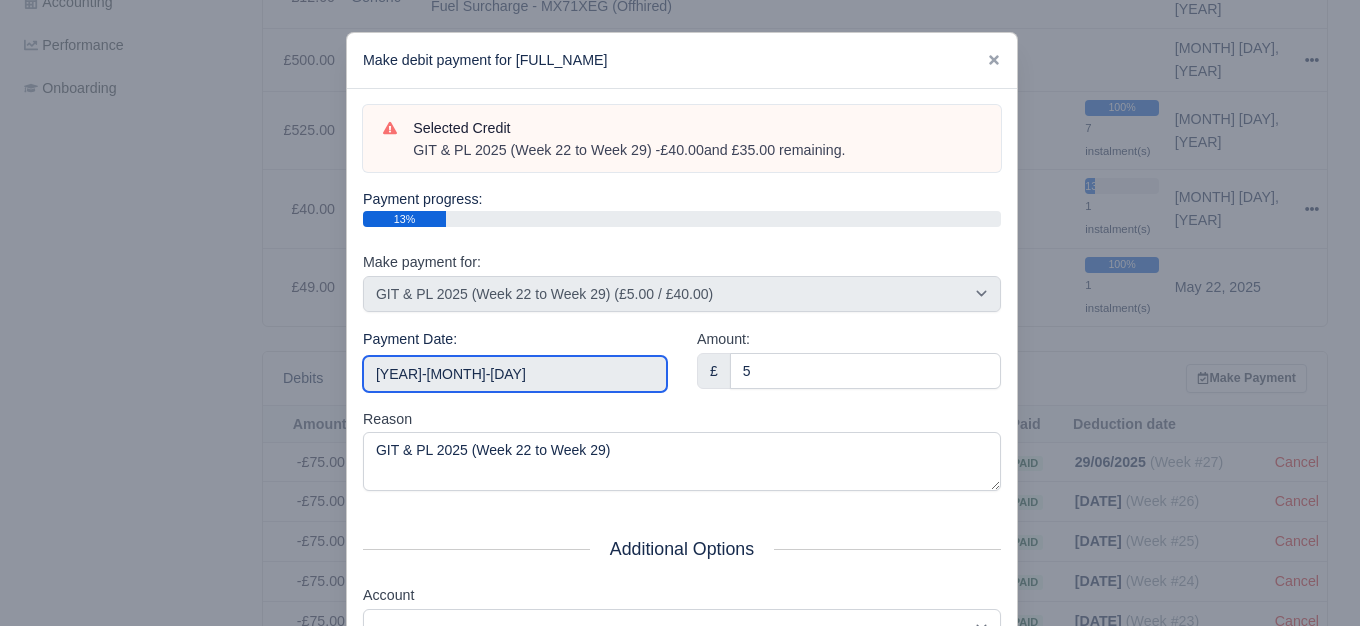 click on "2025-06-01" at bounding box center (515, 374) 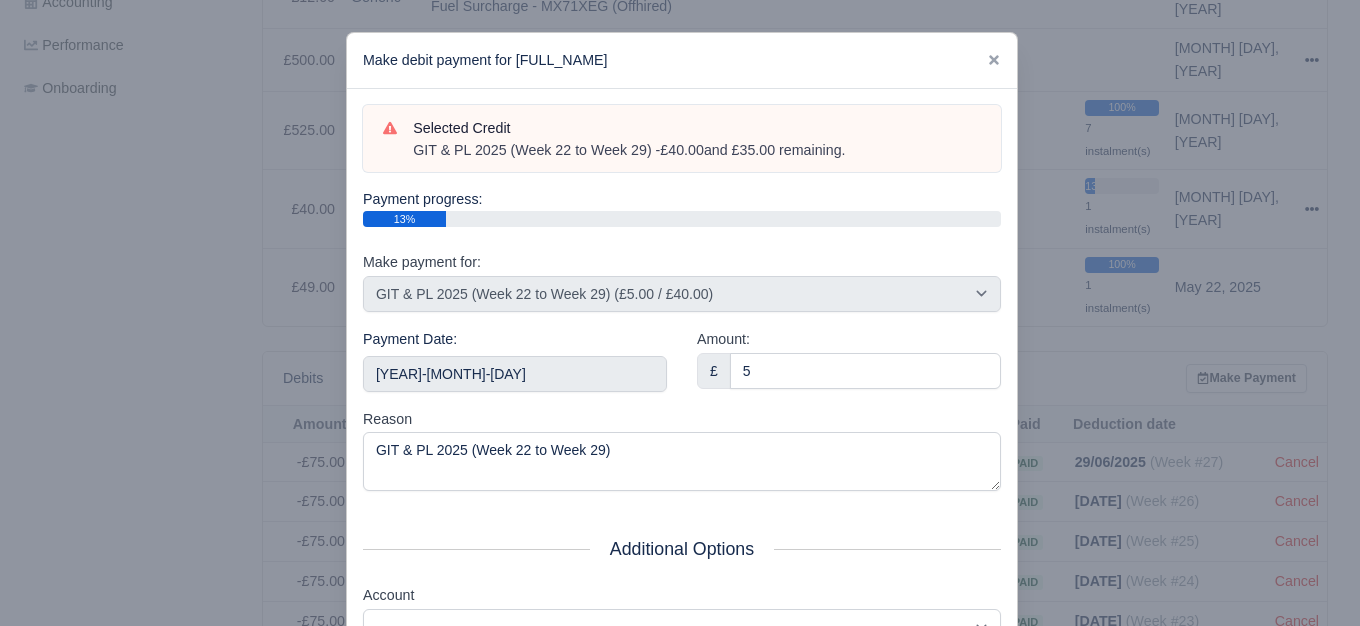 click on "Reason
GIT & PL 2025 (Week 22 to Week 29)" at bounding box center [682, 450] 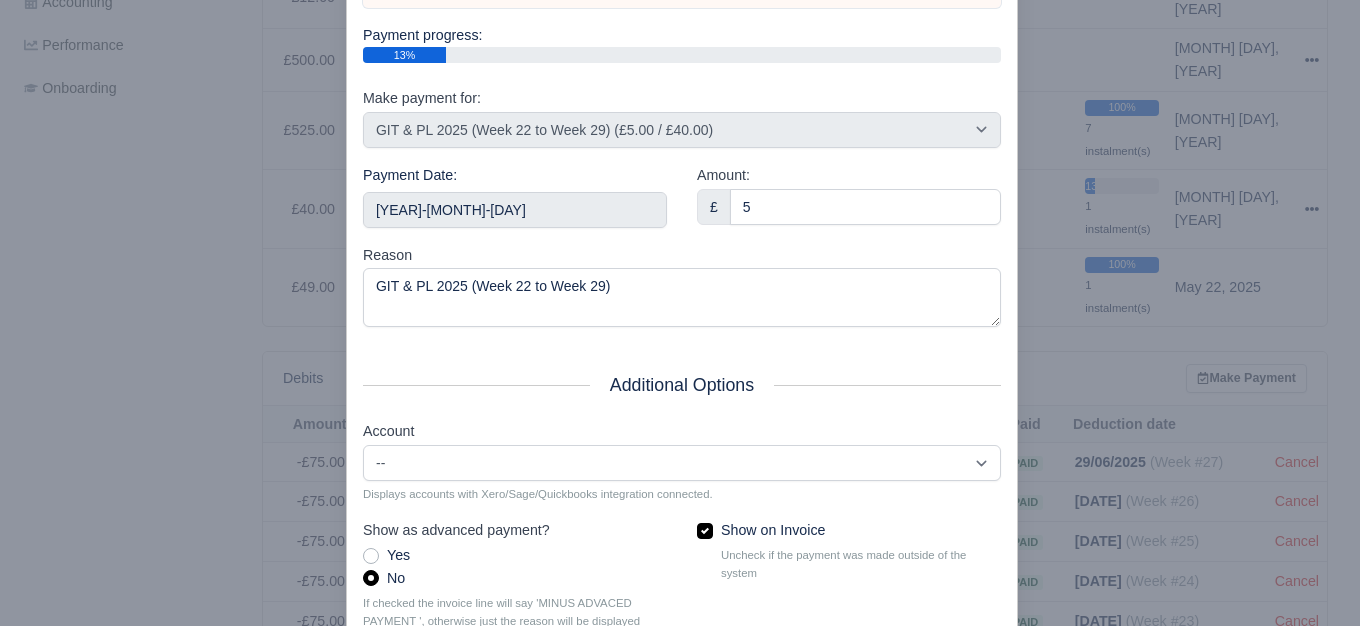 scroll, scrollTop: 302, scrollLeft: 0, axis: vertical 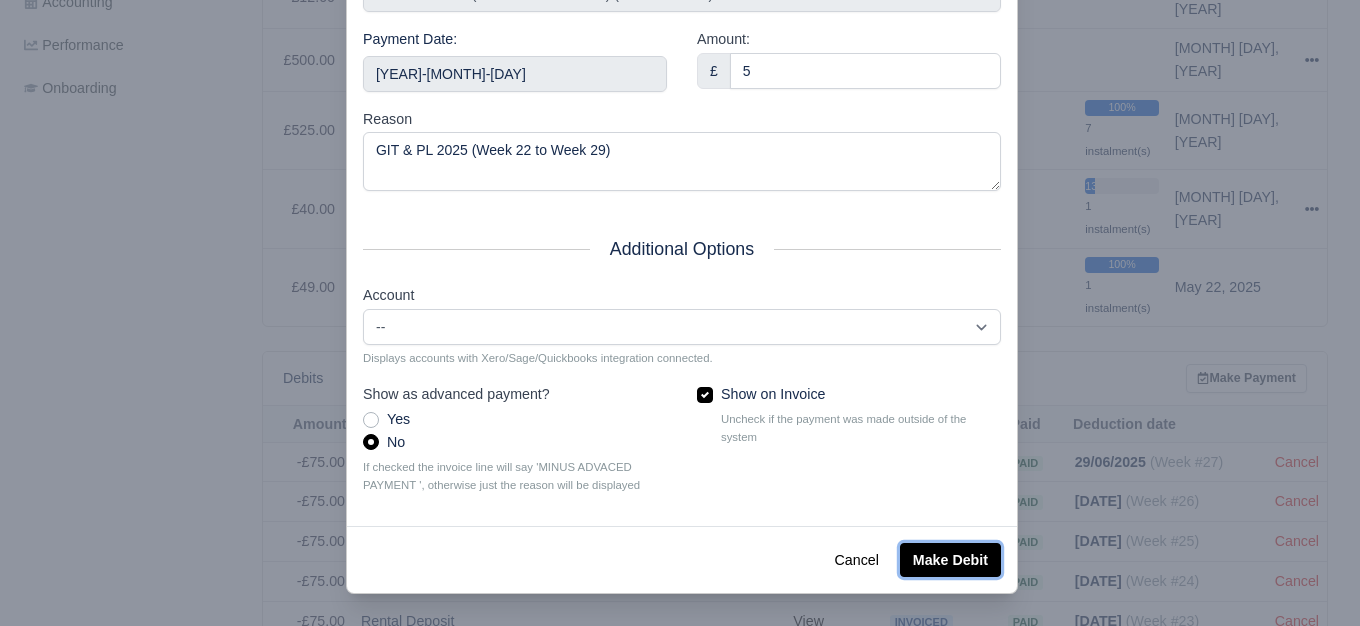 click on "Make Debit" at bounding box center (950, 560) 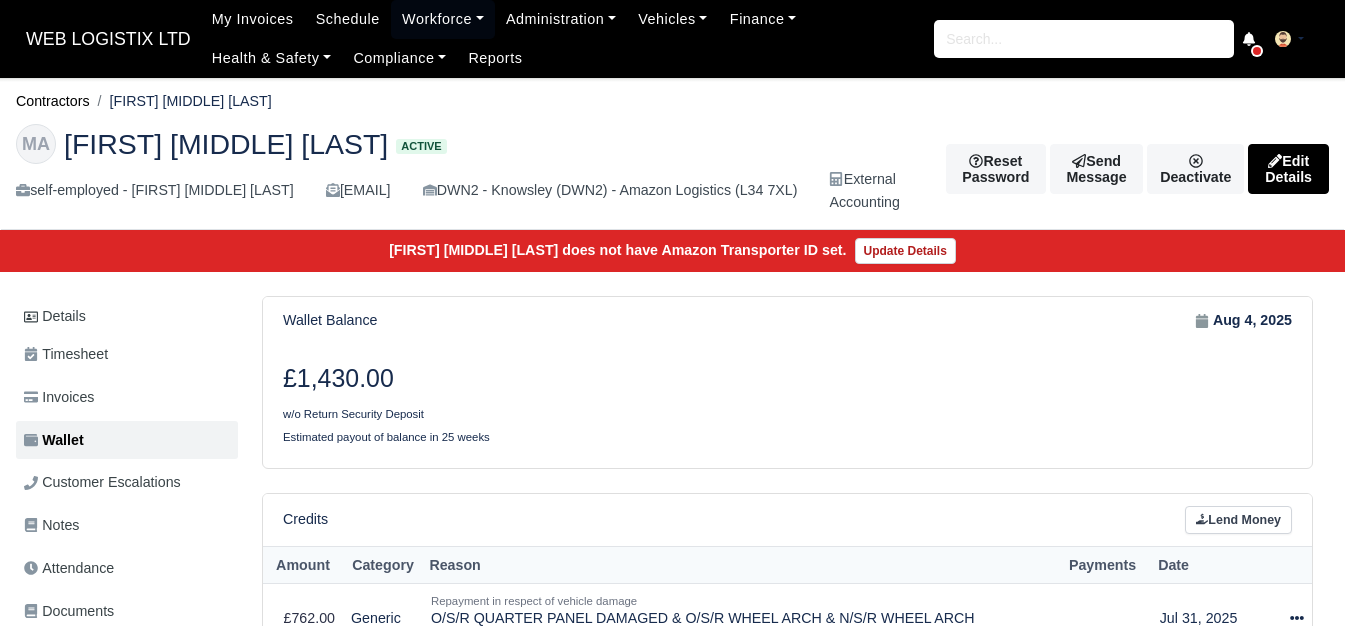 scroll, scrollTop: 0, scrollLeft: 0, axis: both 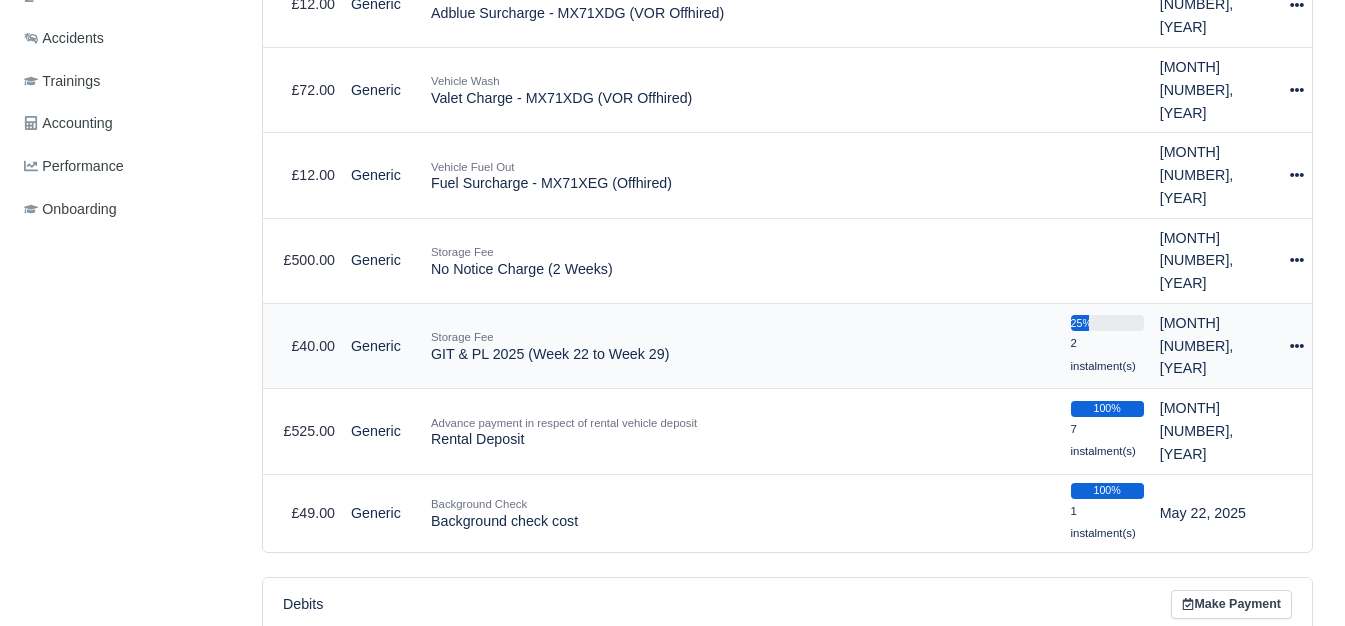 click 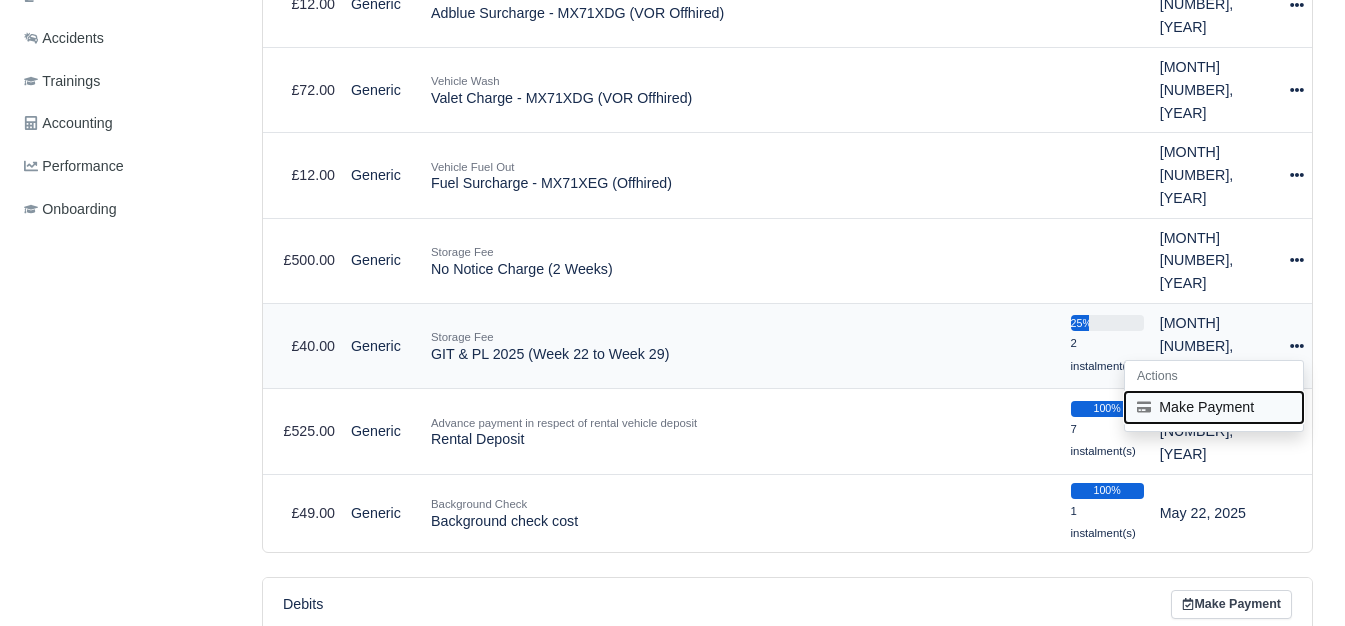 click on "Make Payment" at bounding box center [1214, 407] 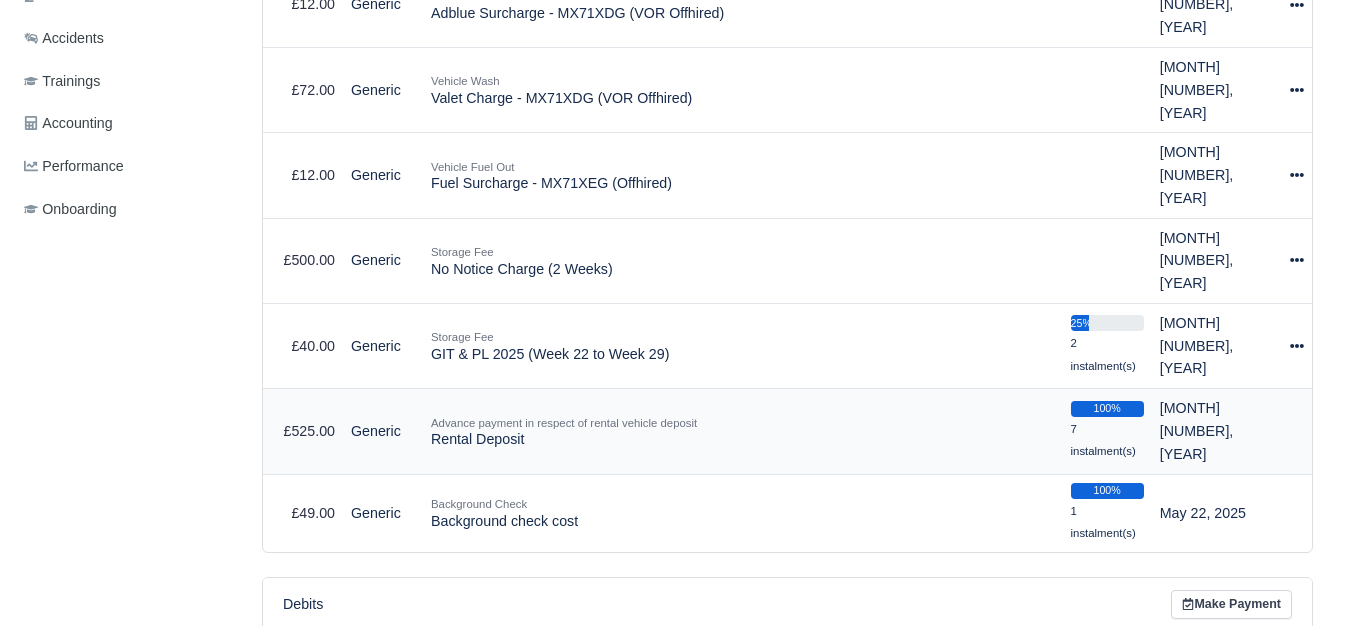 select on "6064" 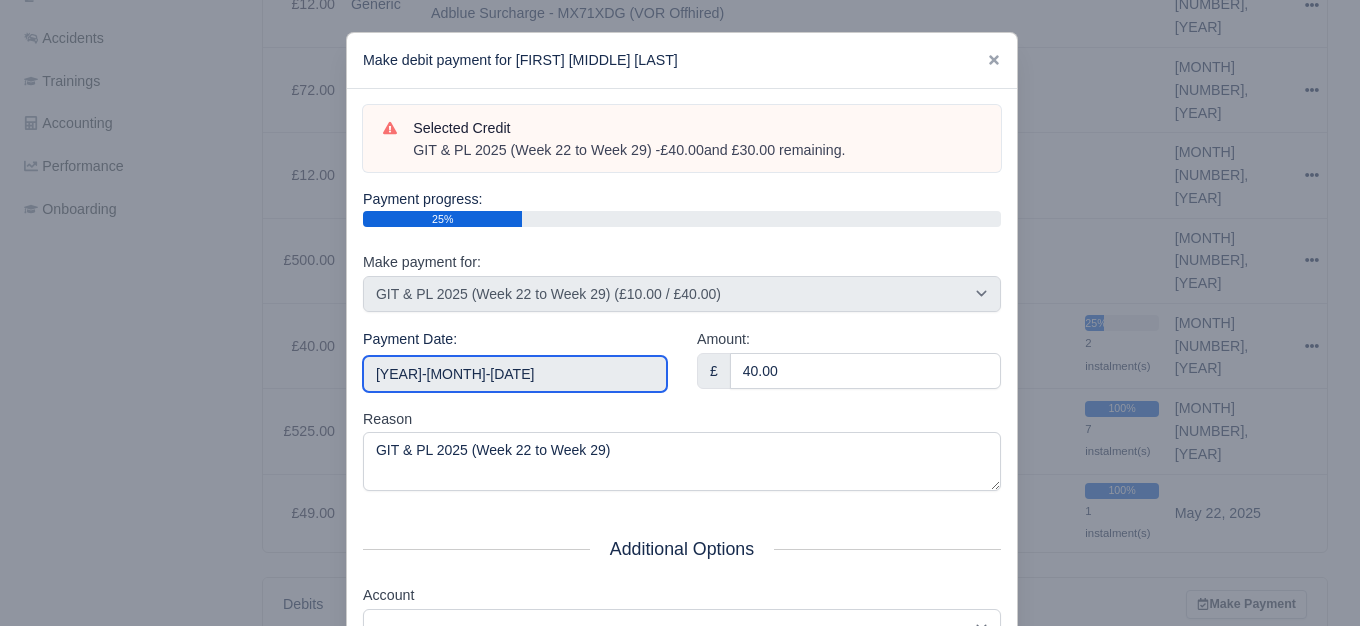 click on "[YEAR]-[MONTH]-[DATE]" at bounding box center (515, 374) 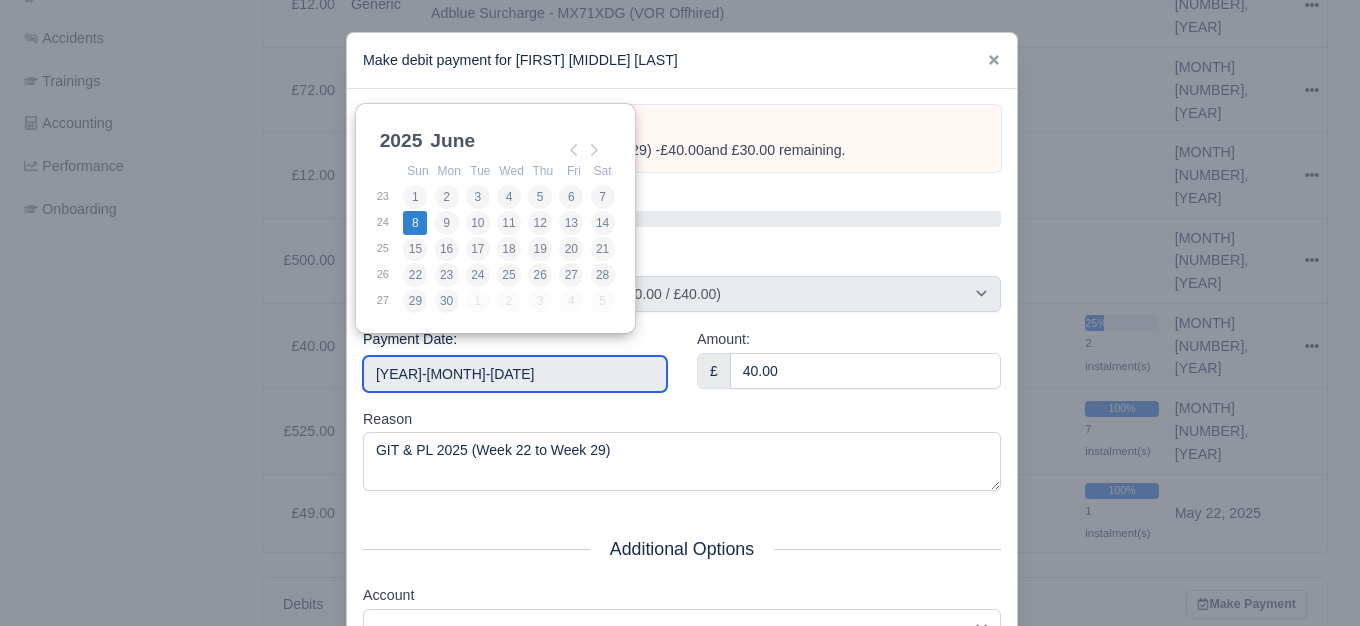type on "[YEAR]-[MONTH]-[DATE]" 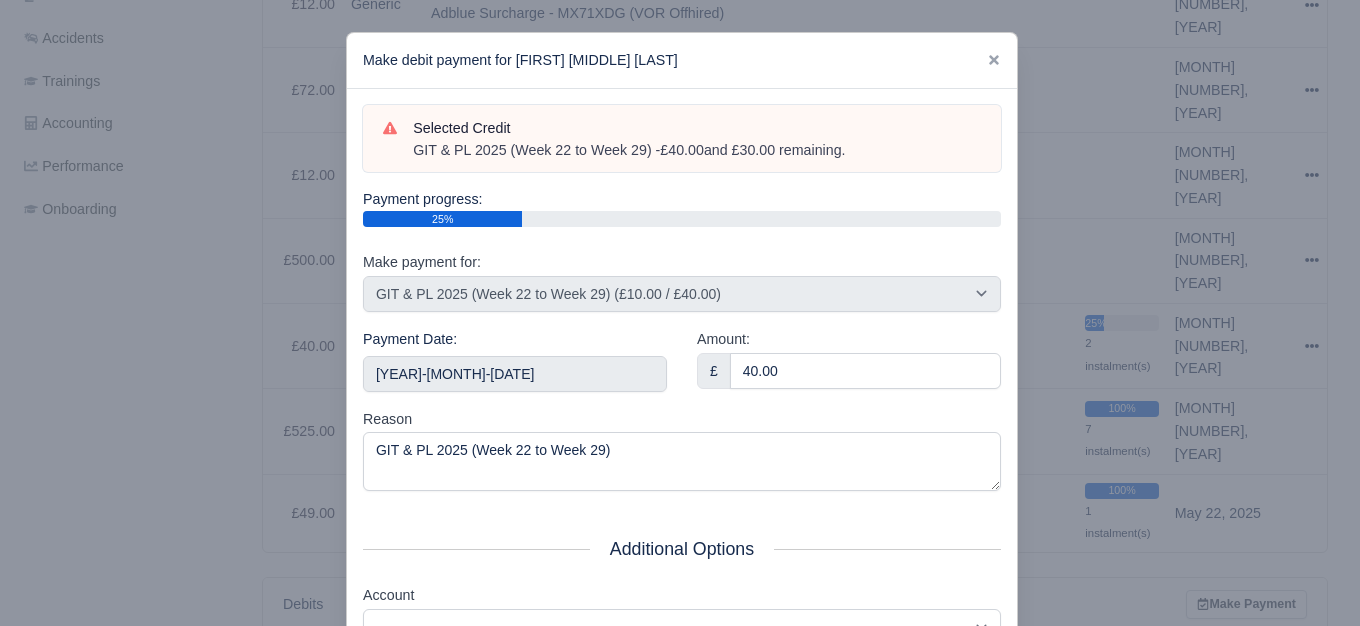 click on "Amount:
£
40.00" at bounding box center [849, 358] 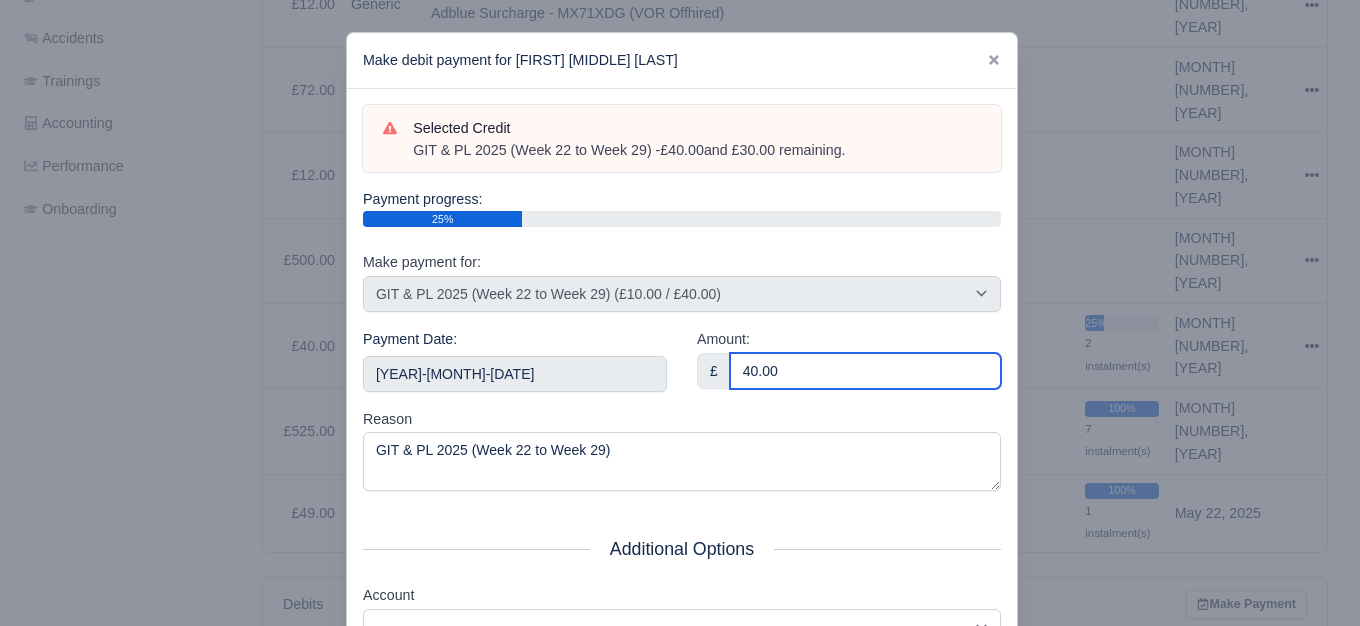 click on "40.00" at bounding box center (865, 371) 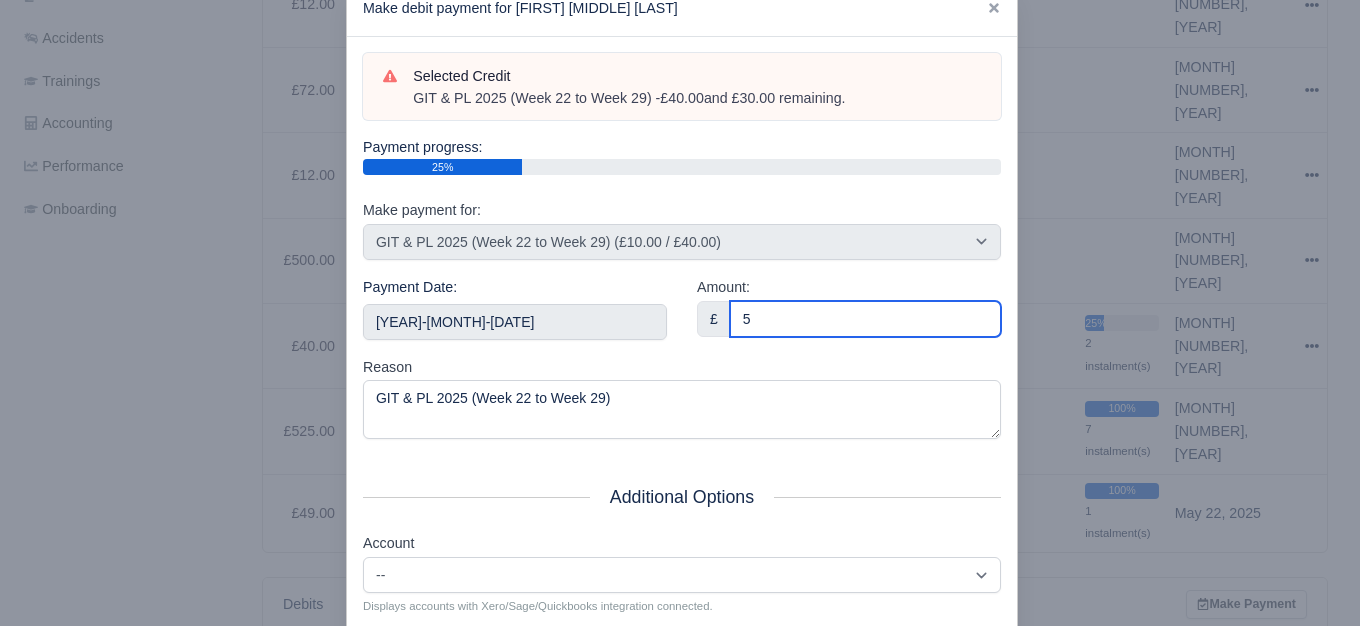 scroll, scrollTop: 302, scrollLeft: 0, axis: vertical 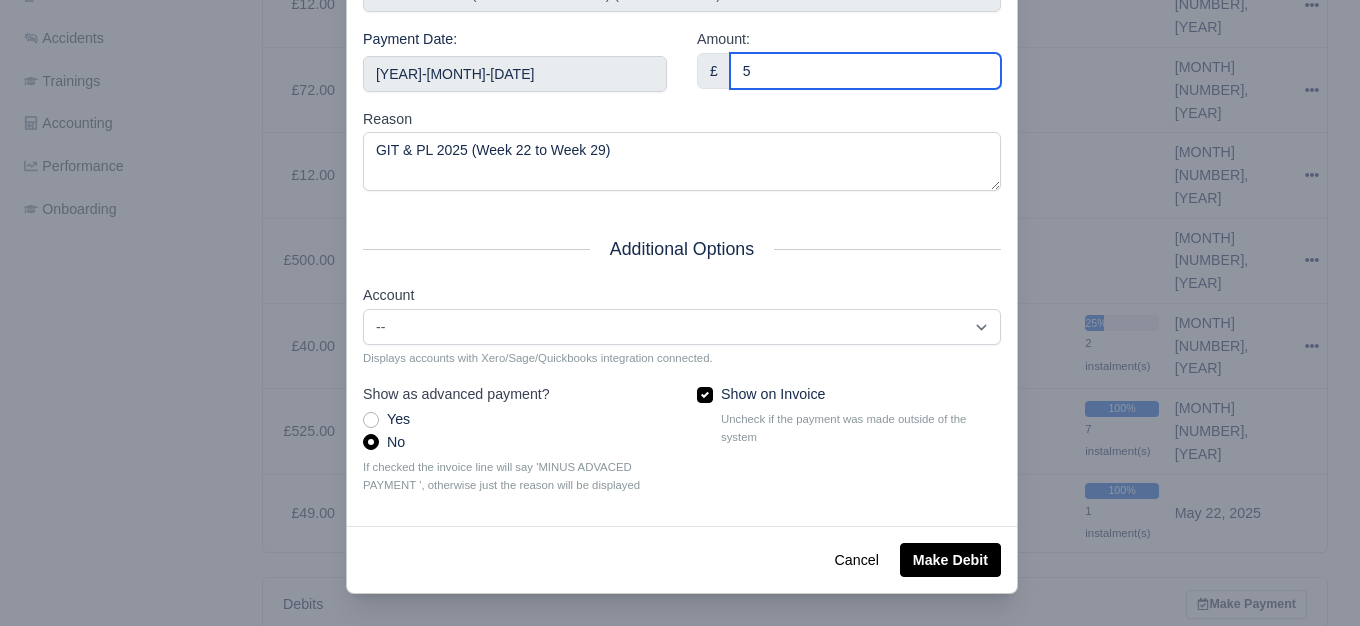 type on "5" 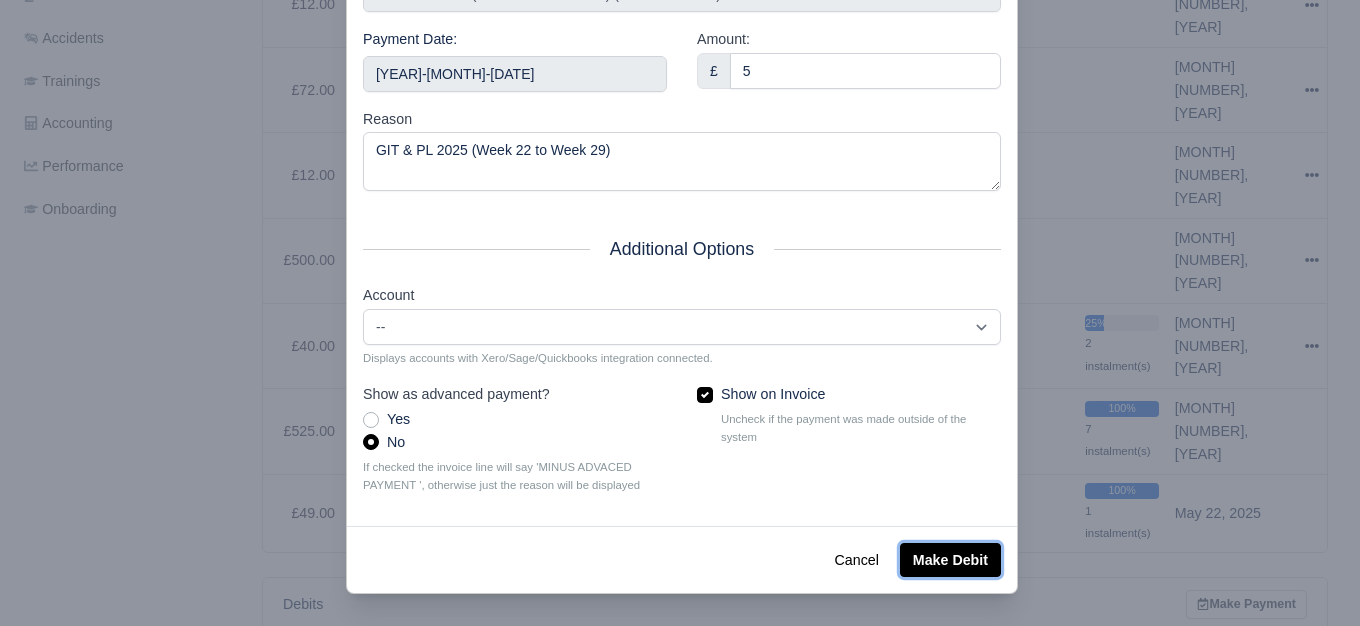 click on "Make Debit" at bounding box center [950, 560] 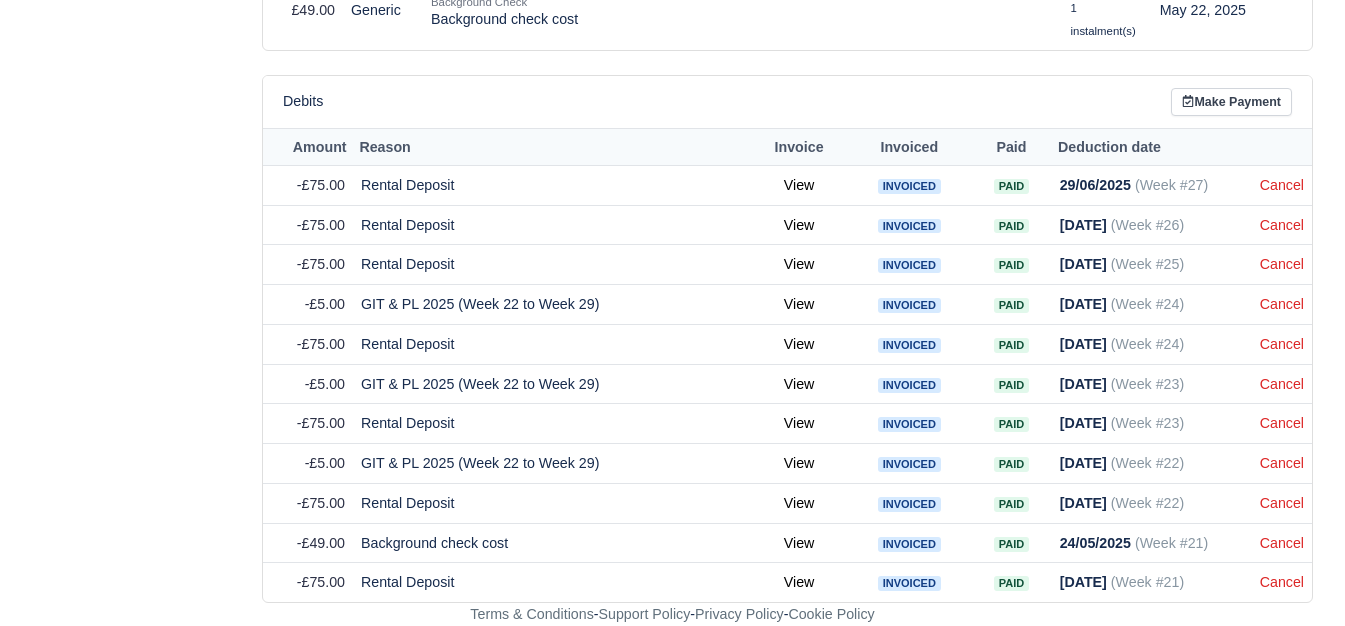 scroll, scrollTop: 1116, scrollLeft: 0, axis: vertical 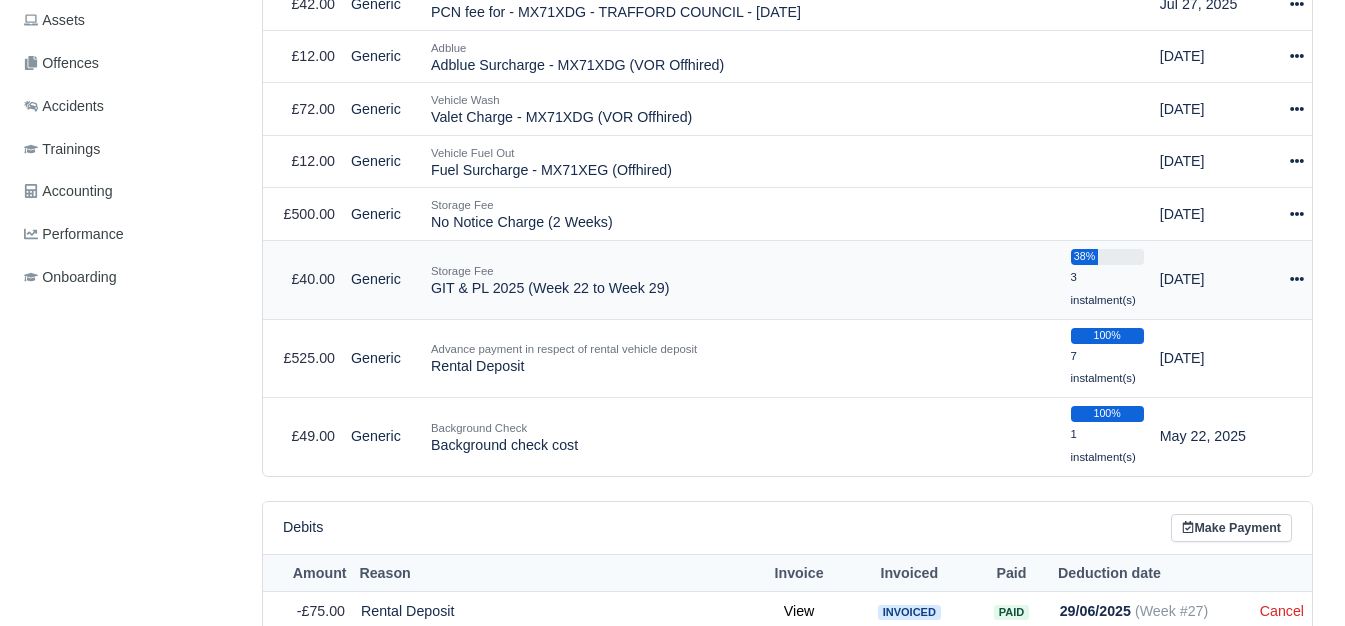 click 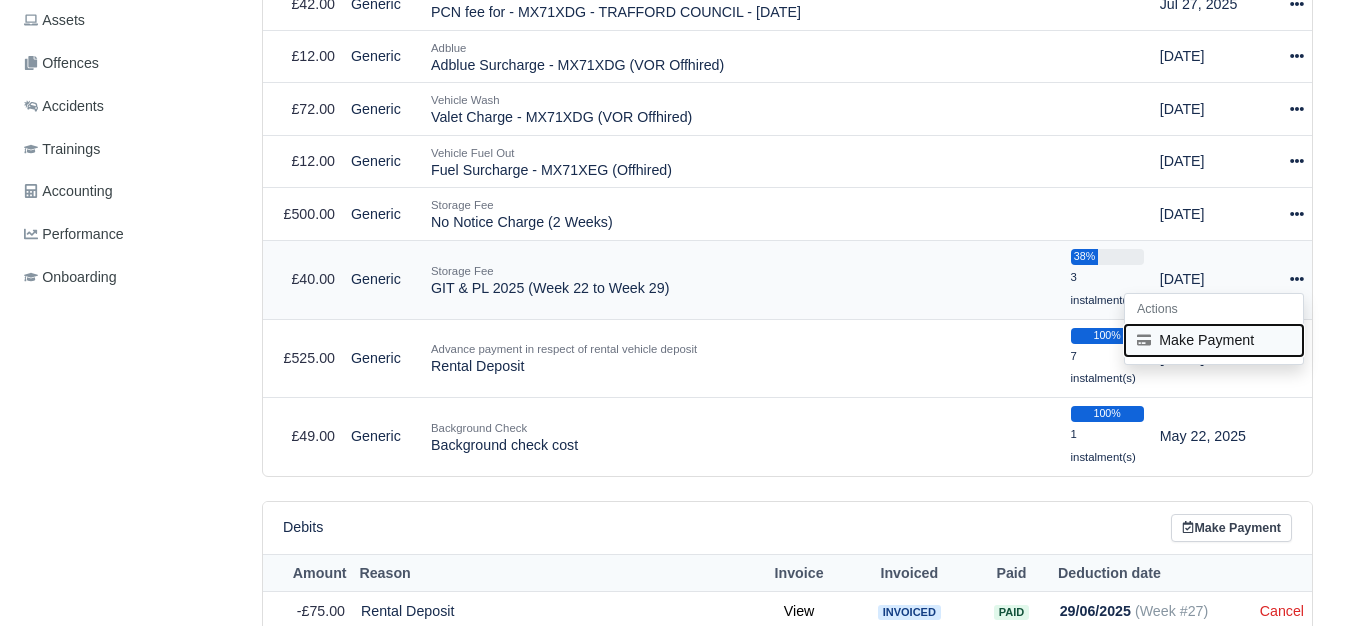 click on "Make Payment" at bounding box center (1214, 340) 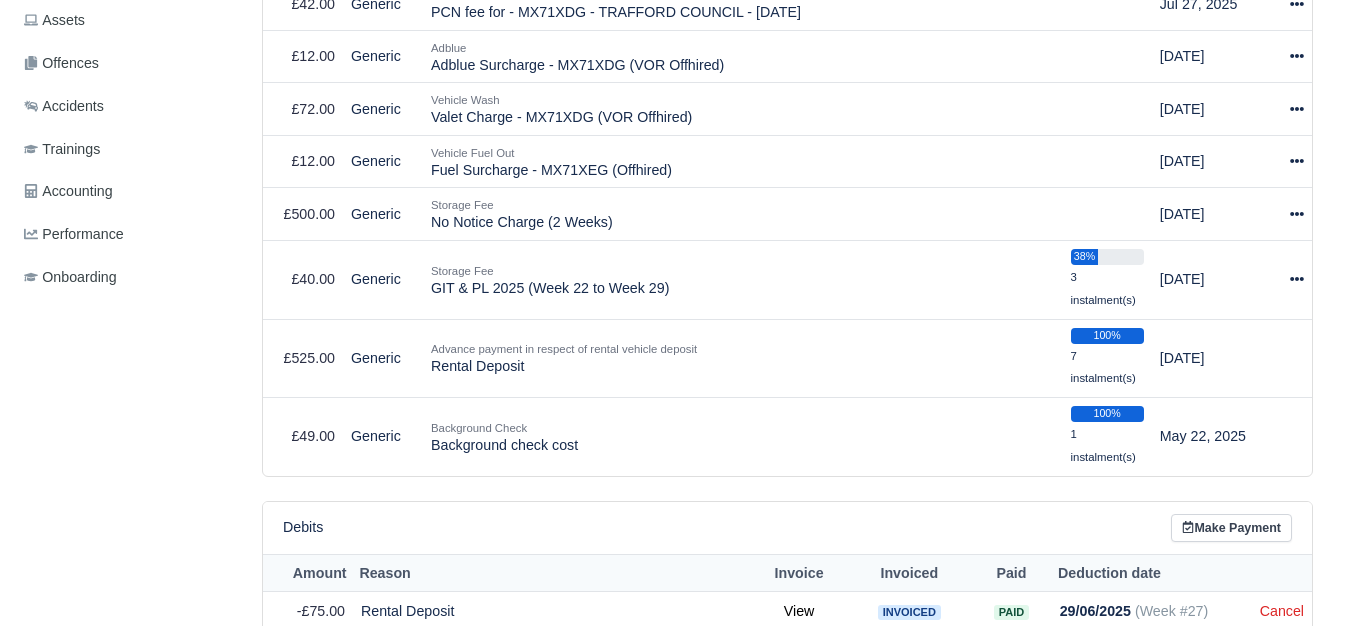 select on "6064" 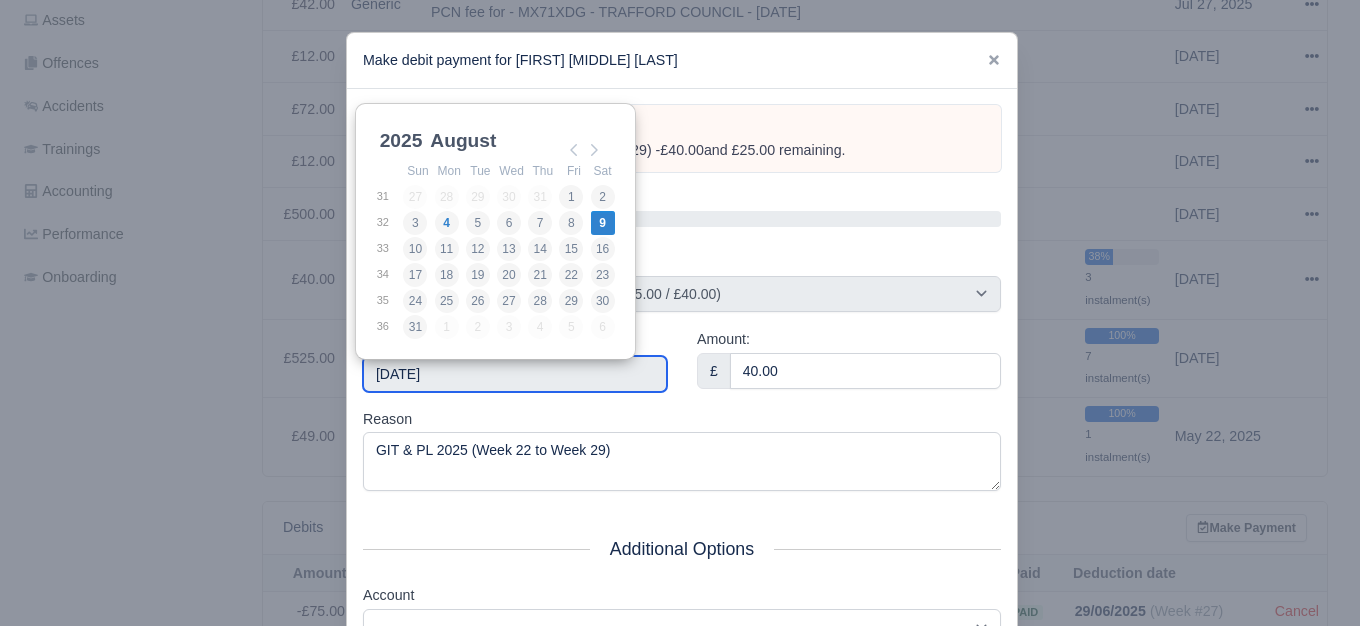 click on "[DATE]" at bounding box center [515, 374] 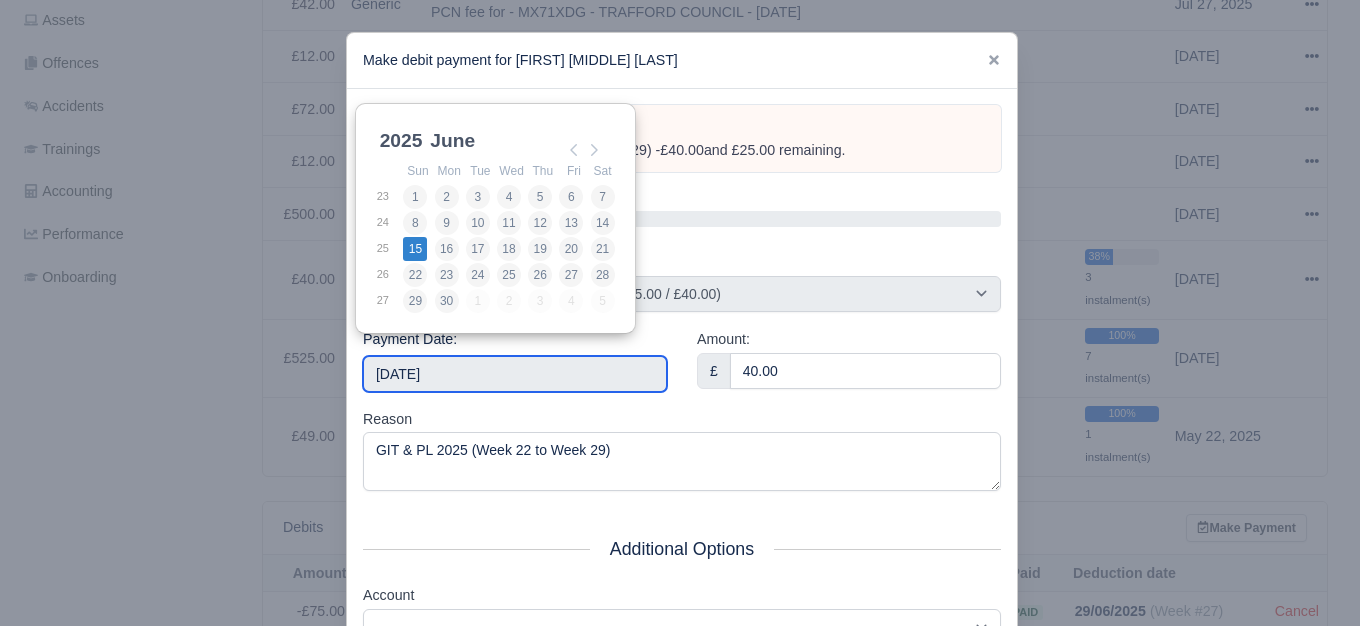 type on "2025-06-15" 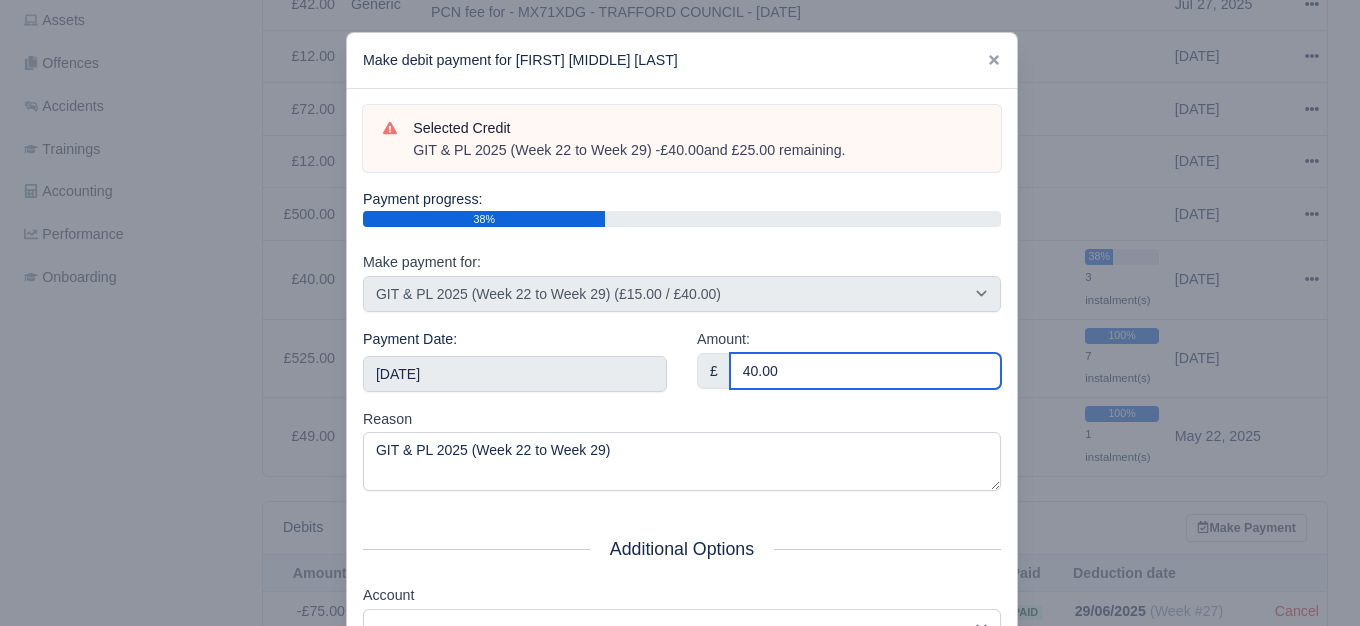 click on "40.00" at bounding box center (865, 371) 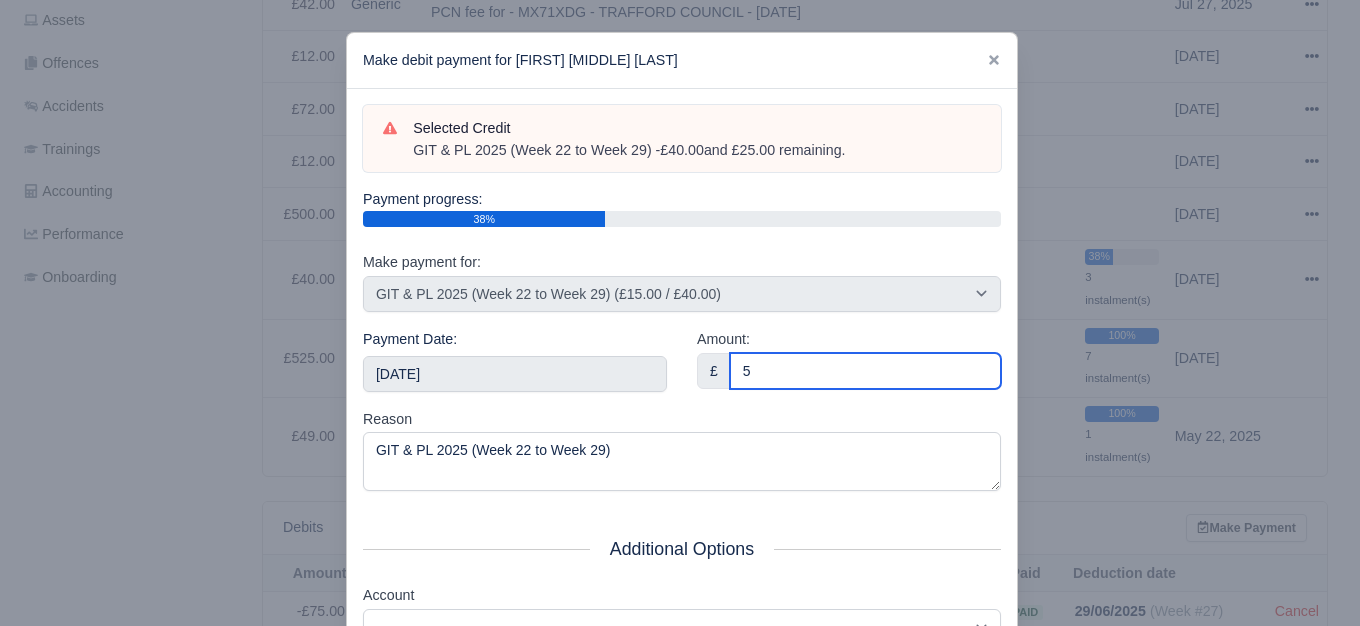 scroll, scrollTop: 302, scrollLeft: 0, axis: vertical 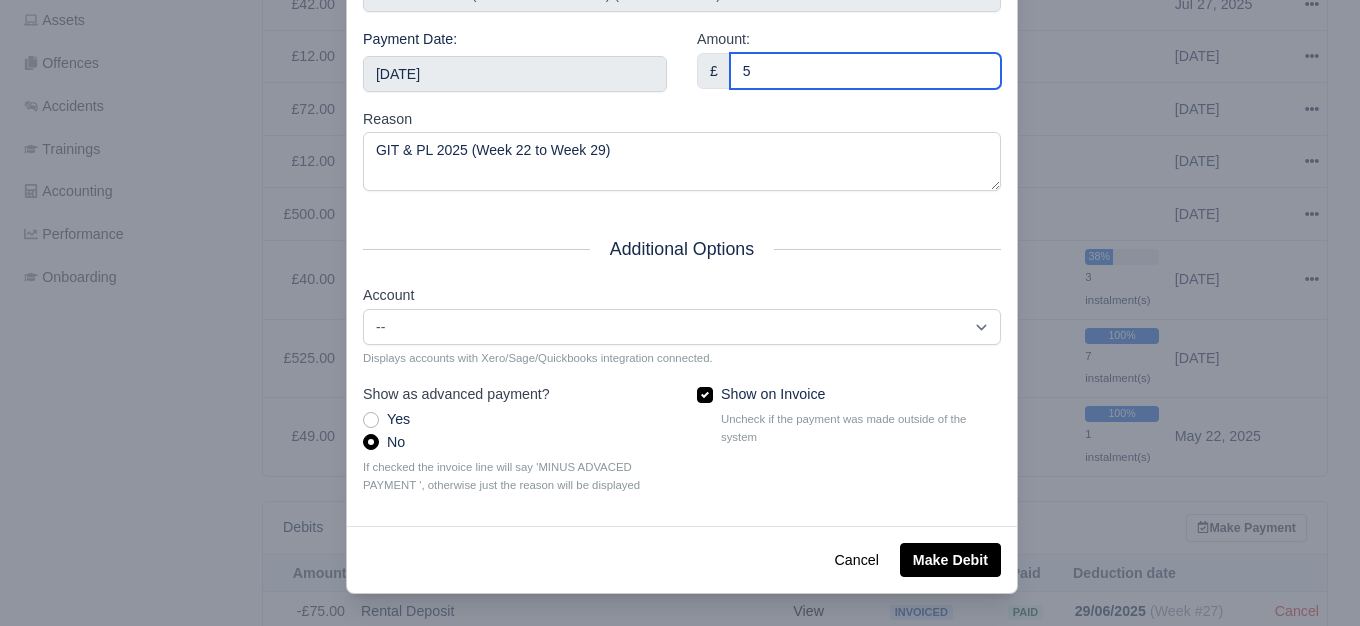 type on "5" 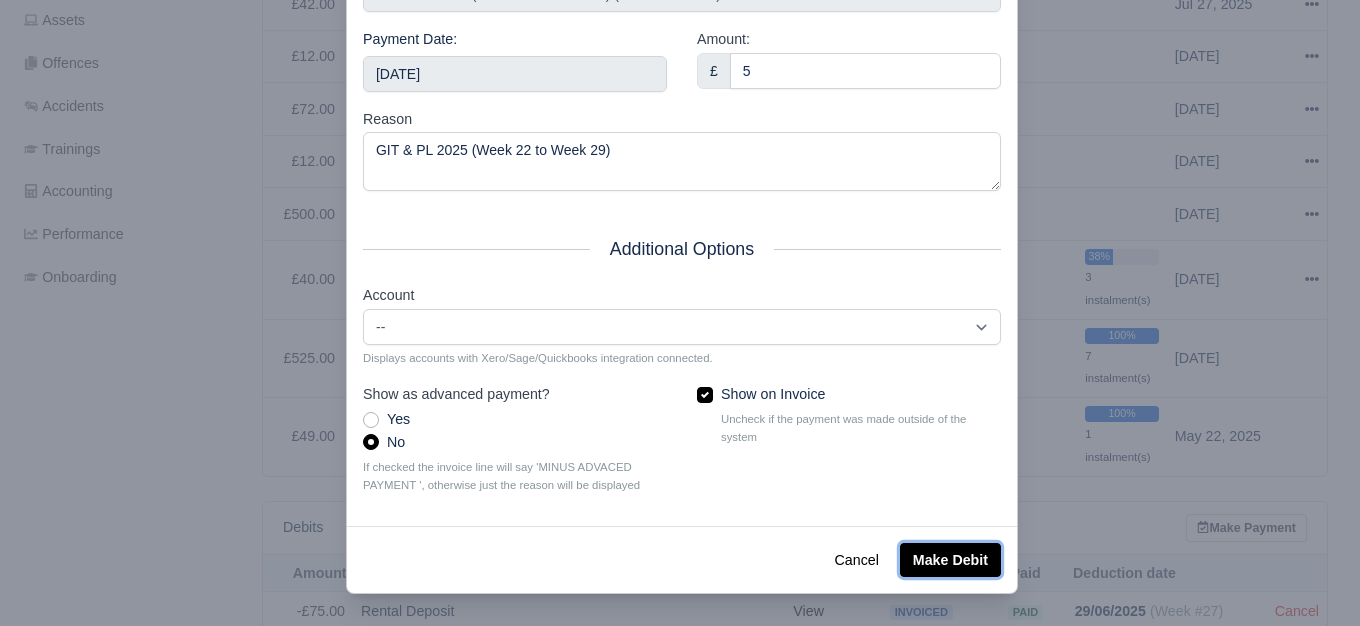 click on "Make Debit" at bounding box center [950, 560] 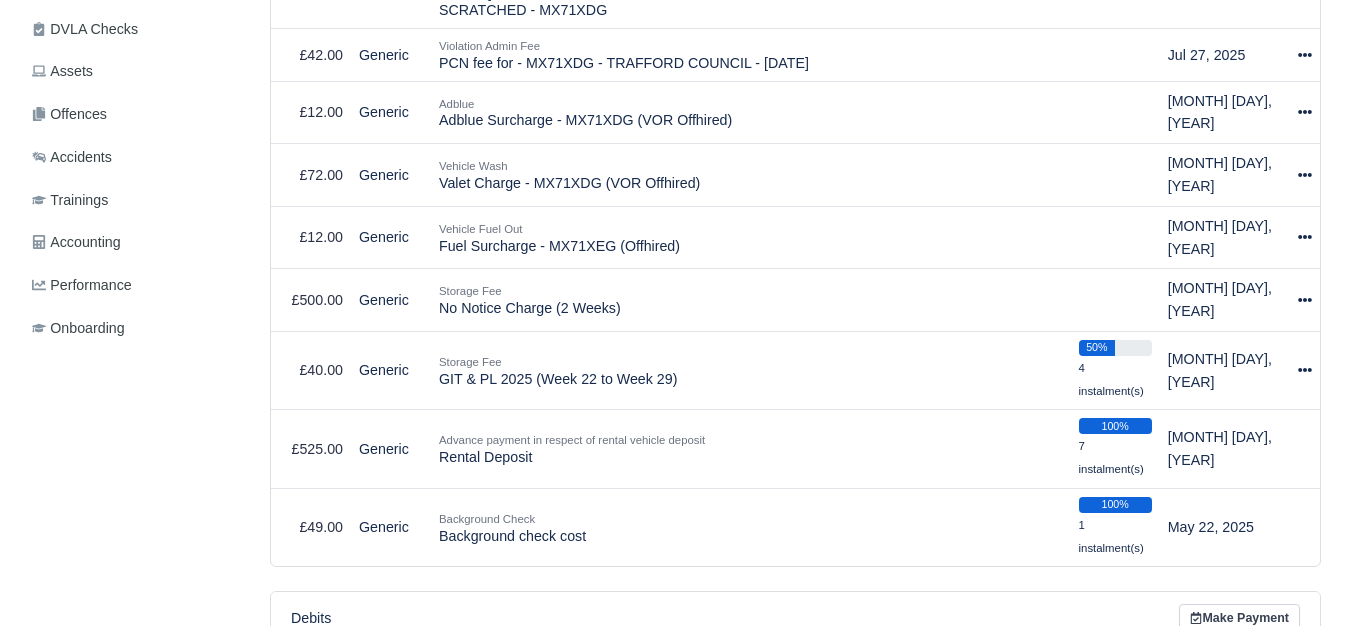 scroll, scrollTop: 655, scrollLeft: 0, axis: vertical 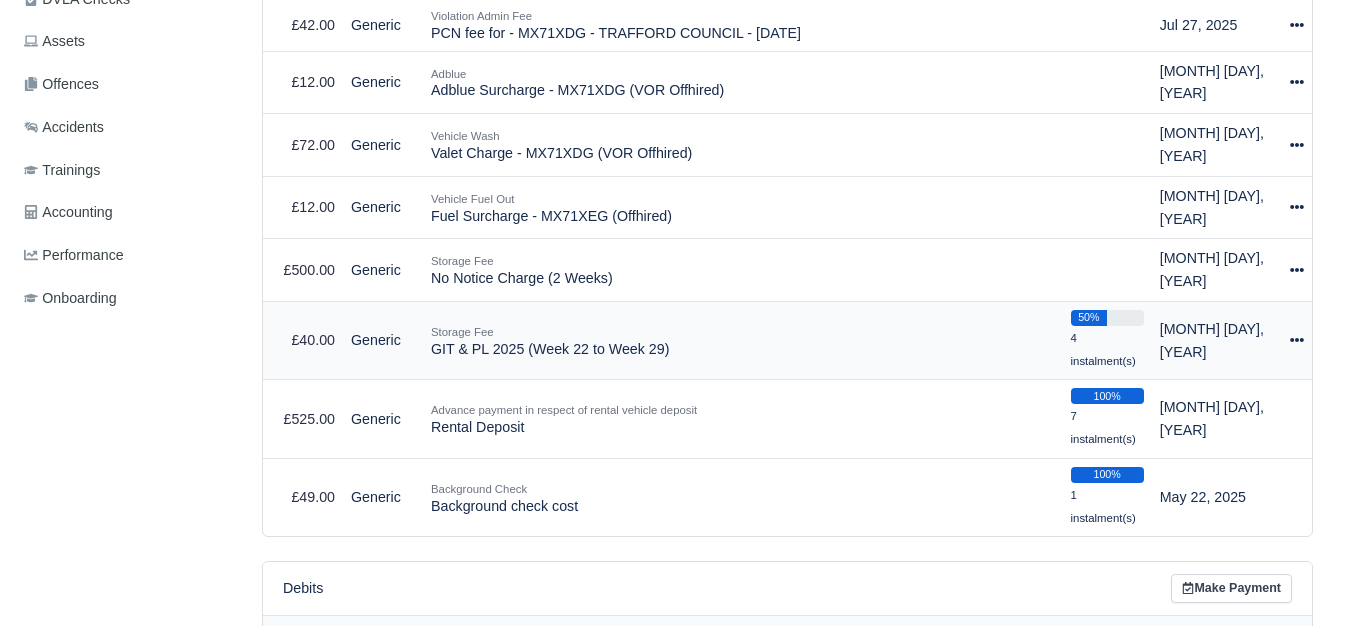 click on "Actions
Make Payment" at bounding box center [1297, 340] 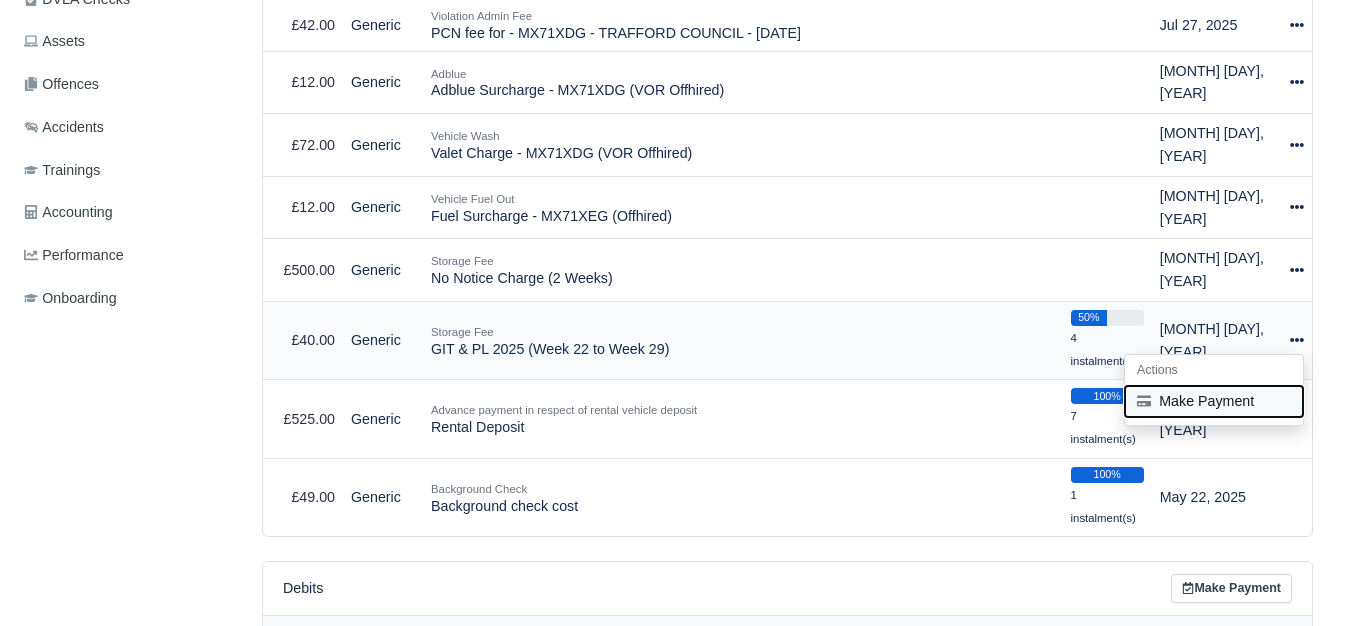 click on "Make Payment" at bounding box center (1214, 401) 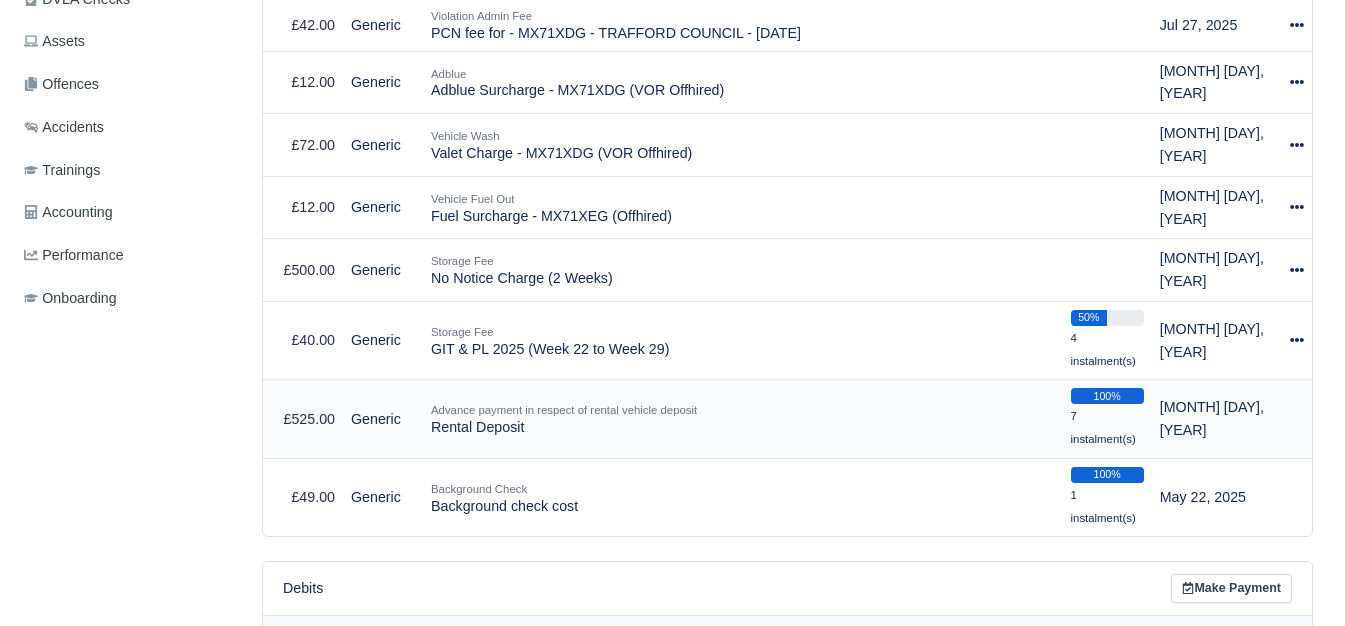 select on "6064" 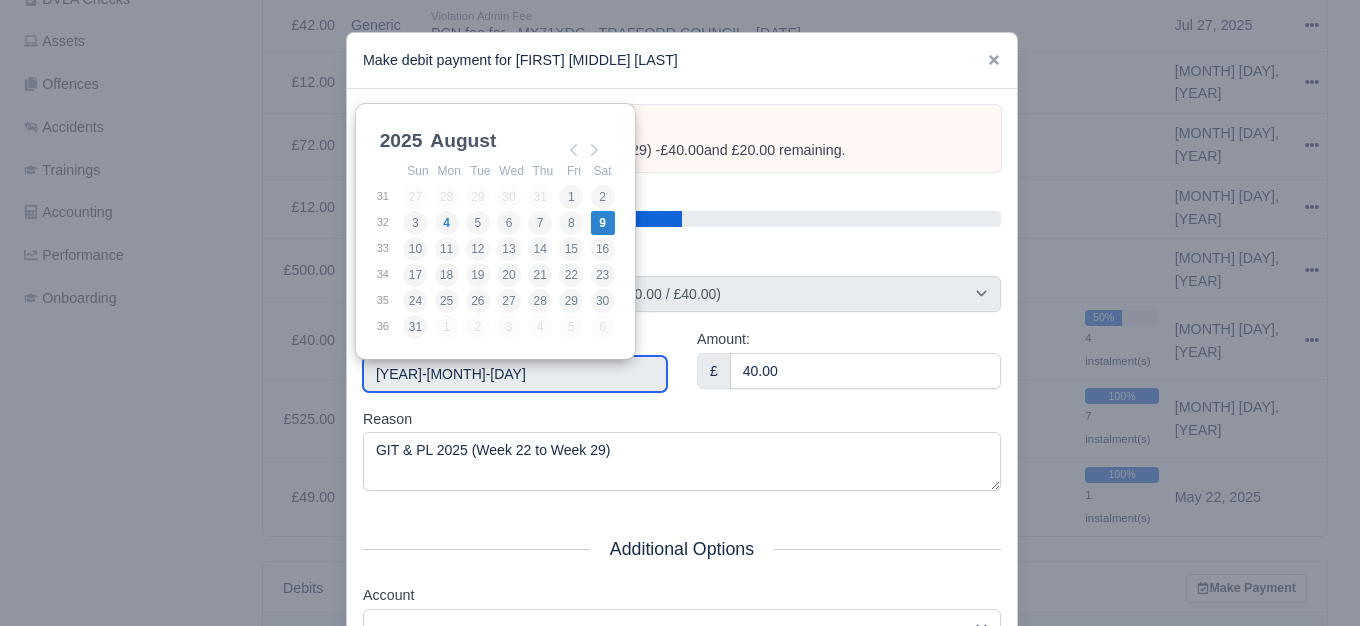 click on "[DATE]" at bounding box center [515, 374] 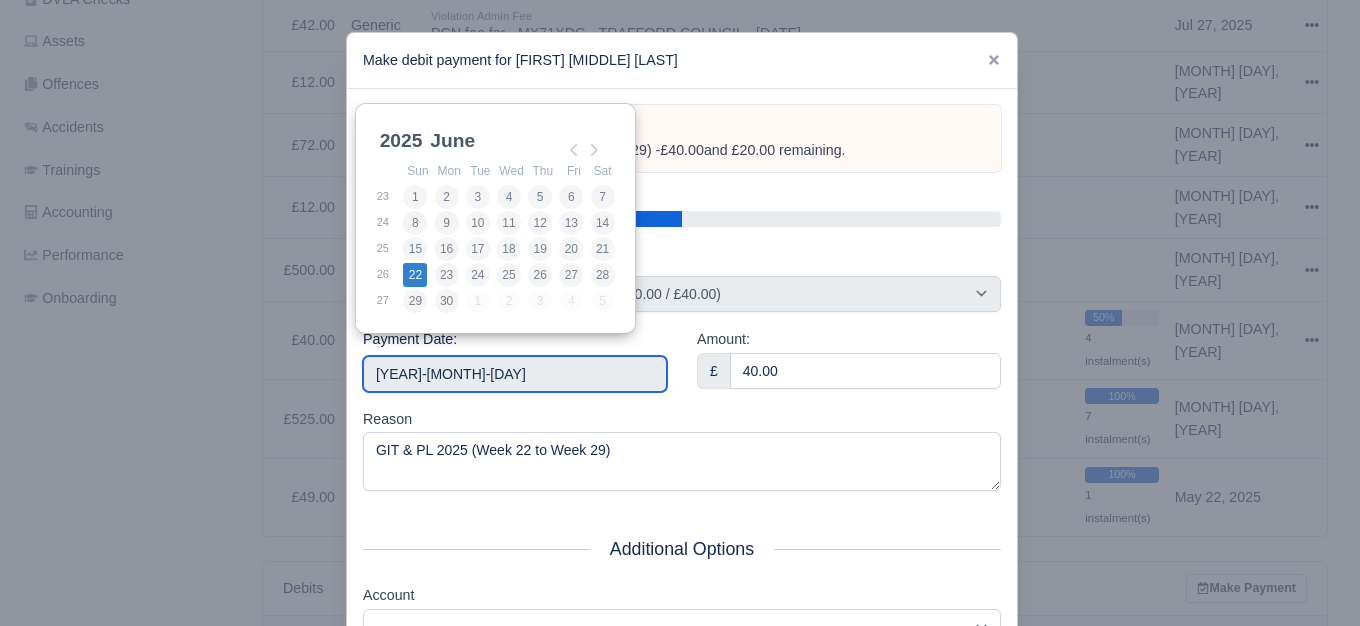 type on "2025-06-22" 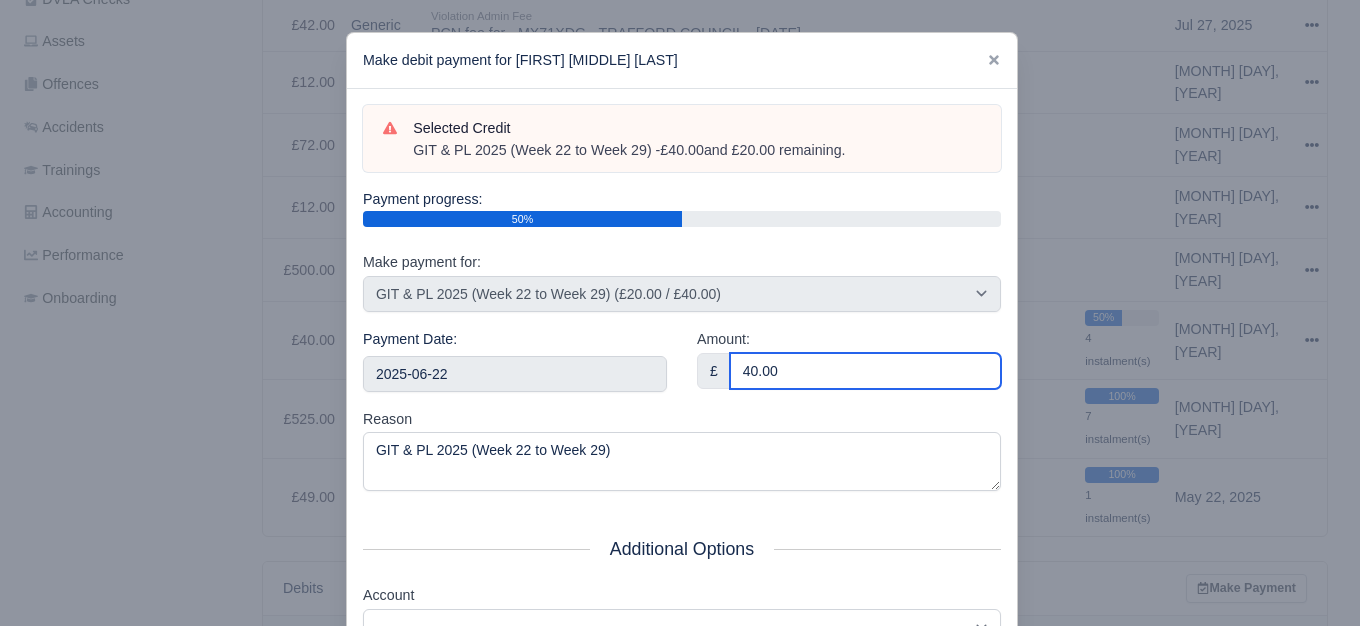 click on "40.00" at bounding box center (865, 371) 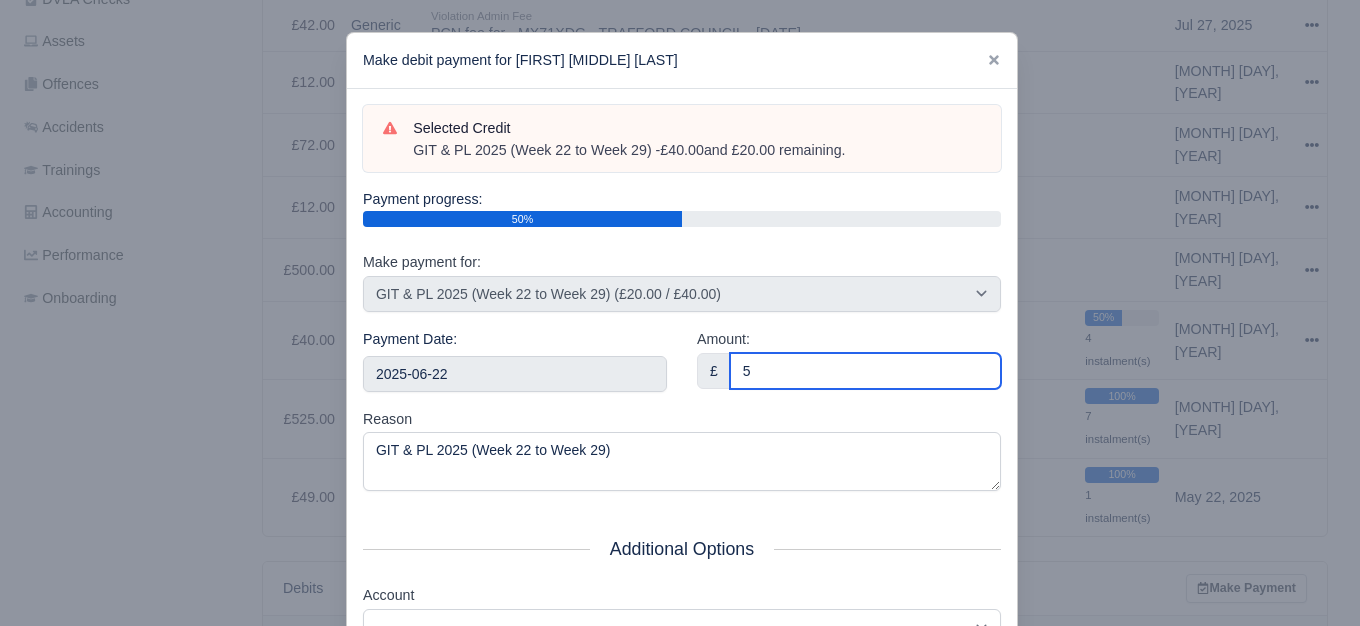 scroll, scrollTop: 302, scrollLeft: 0, axis: vertical 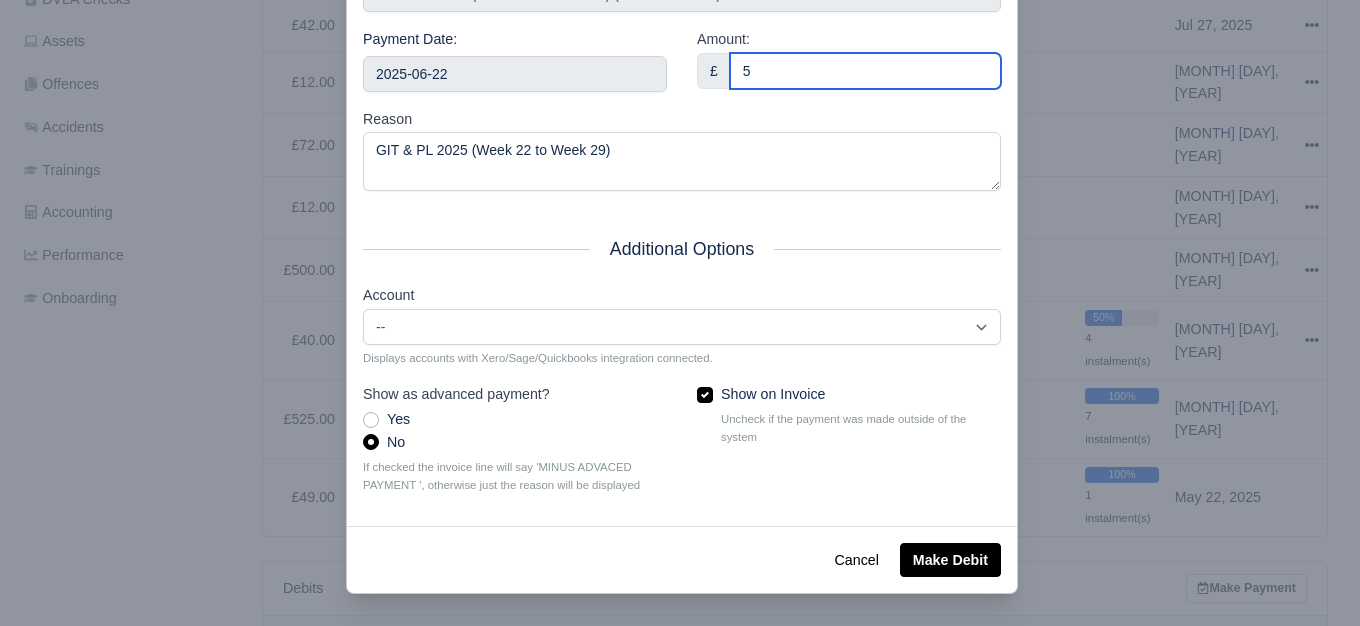 type on "5" 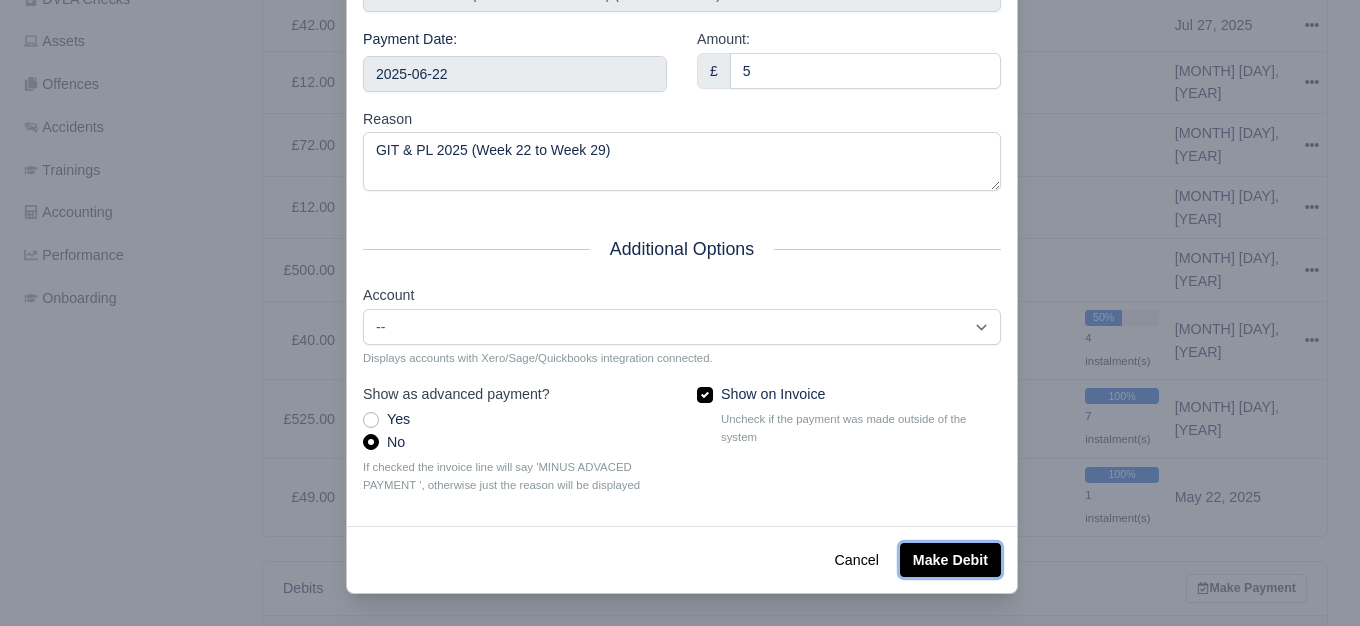 click on "Make Debit" at bounding box center [950, 560] 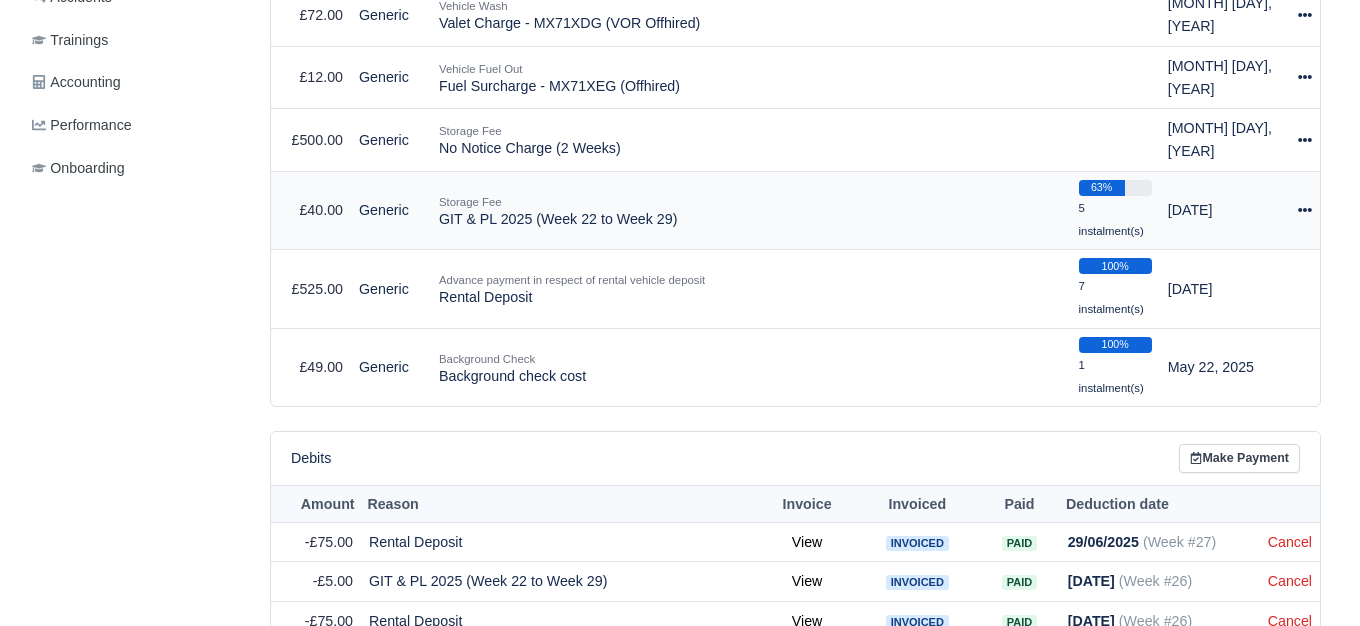 scroll, scrollTop: 782, scrollLeft: 0, axis: vertical 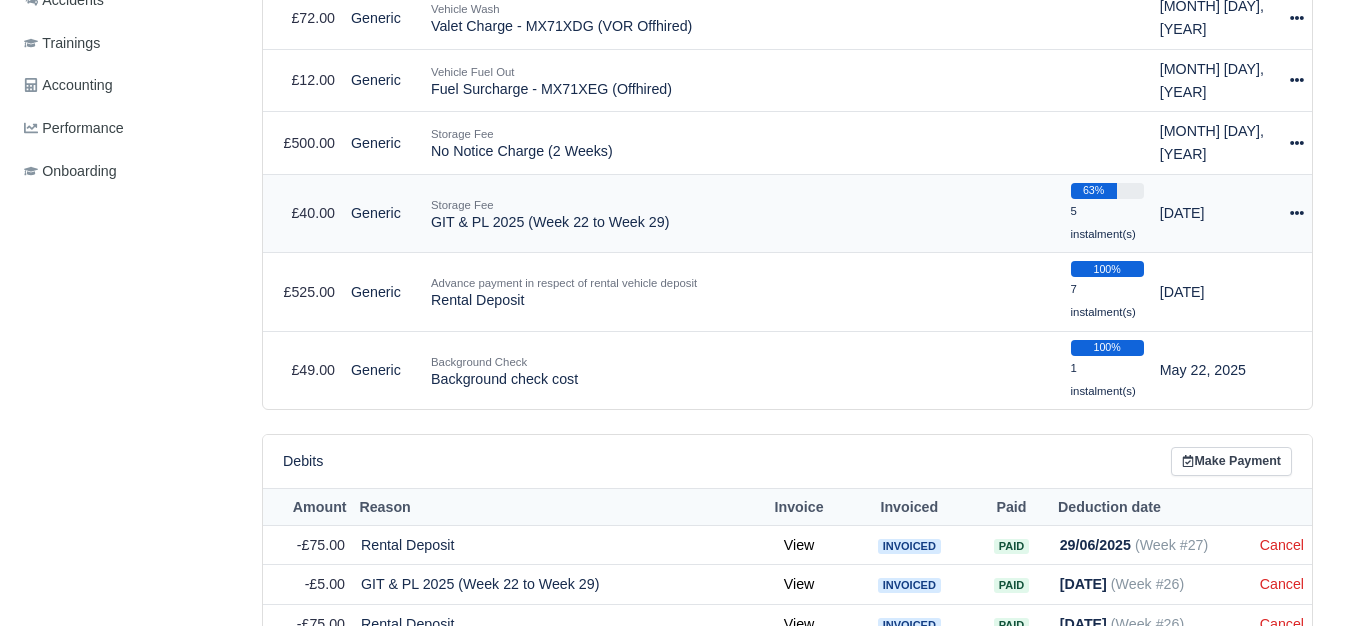 click 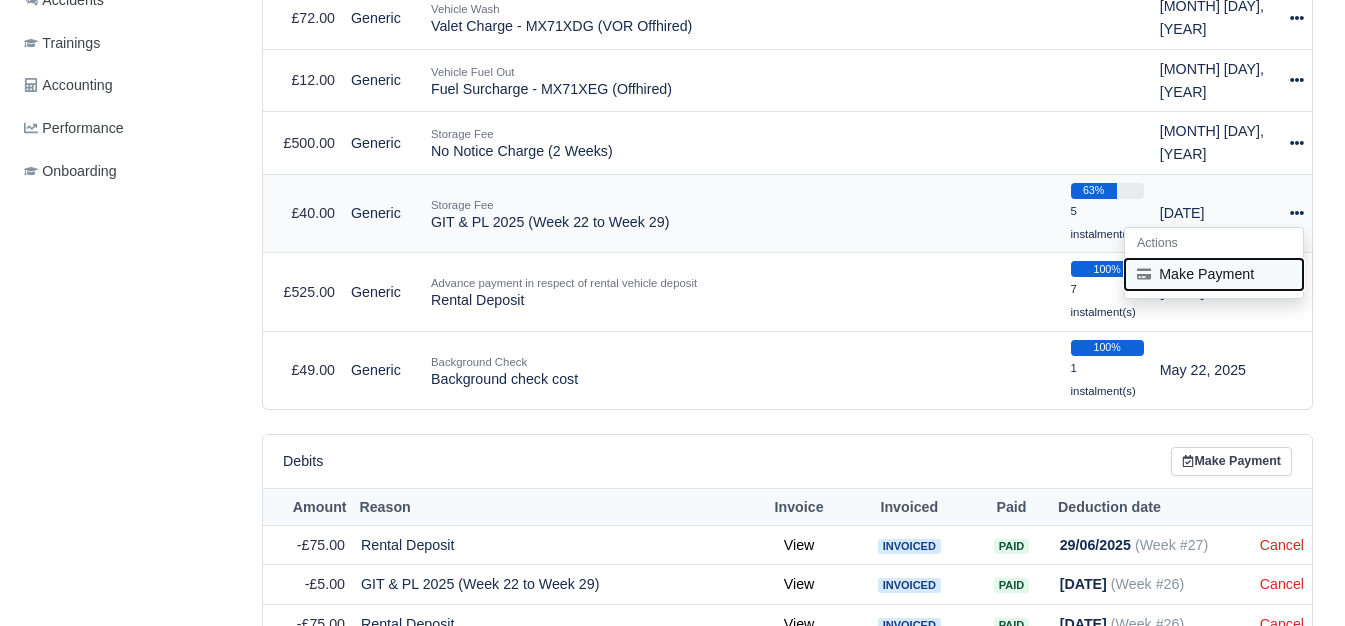 click on "Make Payment" at bounding box center [1214, 274] 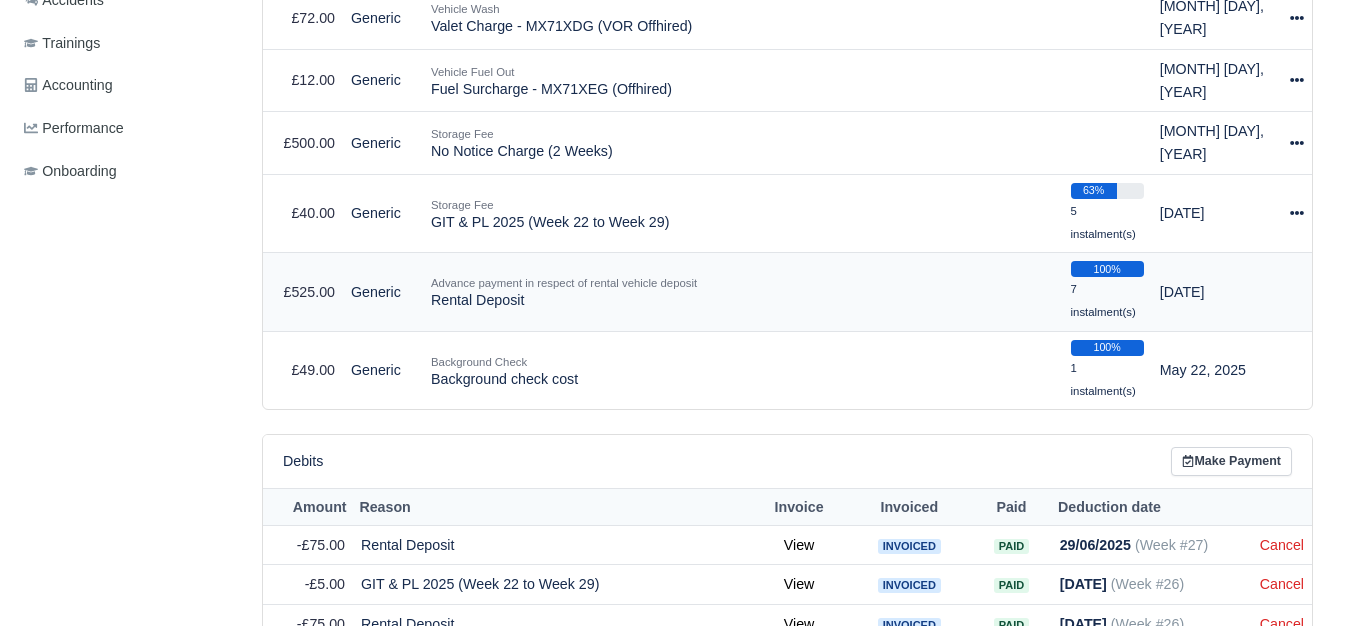 select on "6064" 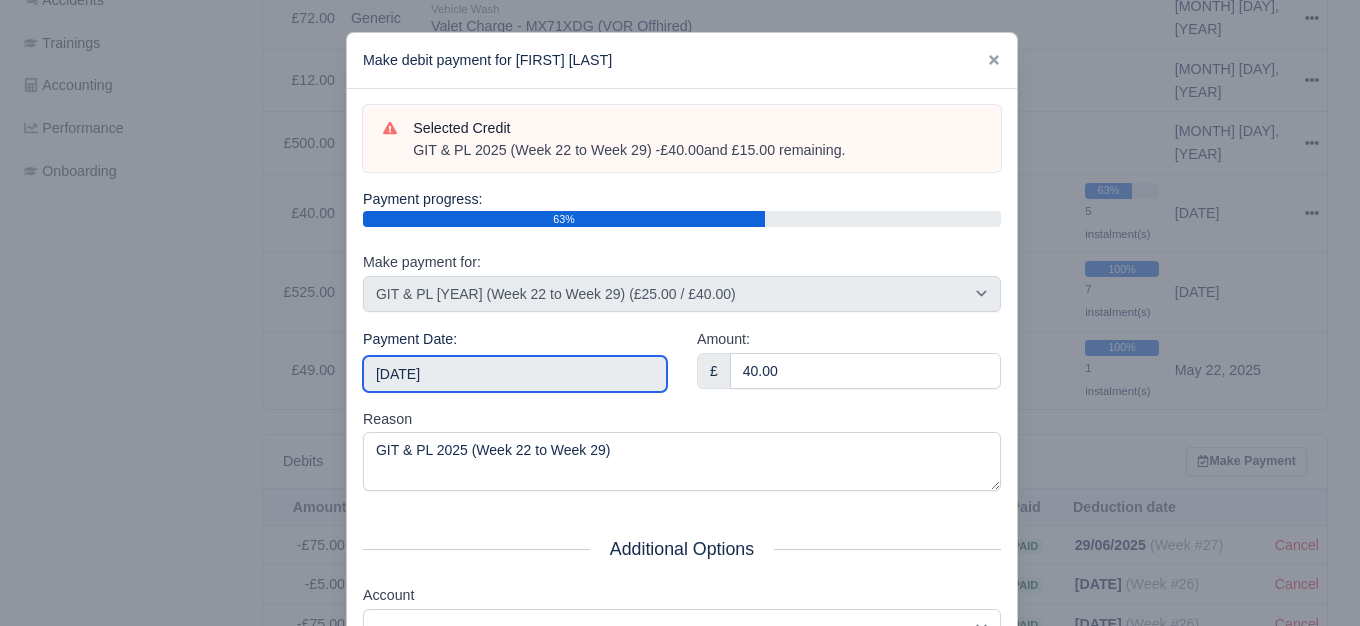 click on "[DATE]" at bounding box center (515, 374) 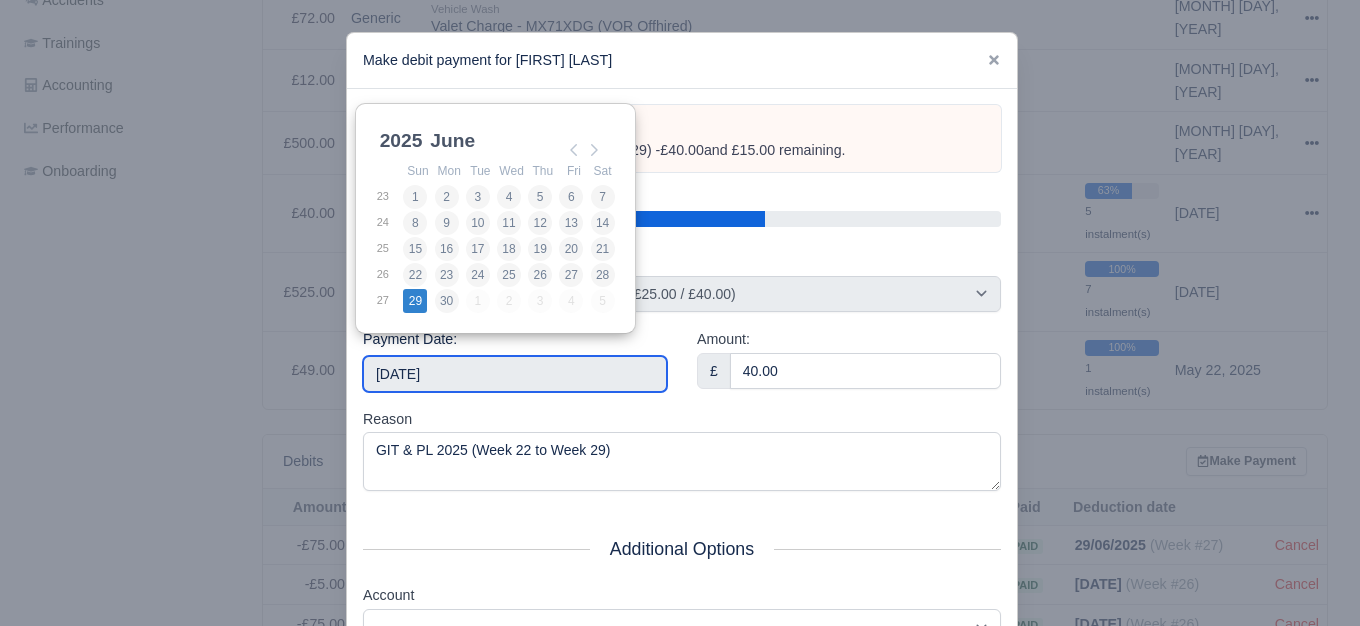 type on "2025-06-29" 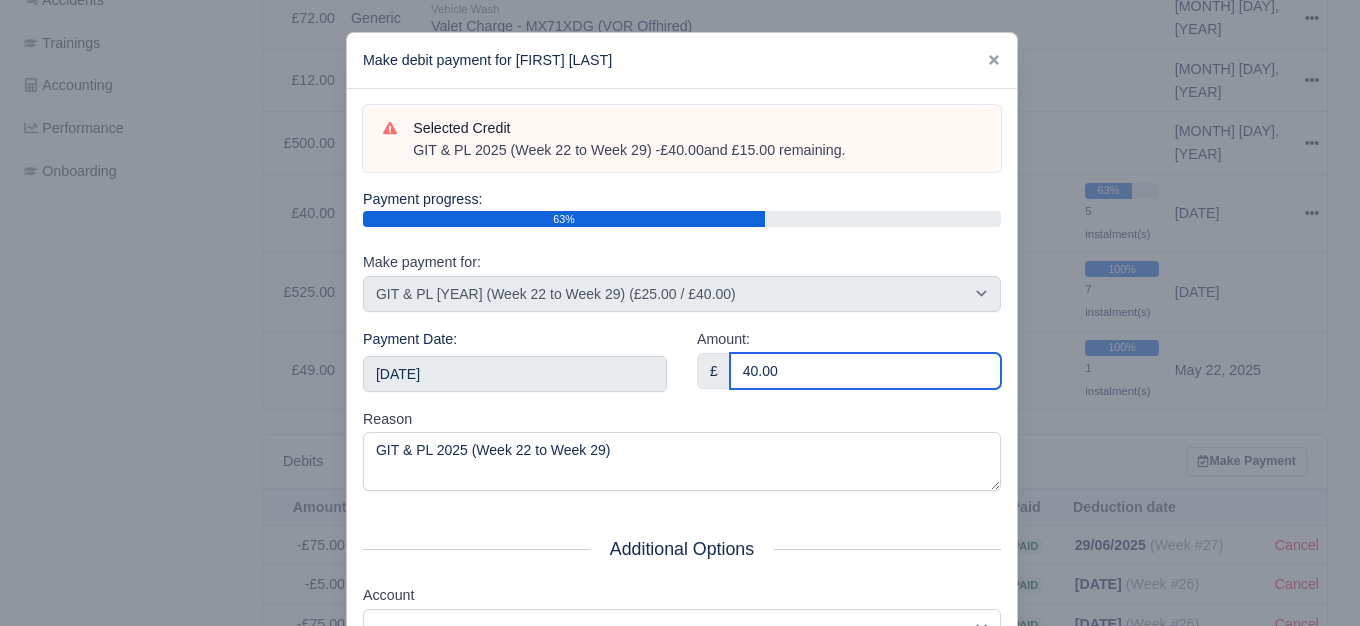 click on "40.00" at bounding box center [865, 371] 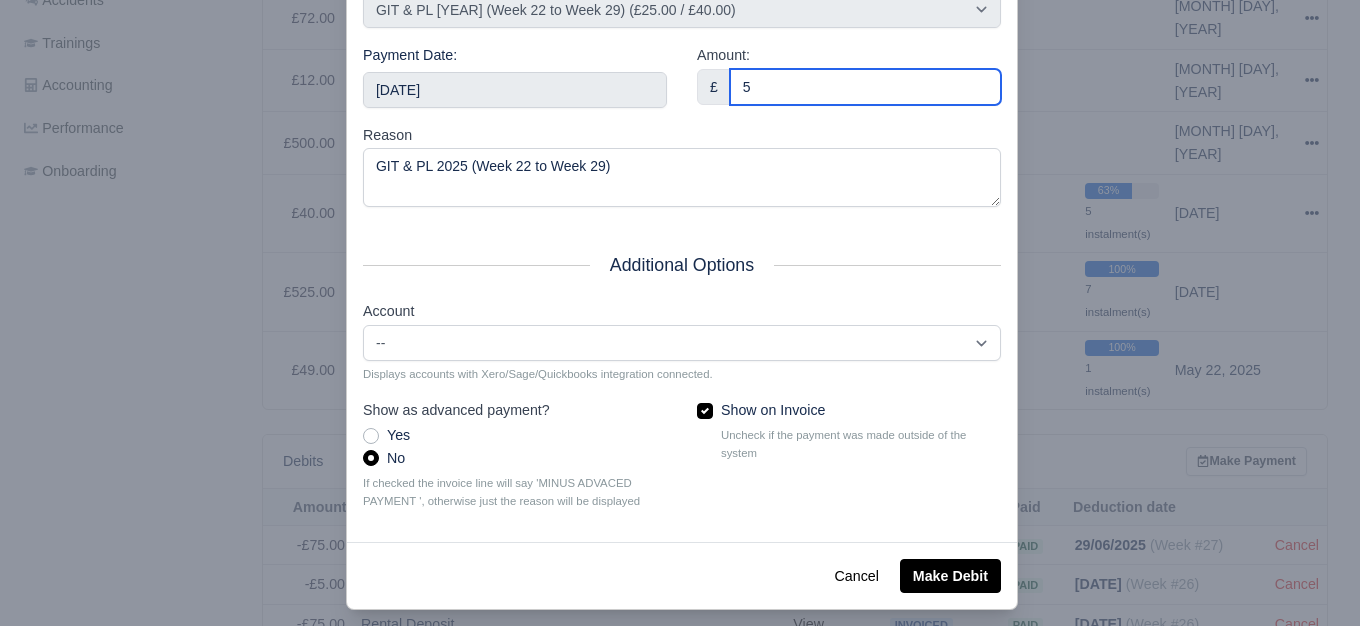 scroll, scrollTop: 302, scrollLeft: 0, axis: vertical 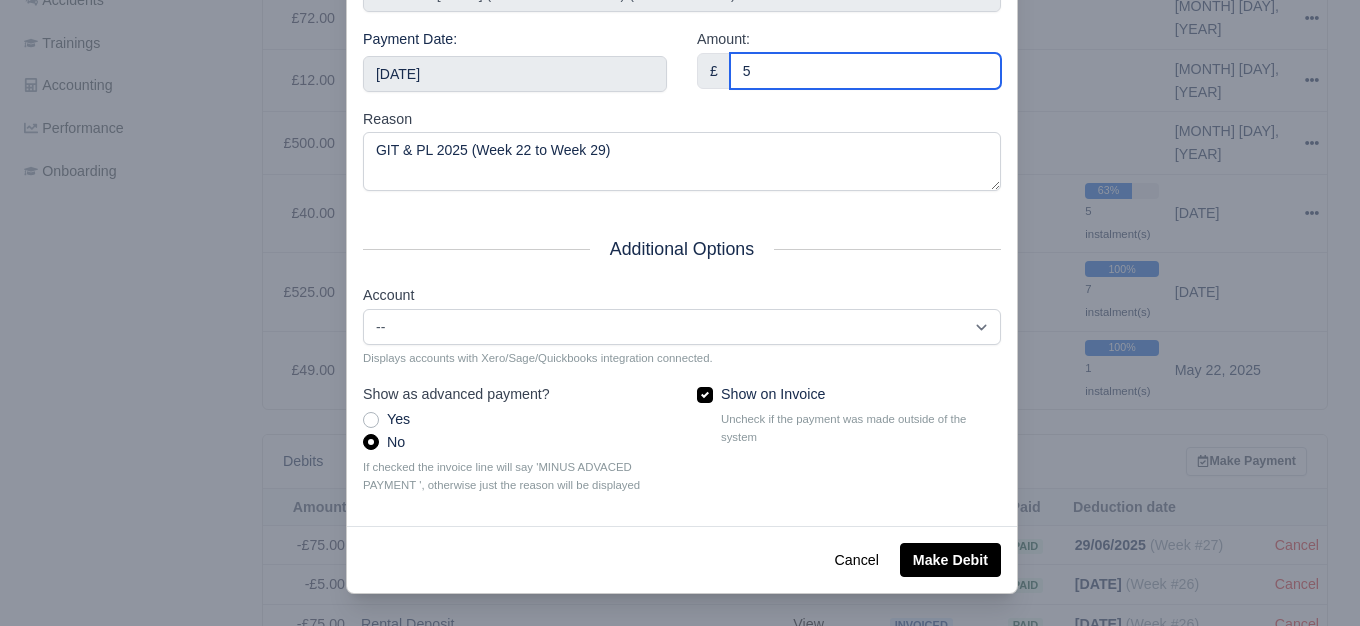 type on "5" 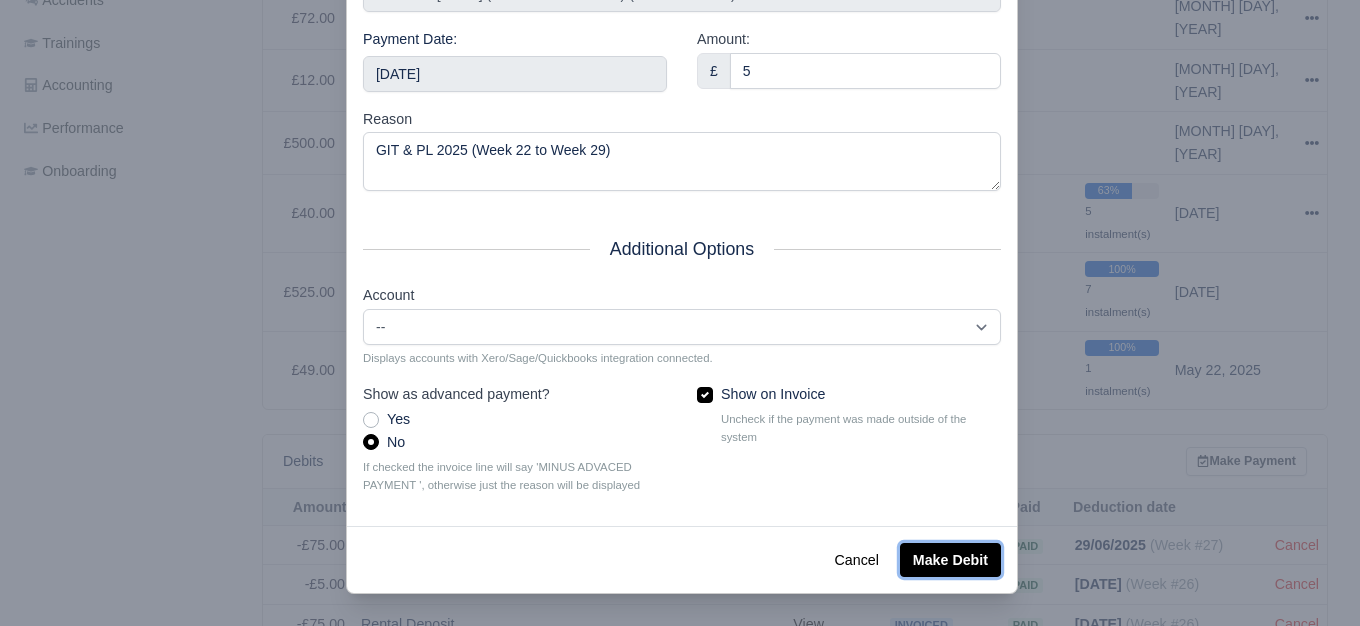 click on "Make Debit" at bounding box center [950, 560] 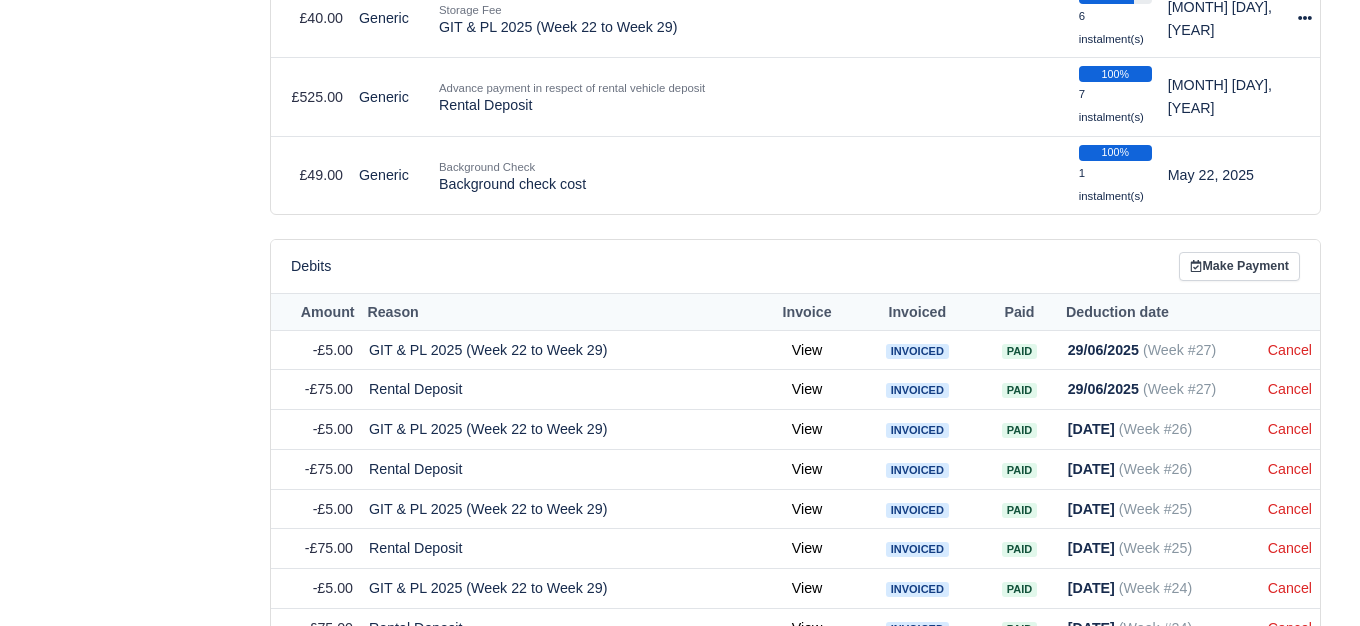 scroll, scrollTop: 949, scrollLeft: 0, axis: vertical 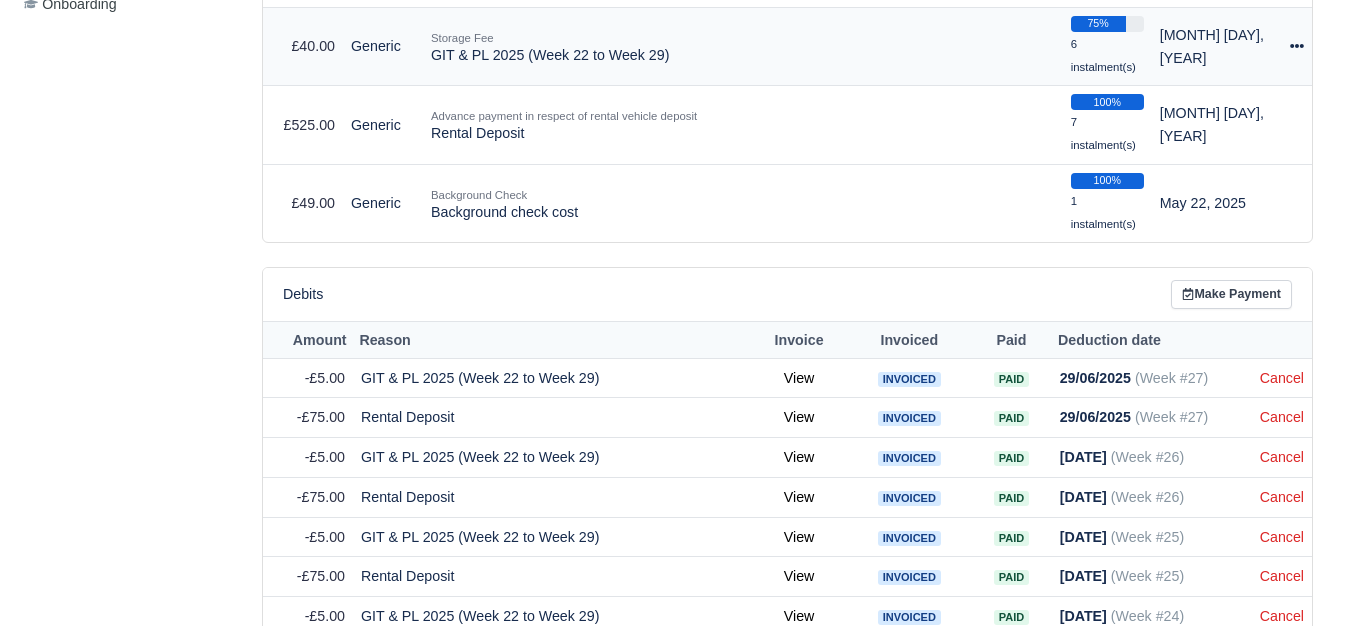 click 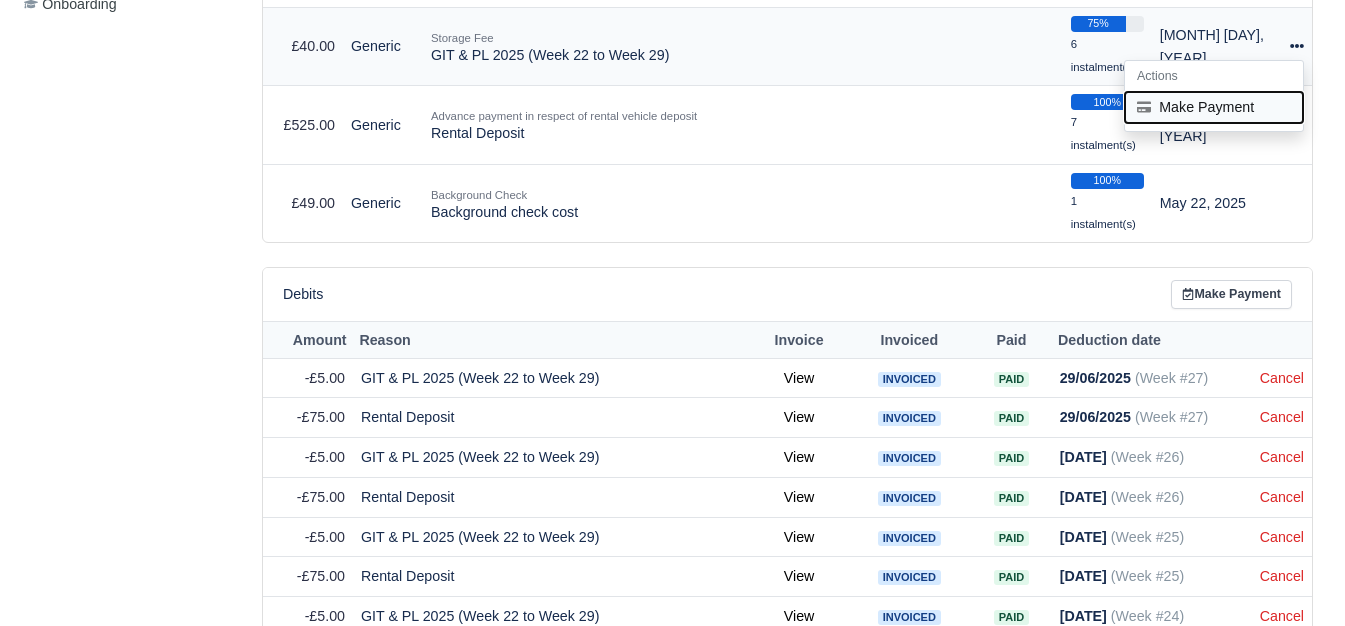 click on "Make Payment" at bounding box center (1214, 107) 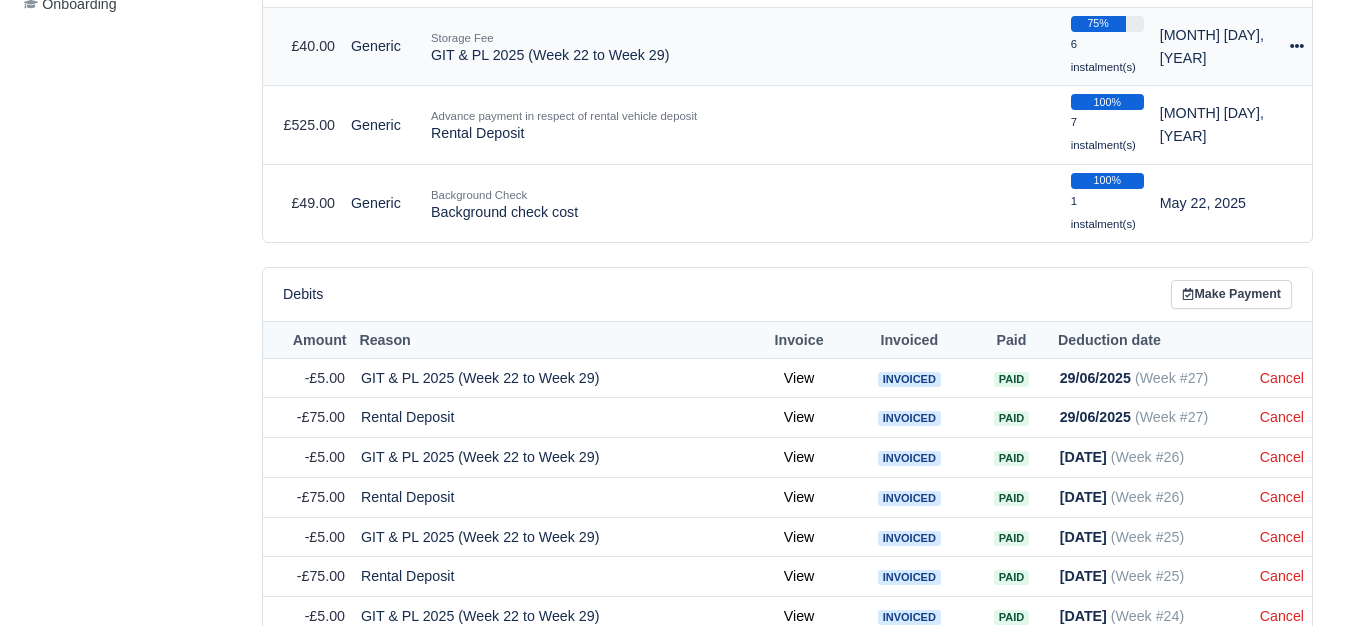 select on "6064" 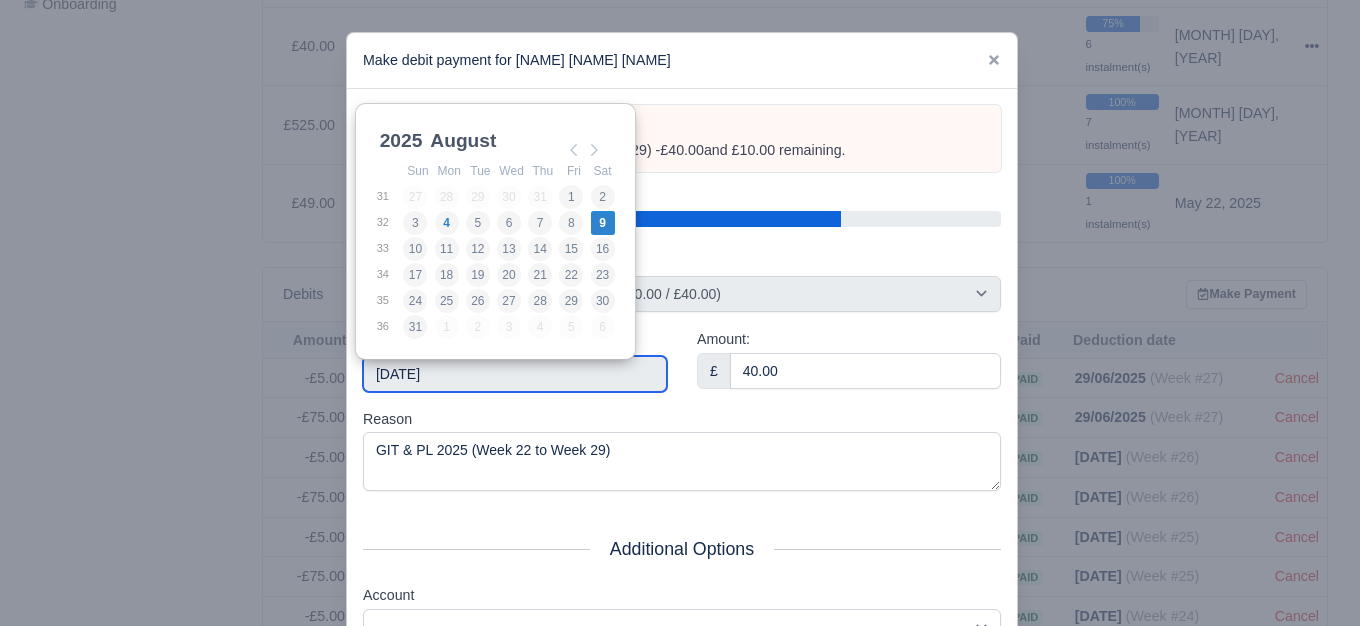 click on "[DATE]" at bounding box center [515, 374] 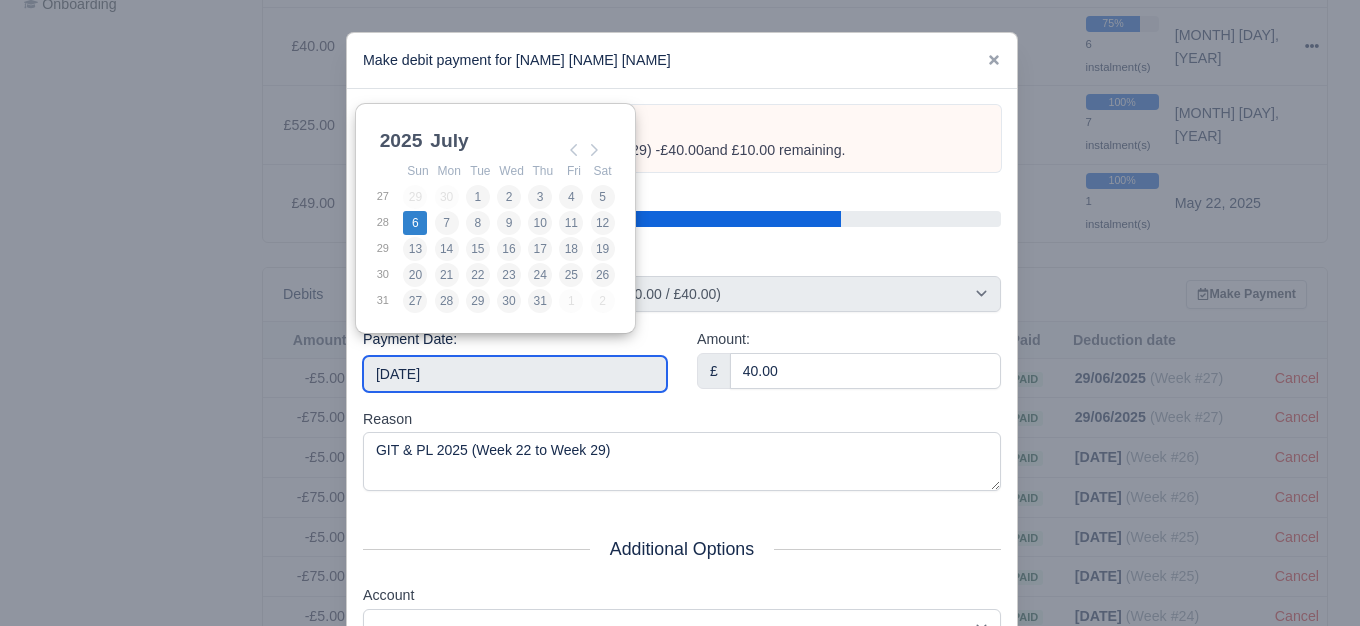 type on "2025-07-06" 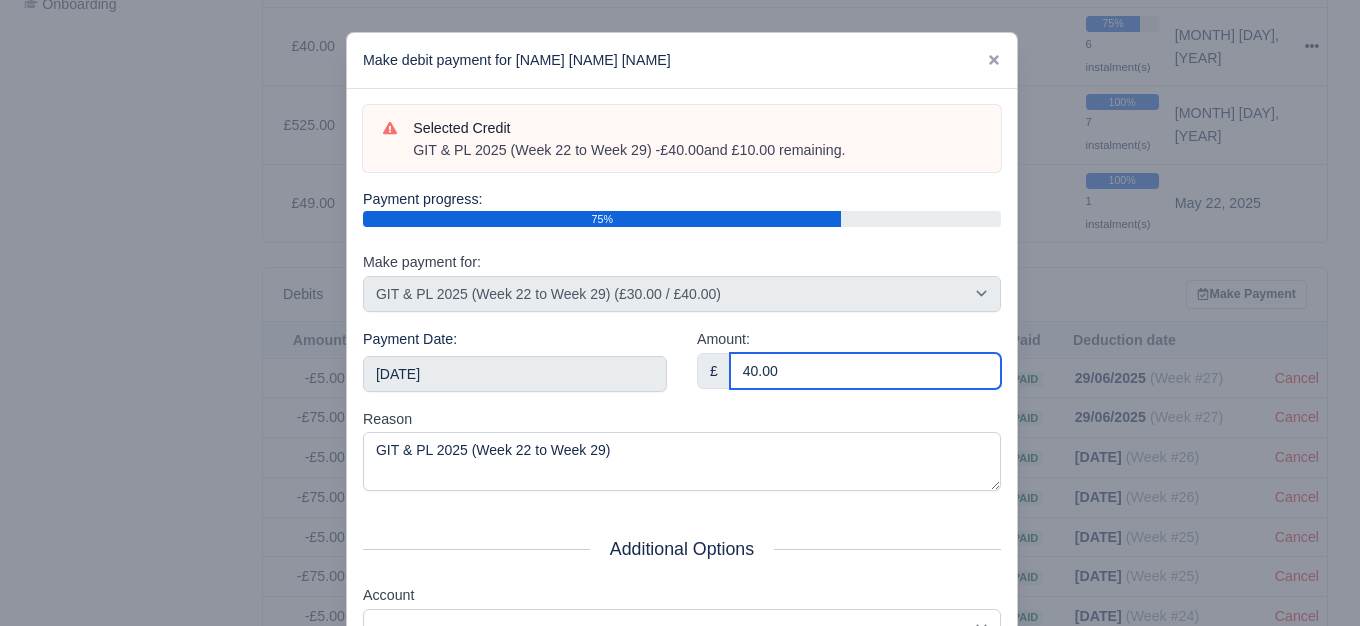 click on "40.00" at bounding box center [865, 371] 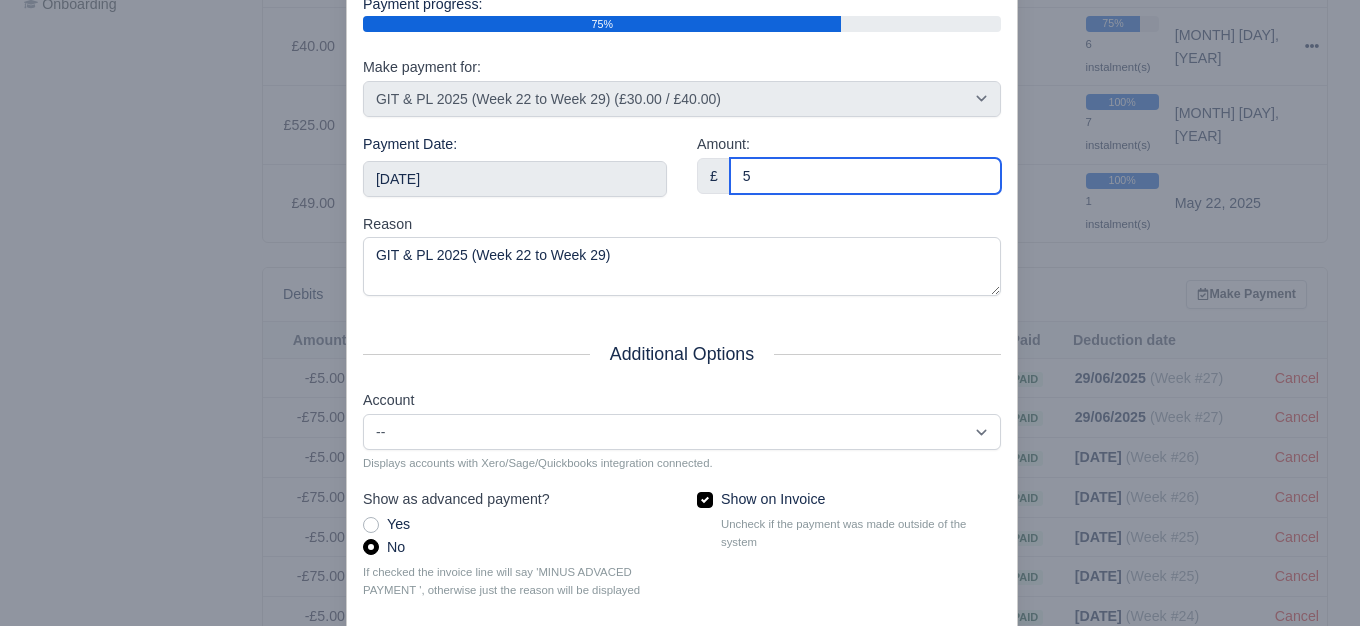 scroll, scrollTop: 302, scrollLeft: 0, axis: vertical 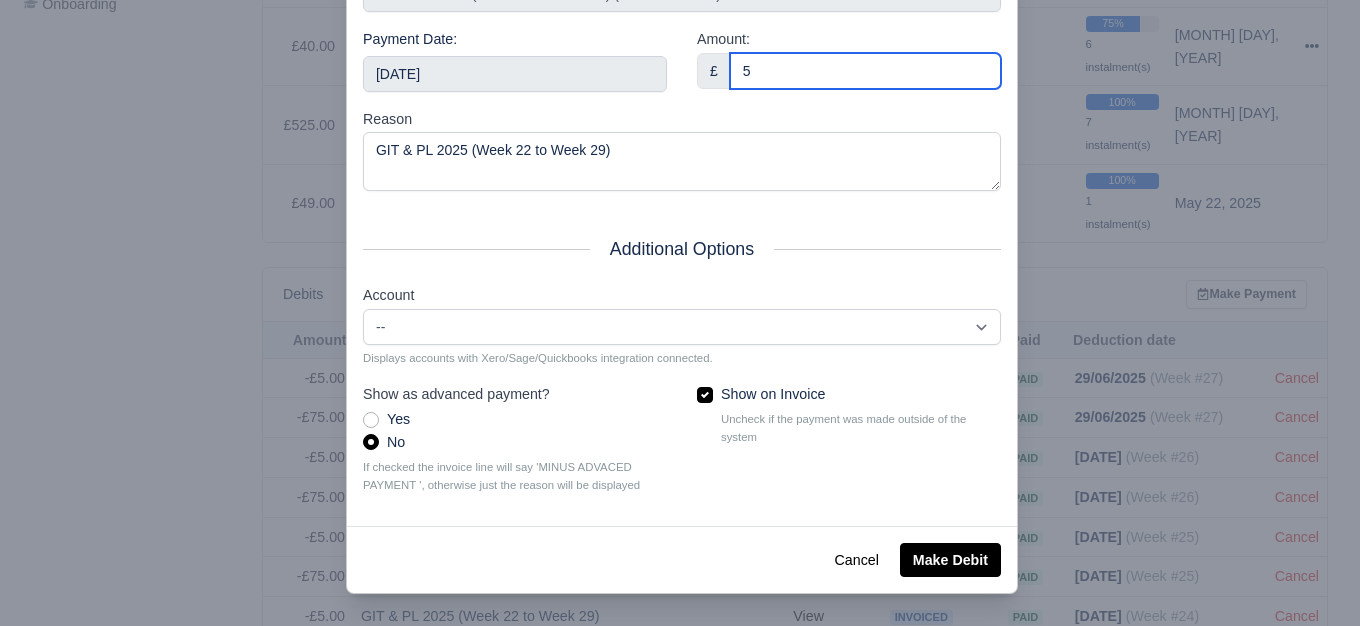 type on "5" 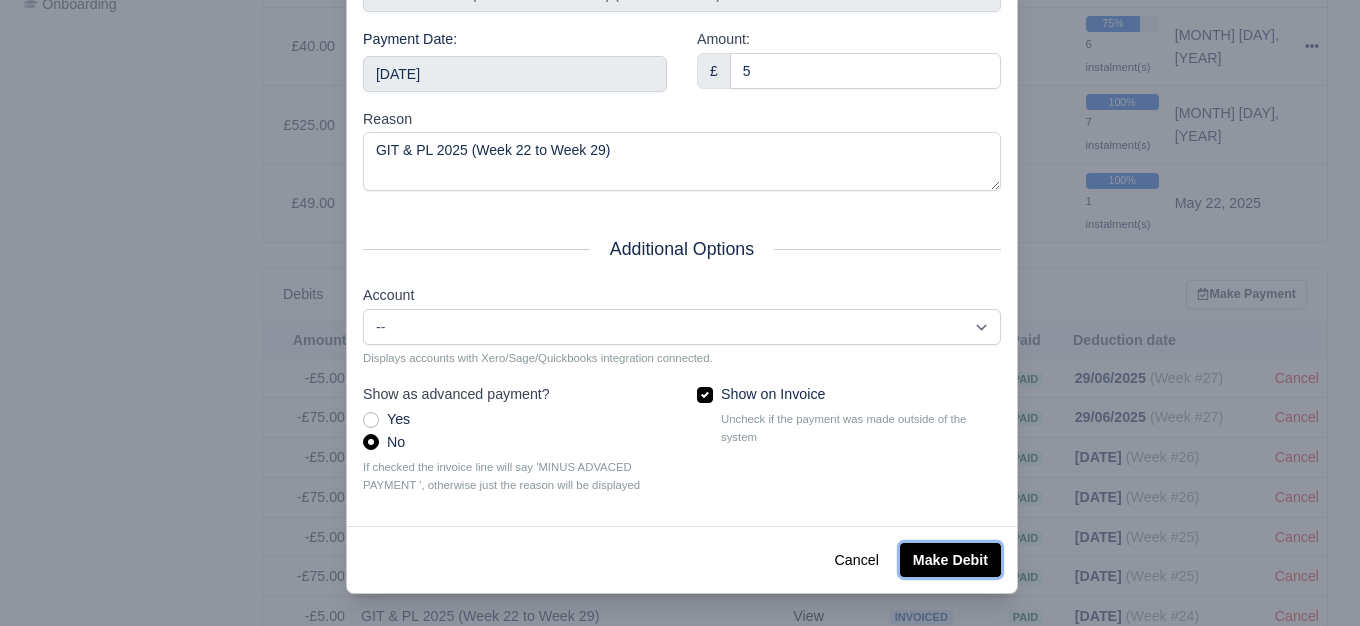 click on "Make Debit" at bounding box center (950, 560) 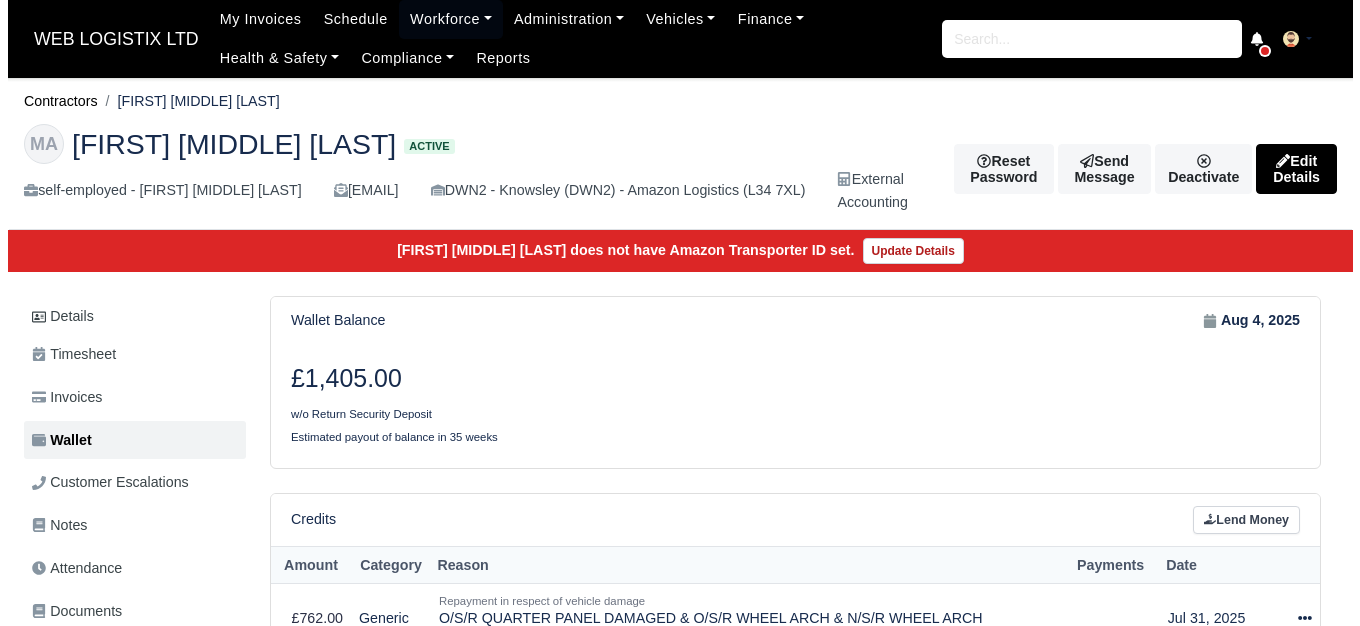 scroll, scrollTop: 705, scrollLeft: 0, axis: vertical 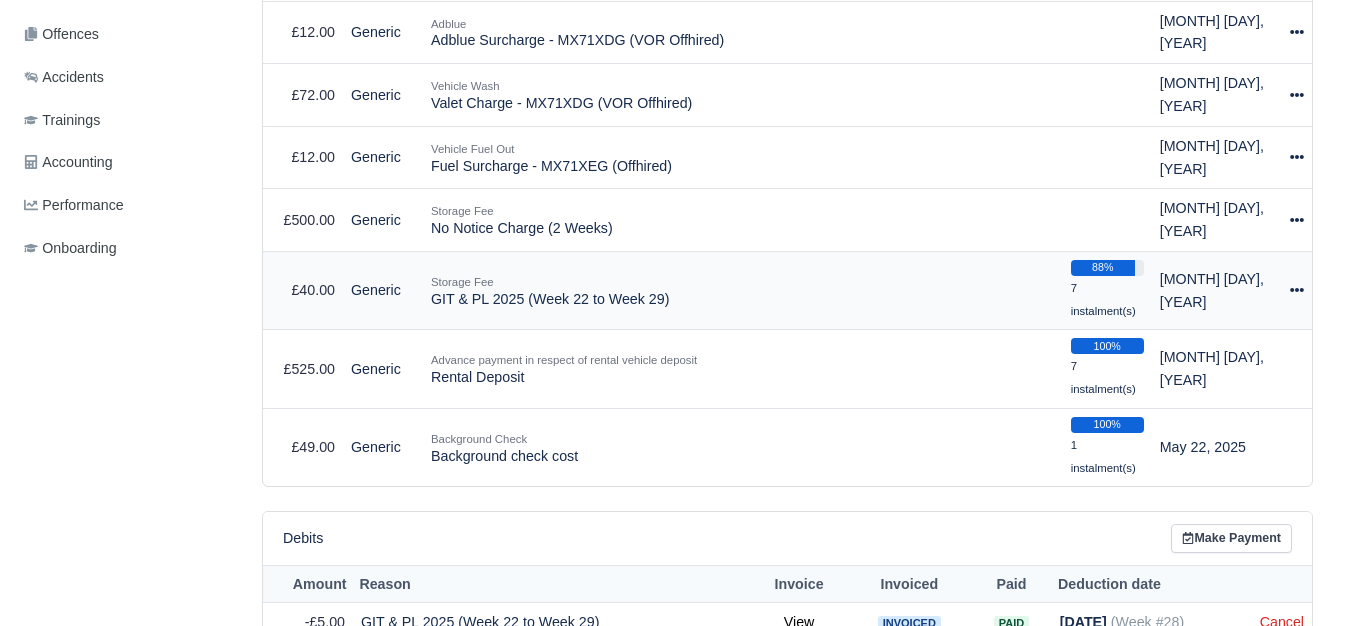 click on "Actions
Make Payment" at bounding box center (1297, 290) 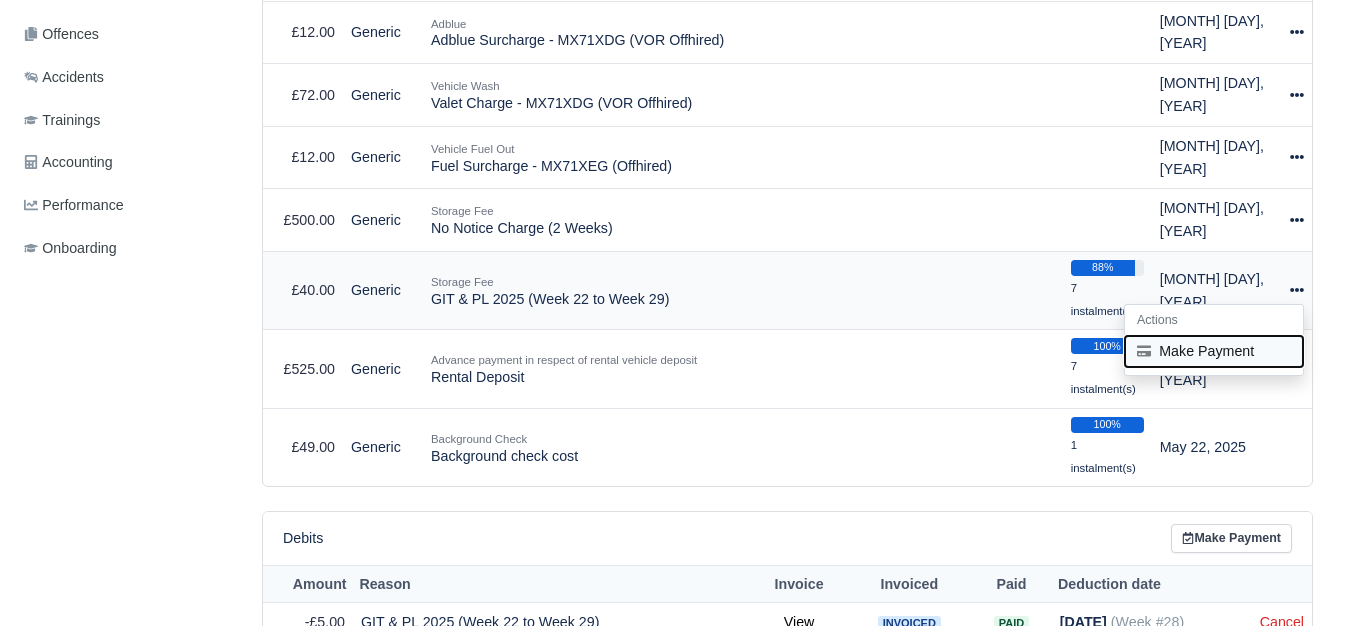 click on "Make Payment" at bounding box center [1214, 351] 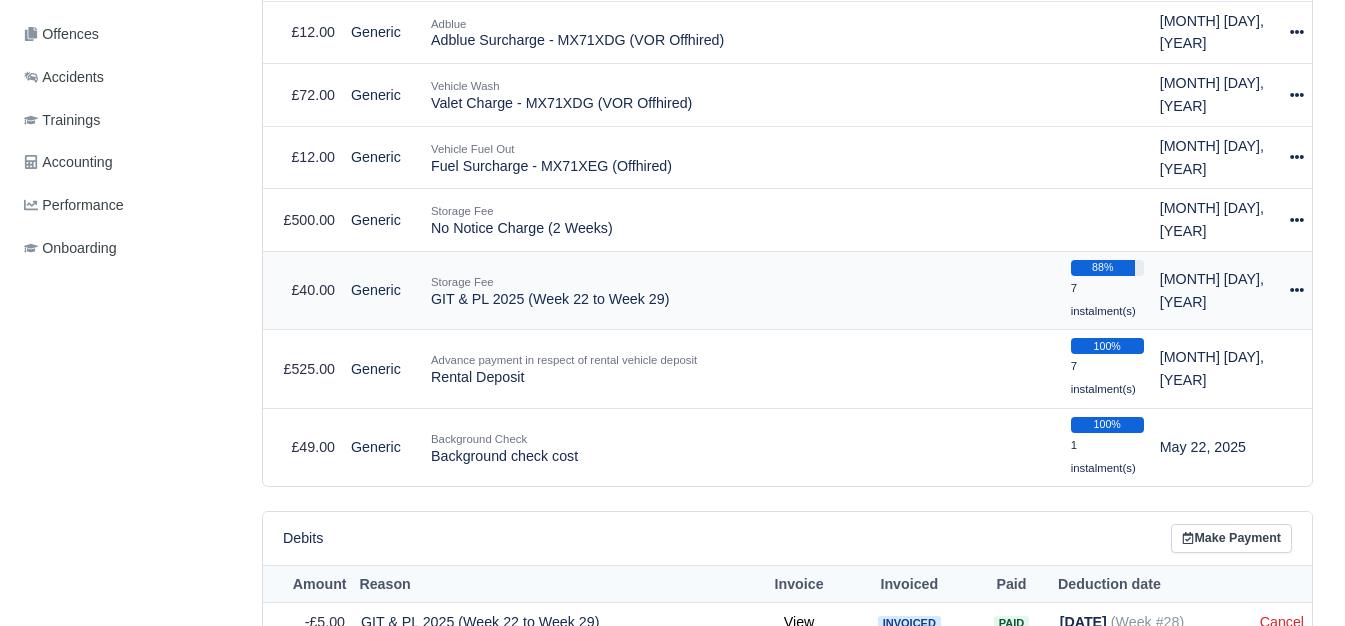 select on "6064" 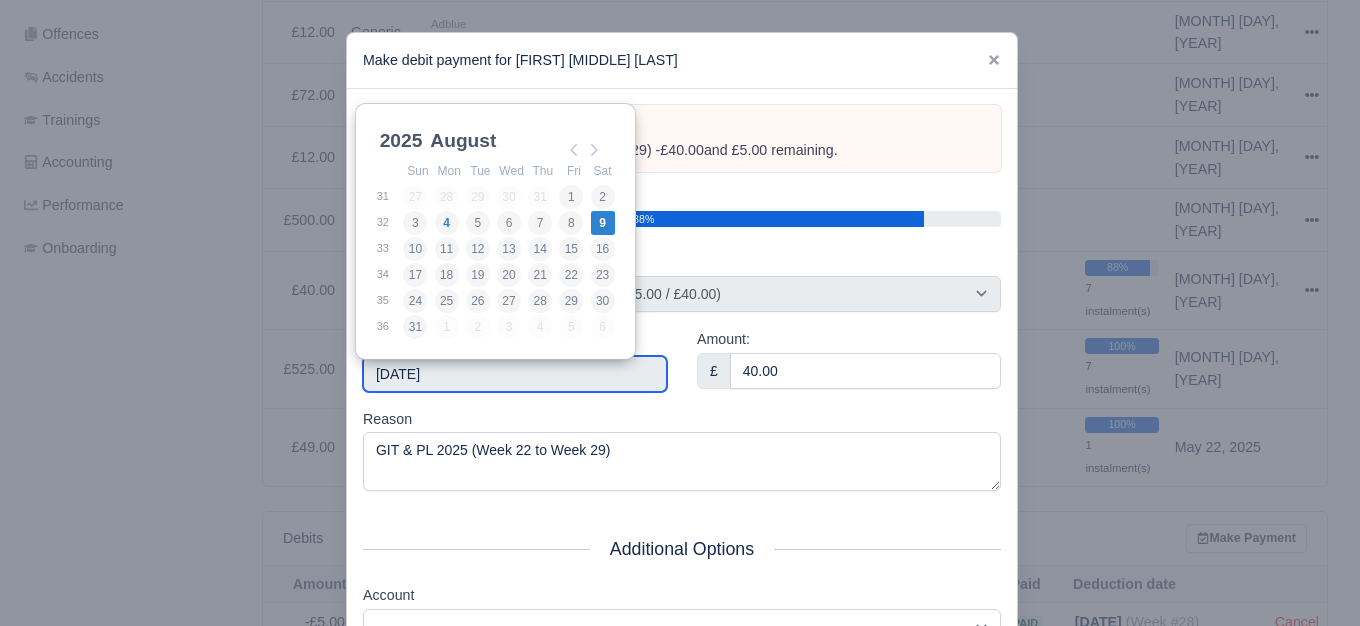 click on "[DATE]" at bounding box center (515, 374) 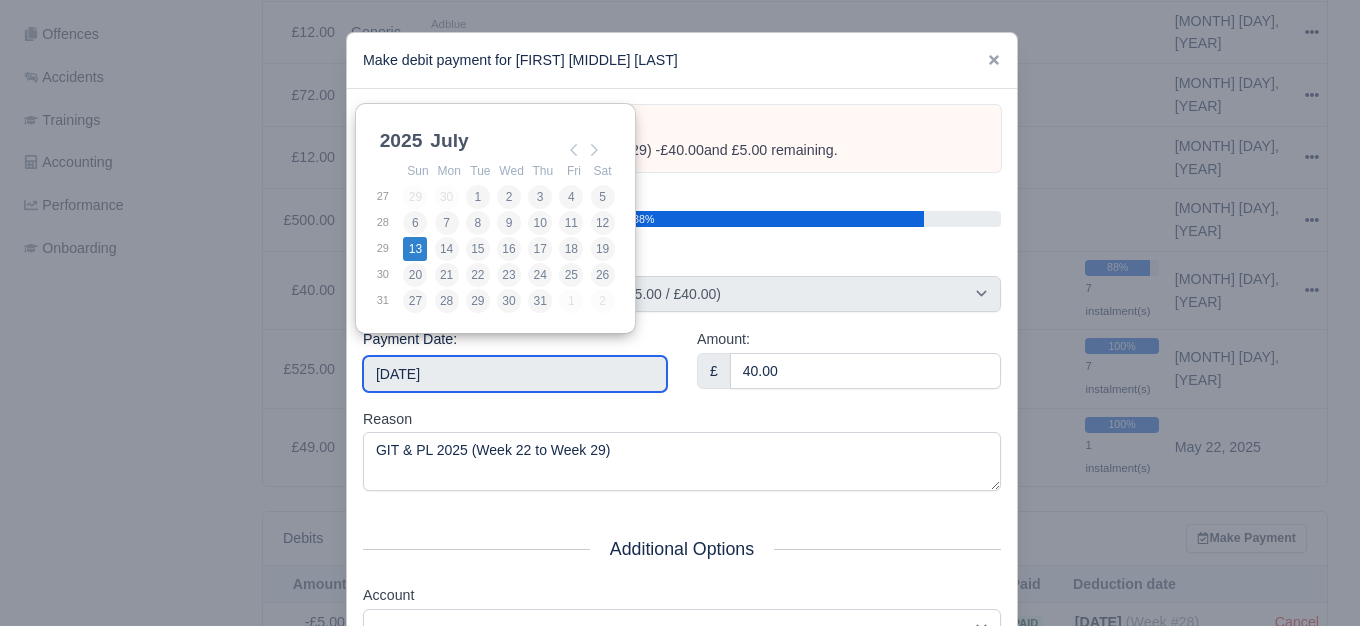 type on "2025-07-13" 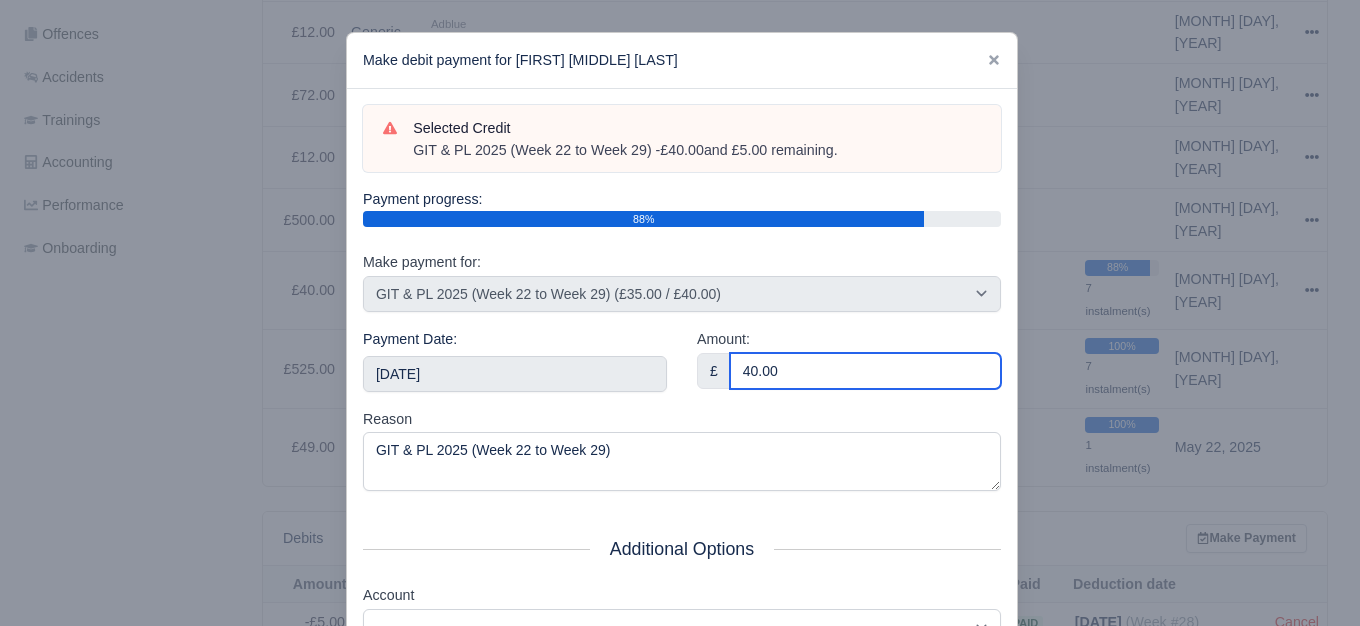 click on "40.00" at bounding box center (865, 371) 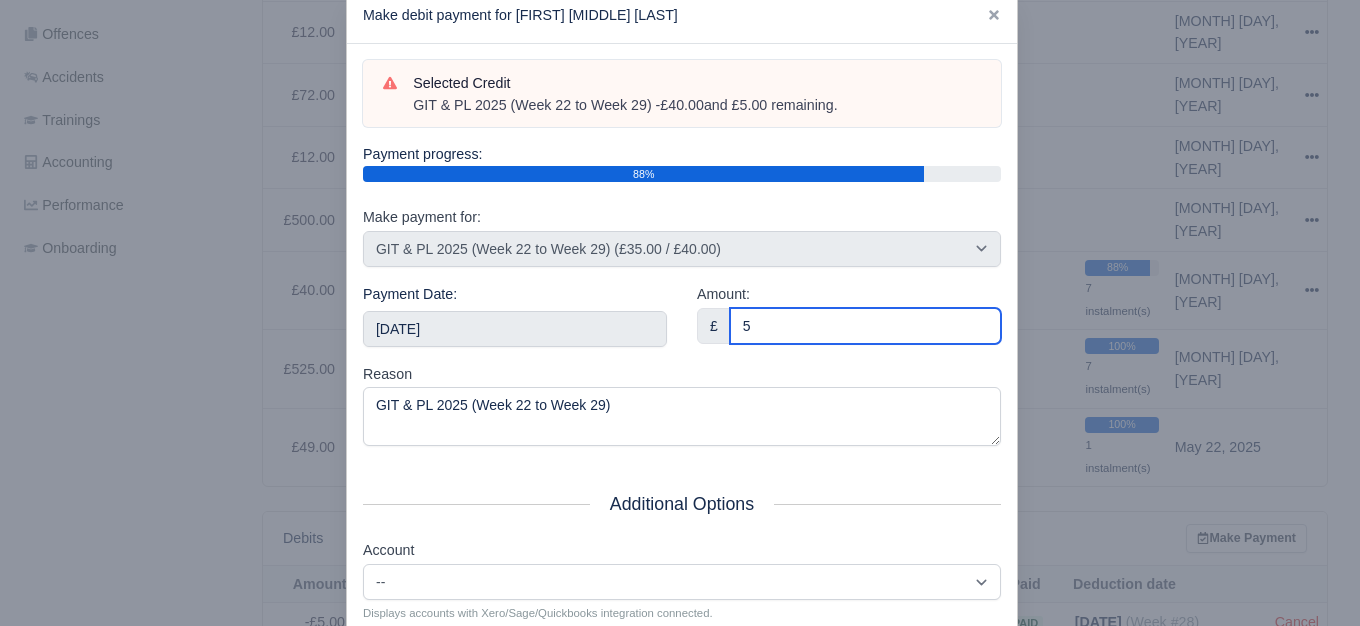 scroll, scrollTop: 302, scrollLeft: 0, axis: vertical 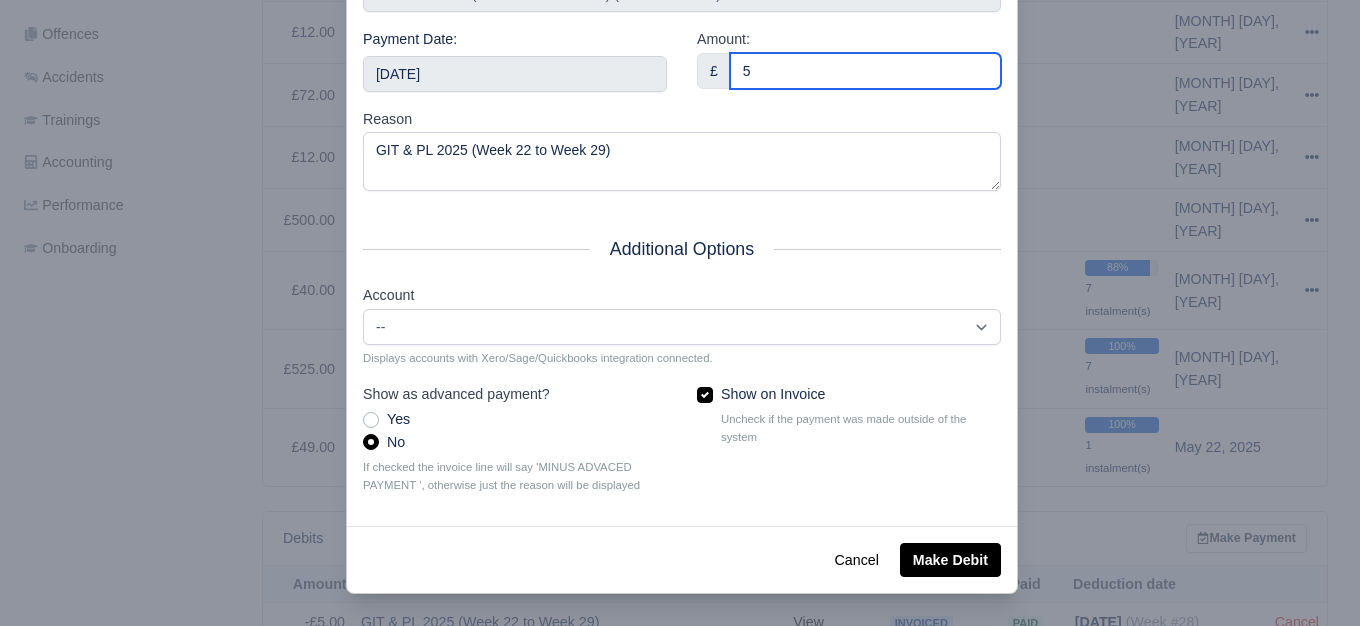 type on "5" 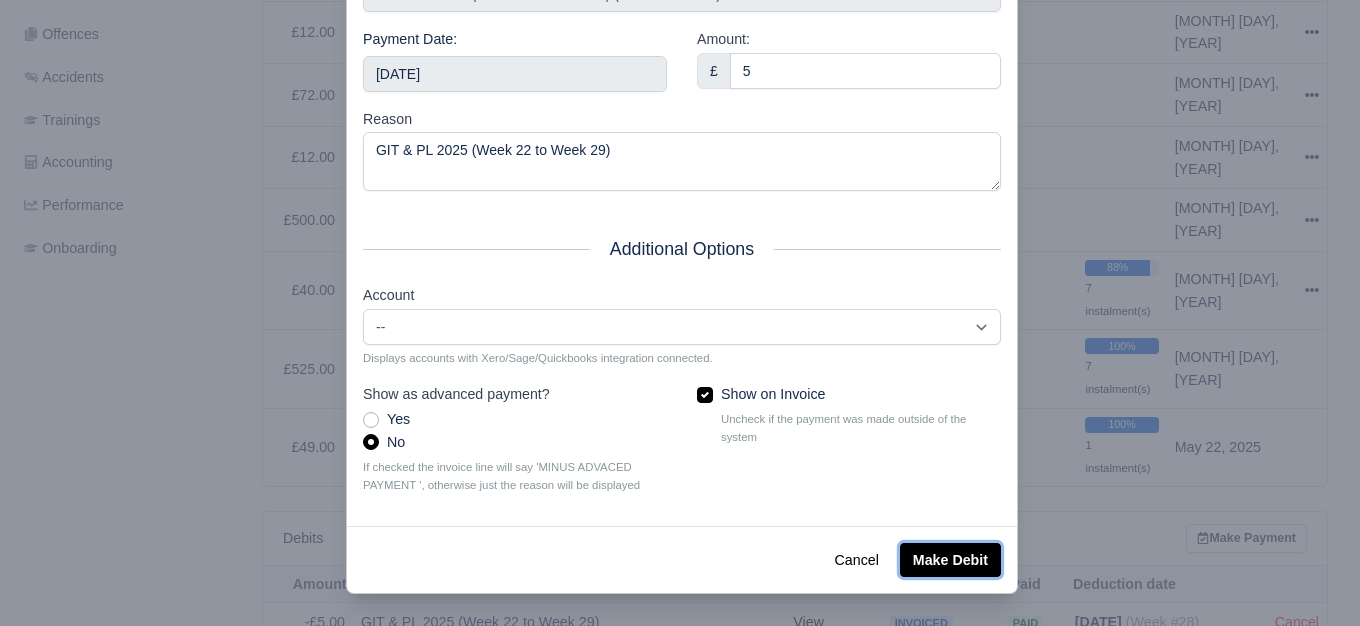 click on "Make Debit" at bounding box center [950, 560] 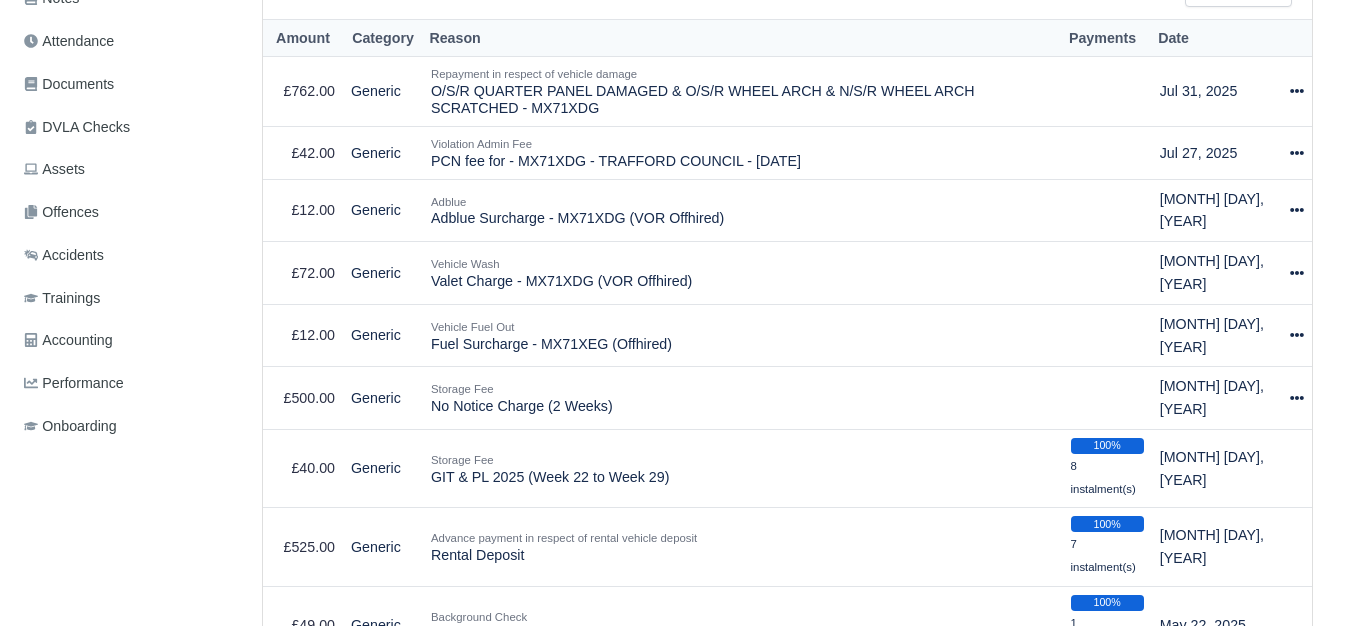 scroll, scrollTop: 537, scrollLeft: 0, axis: vertical 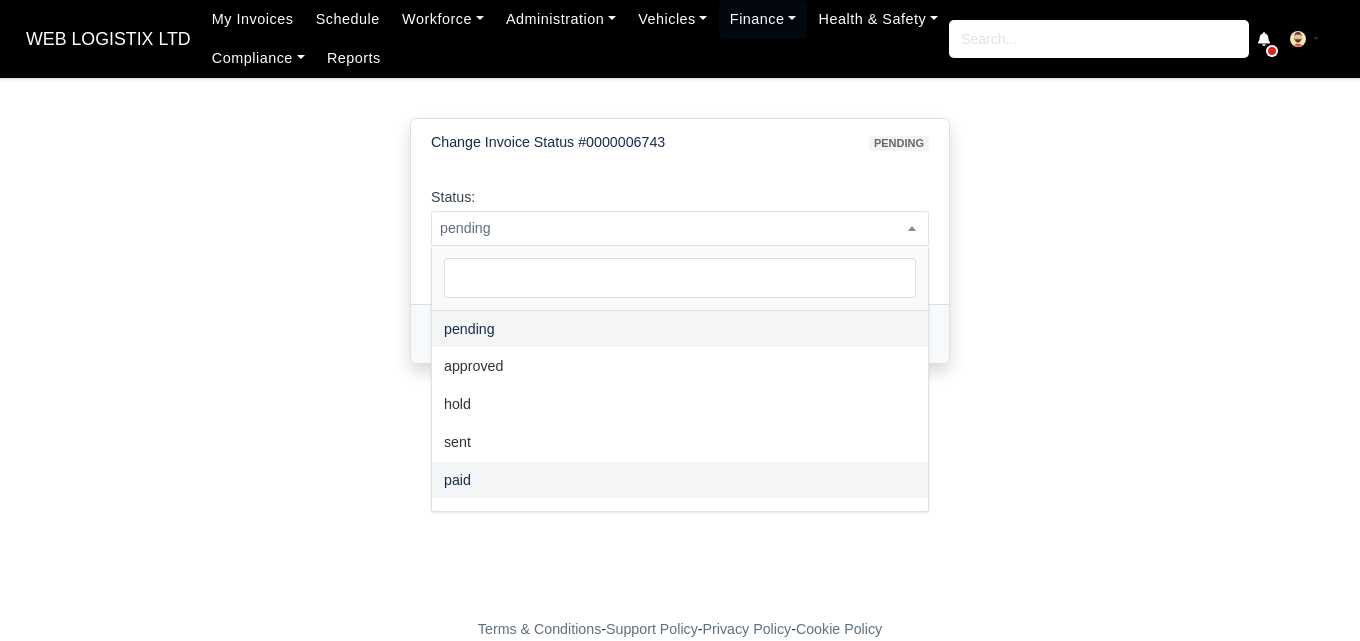 select on "paid" 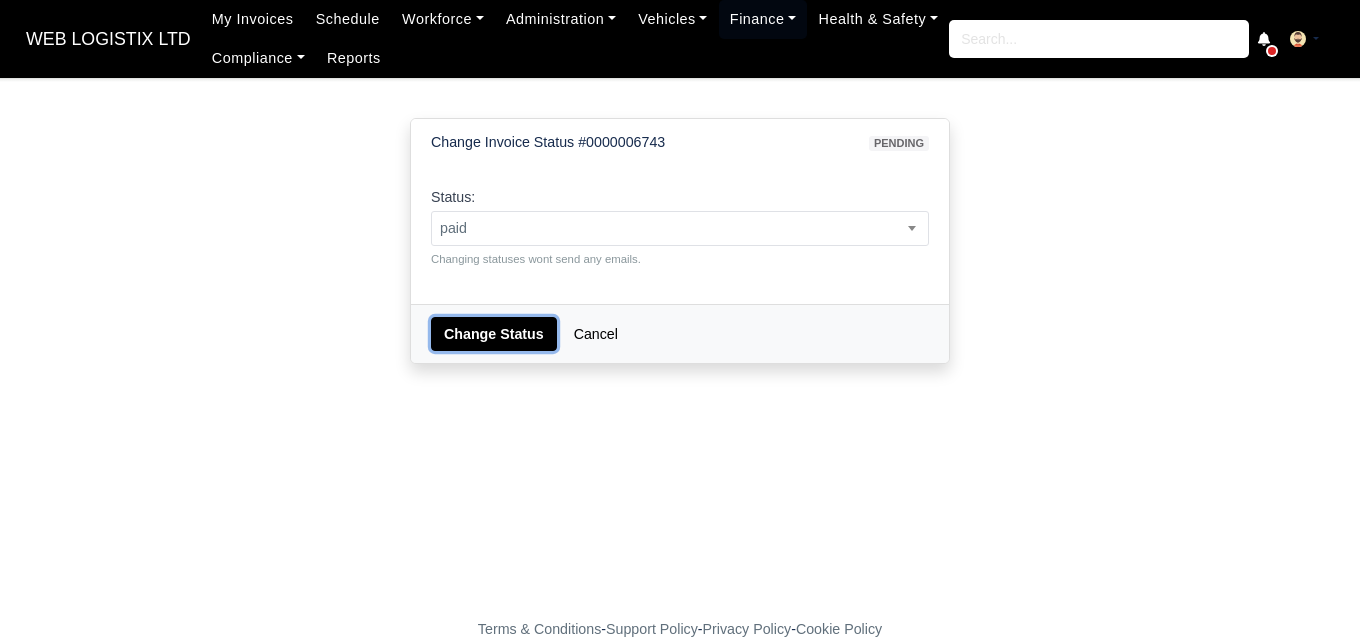 click on "Change Status" at bounding box center [494, 334] 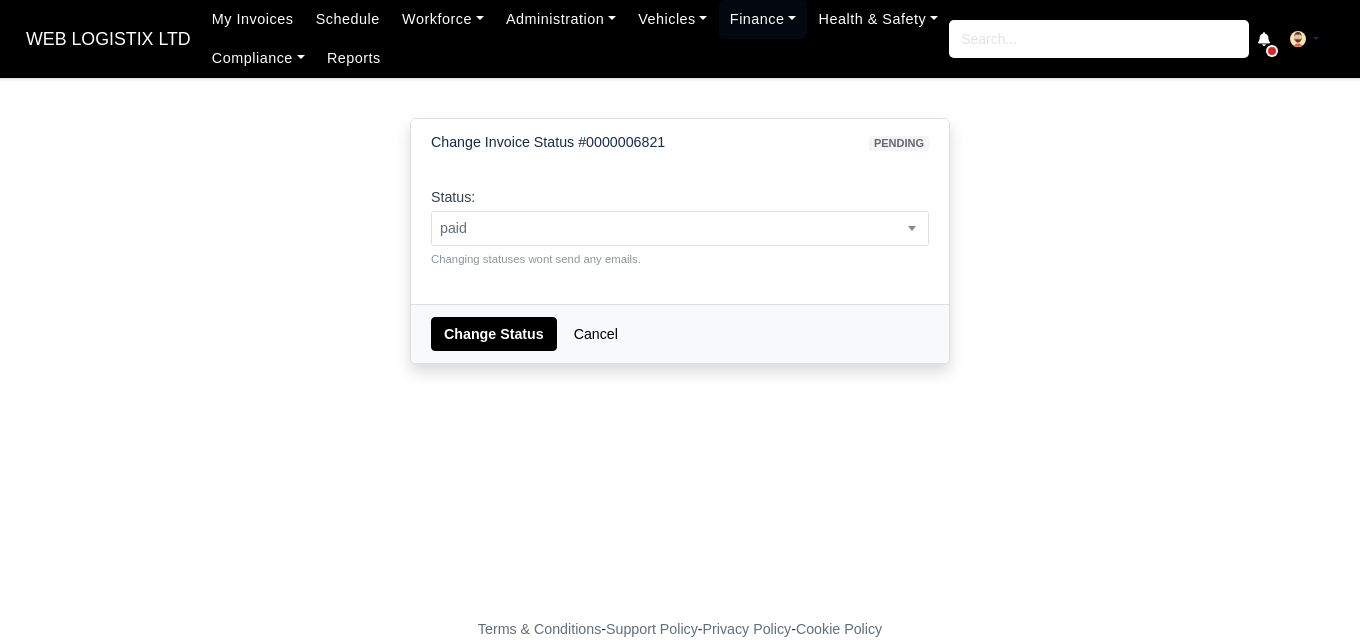 select on "paid" 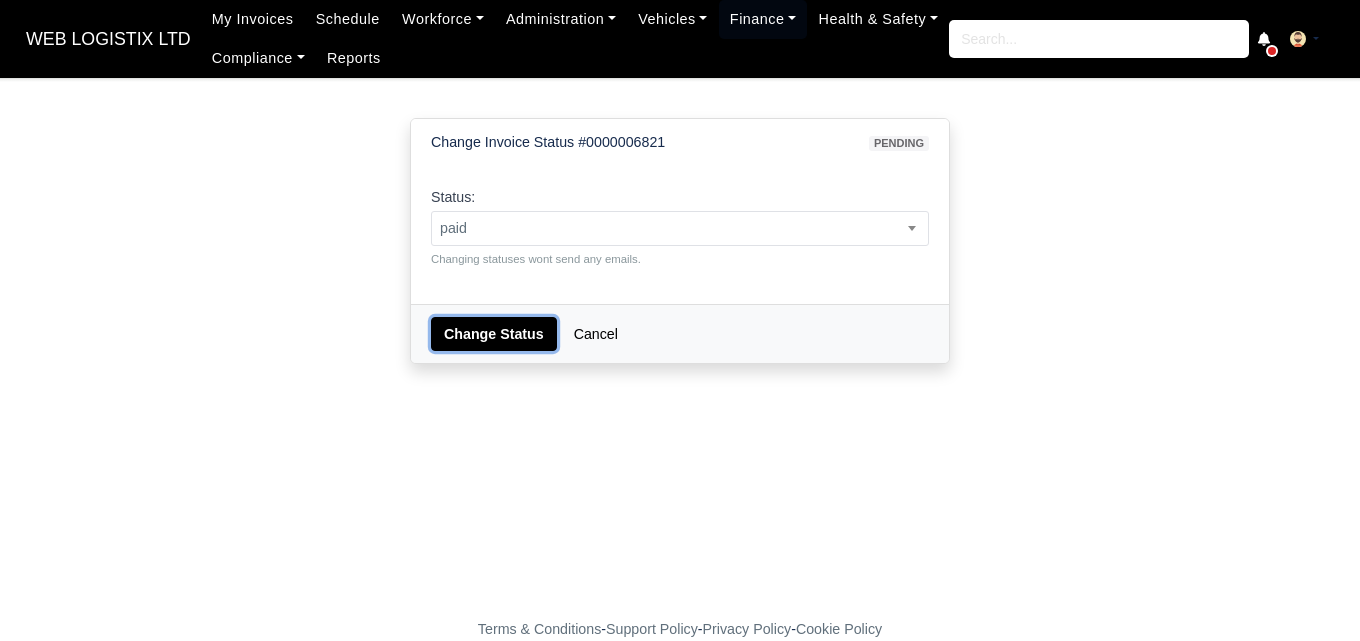 click on "Change Status" at bounding box center [494, 334] 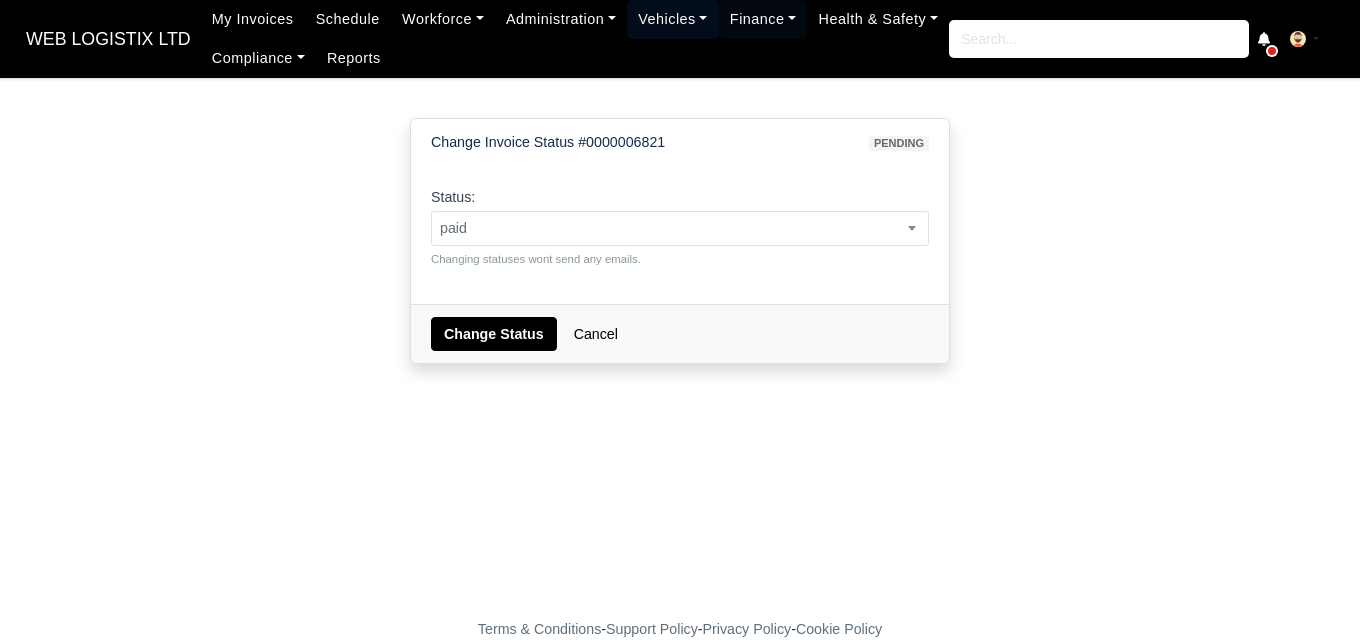 scroll, scrollTop: 0, scrollLeft: 0, axis: both 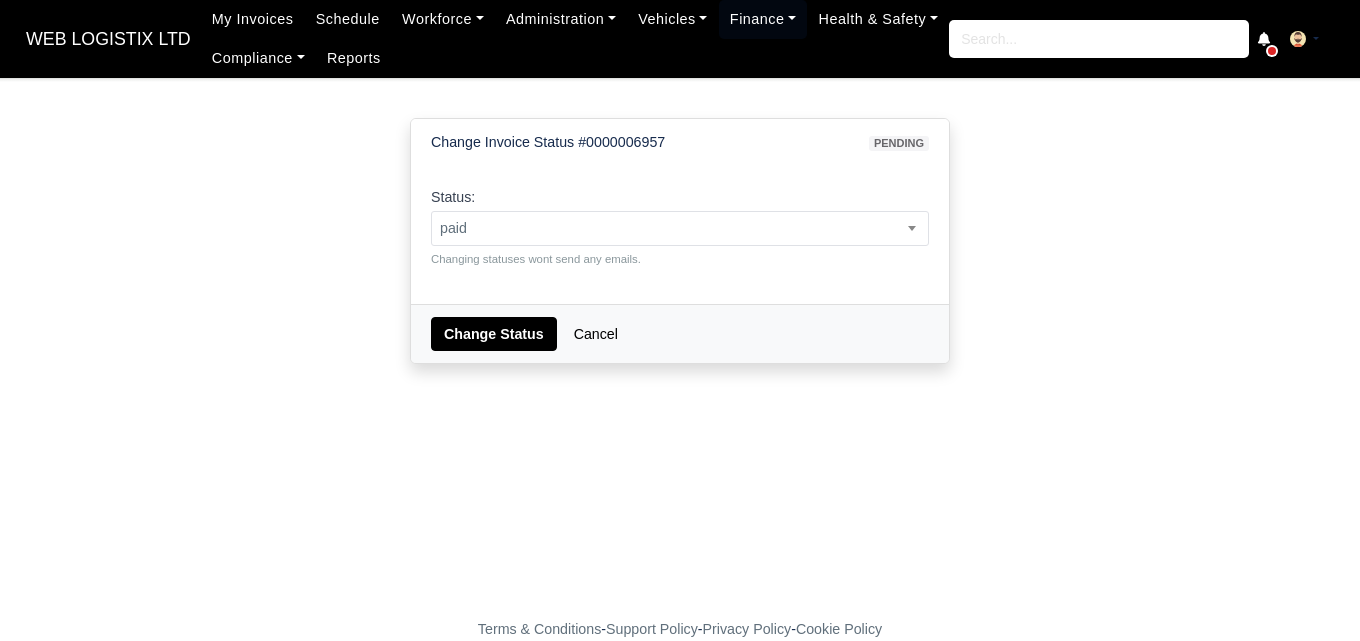 select on "paid" 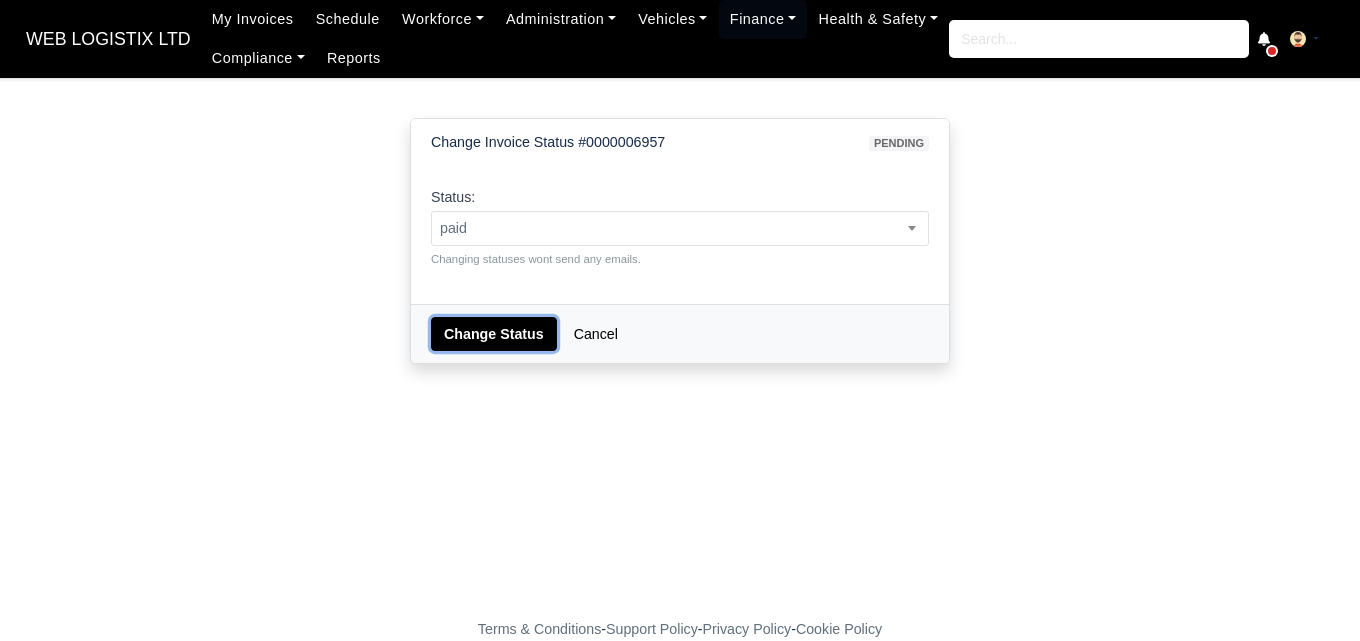 click on "Change Status" at bounding box center (494, 334) 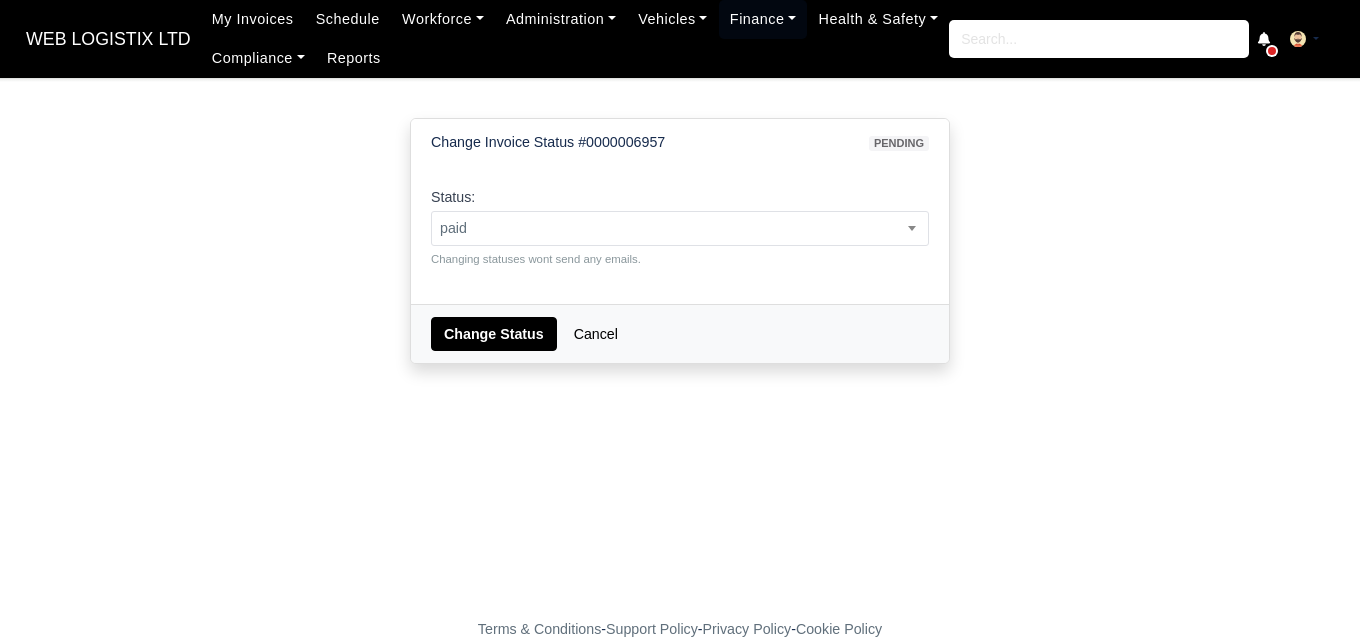 scroll, scrollTop: 0, scrollLeft: 0, axis: both 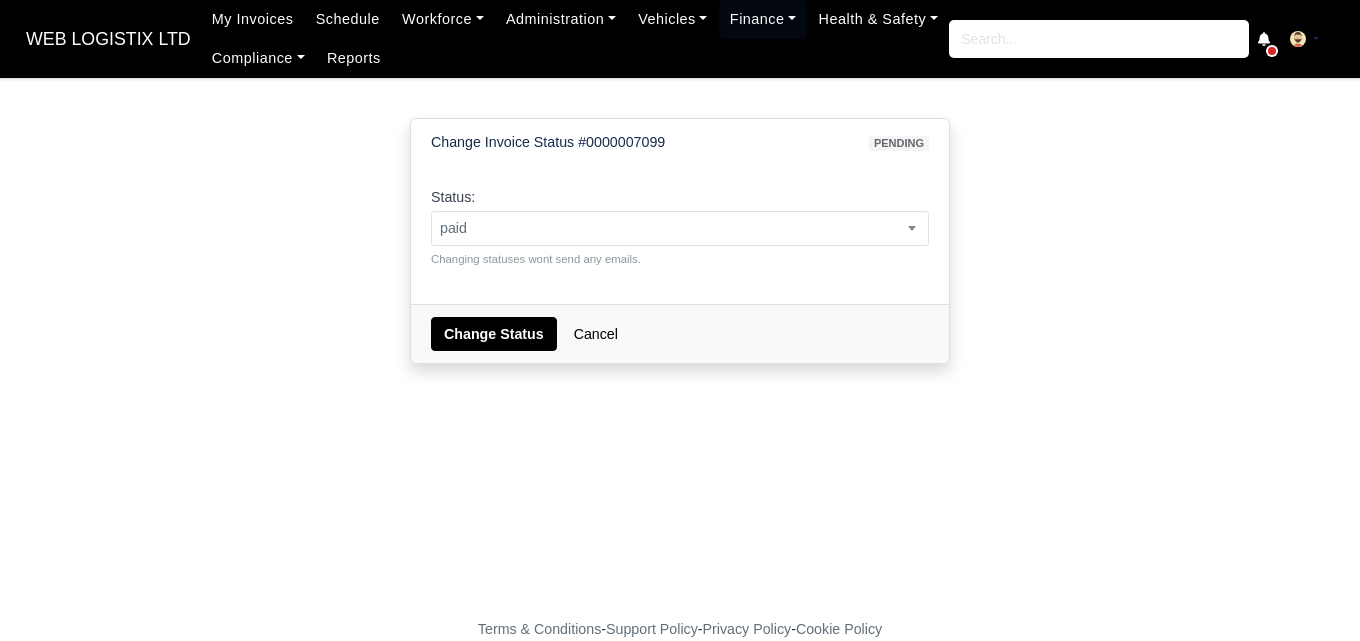 select on "paid" 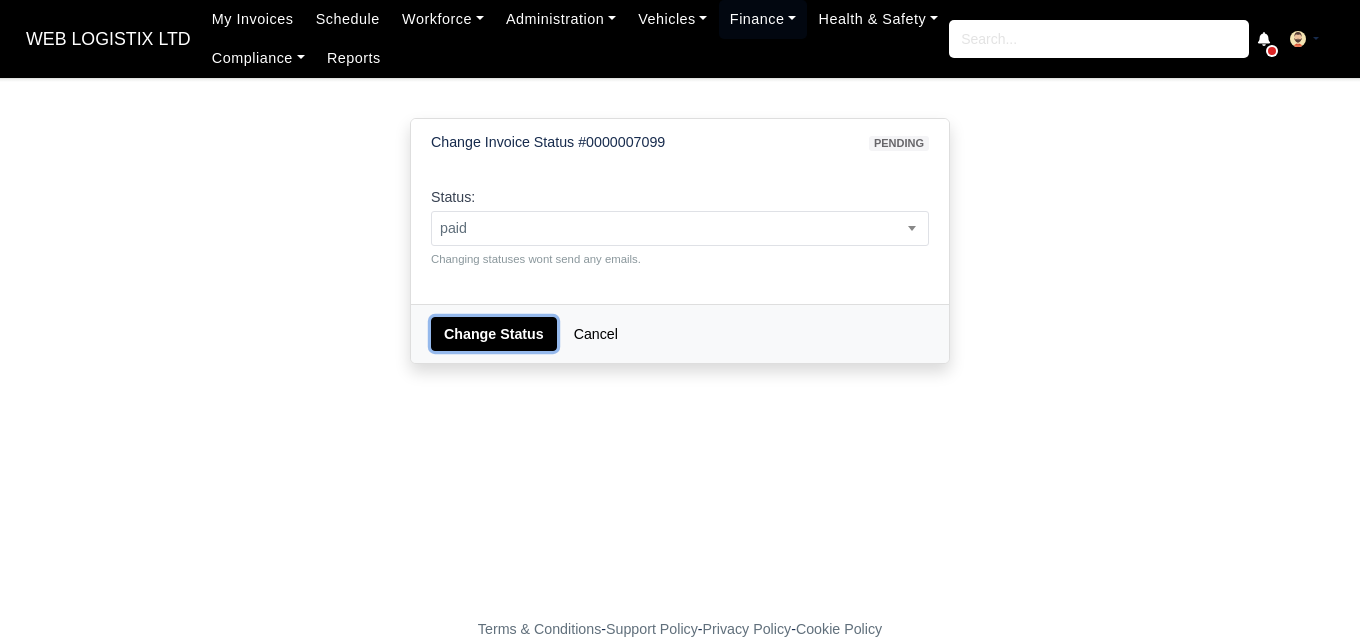 click on "Change Status" at bounding box center [494, 334] 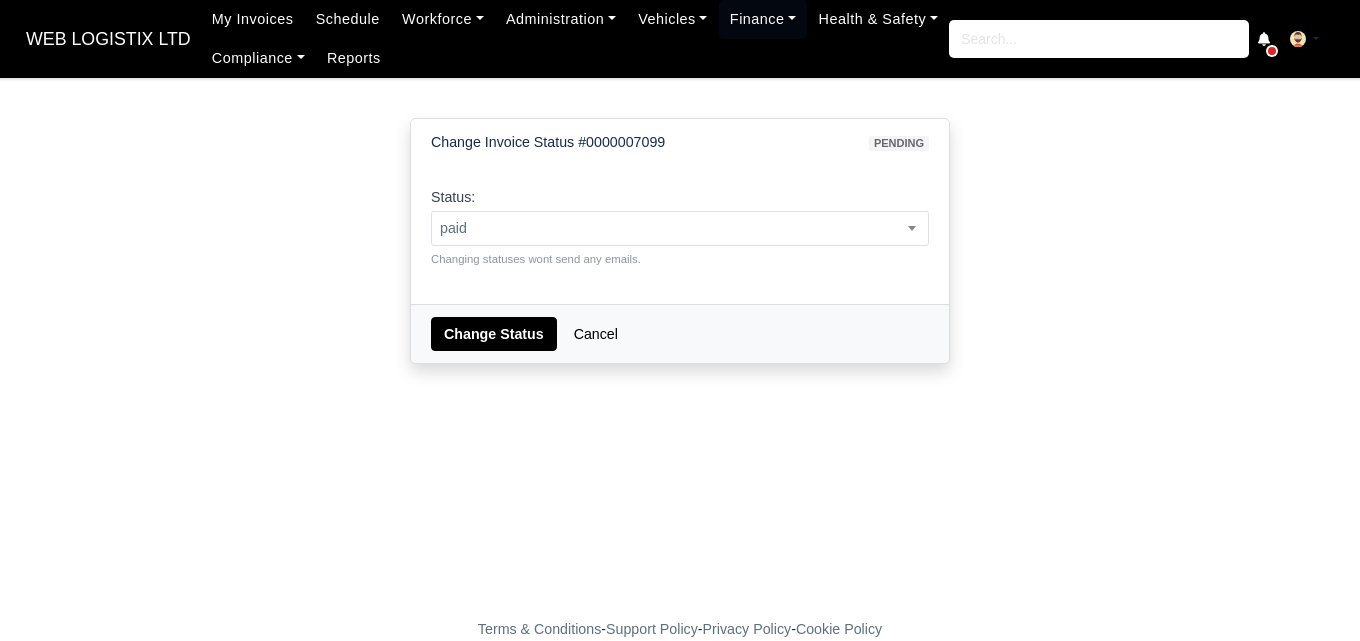 scroll, scrollTop: 0, scrollLeft: 0, axis: both 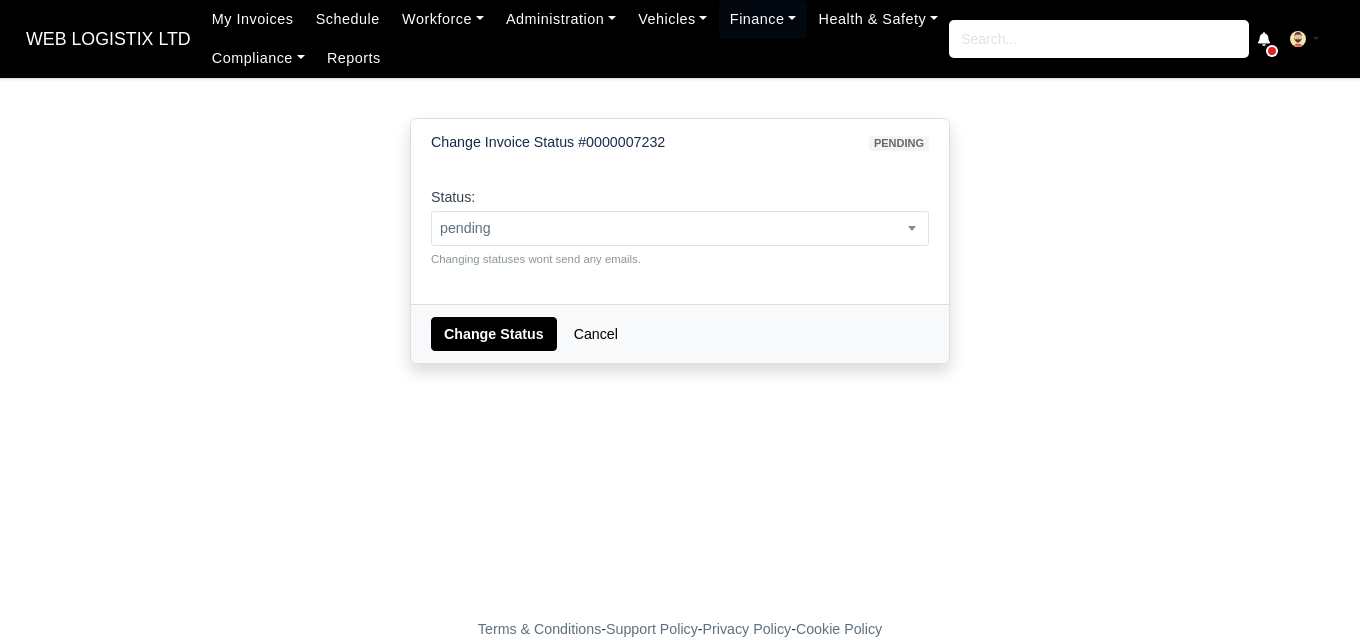 select on "paid" 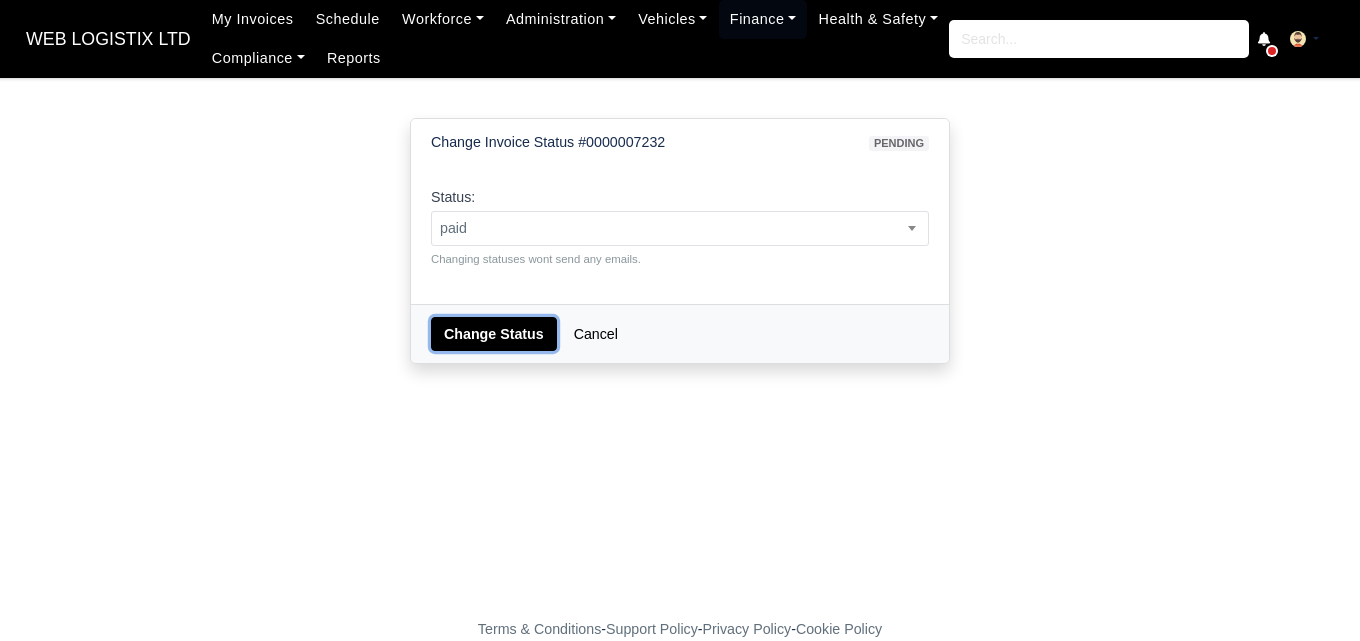 click on "Change Status" at bounding box center [494, 334] 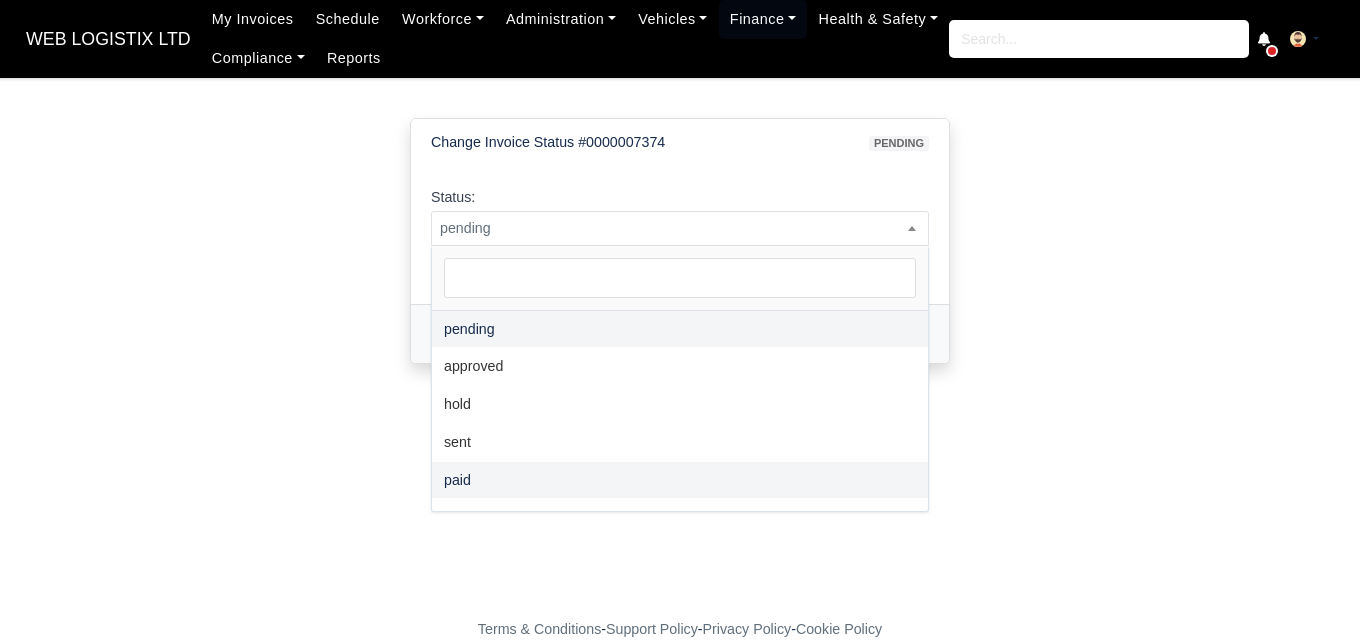 scroll, scrollTop: 0, scrollLeft: 0, axis: both 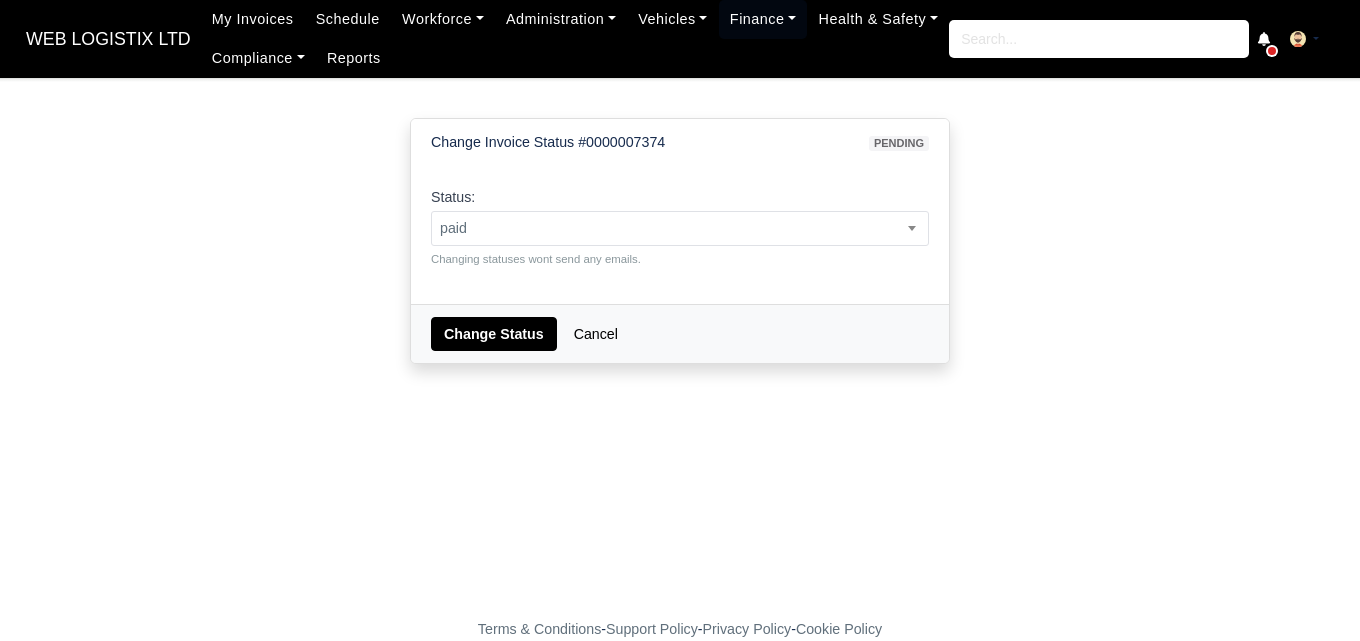 select on "paid" 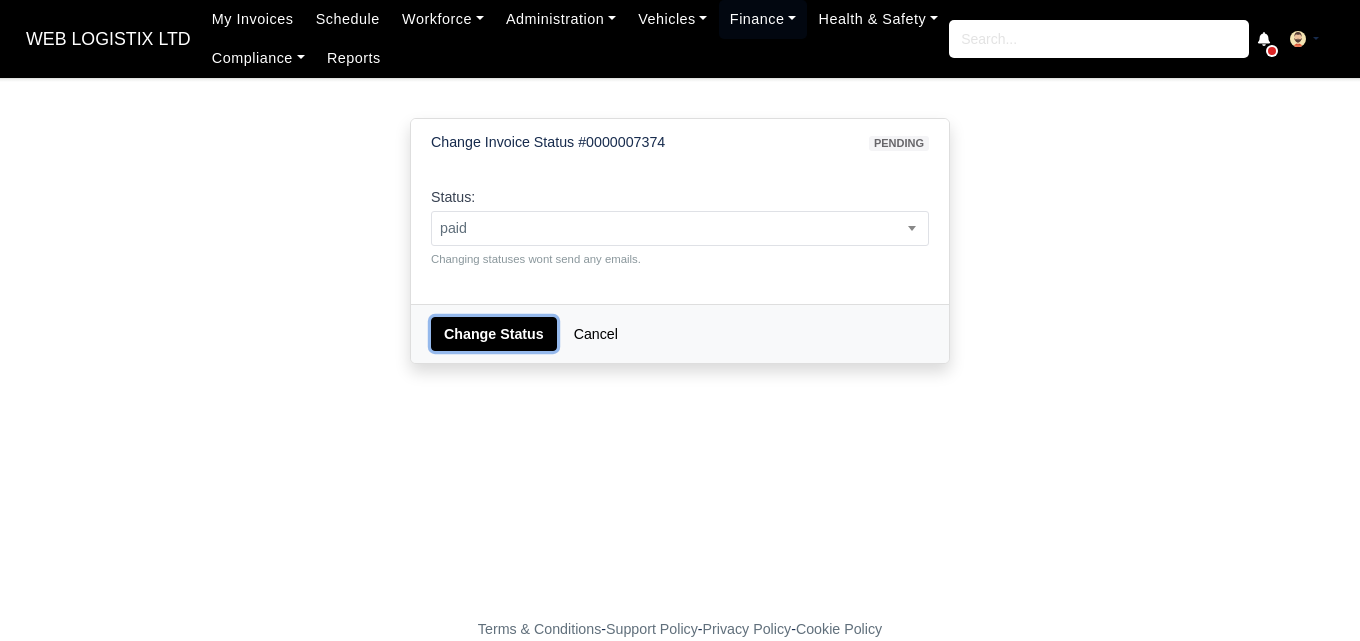 click on "Change Status" at bounding box center [494, 334] 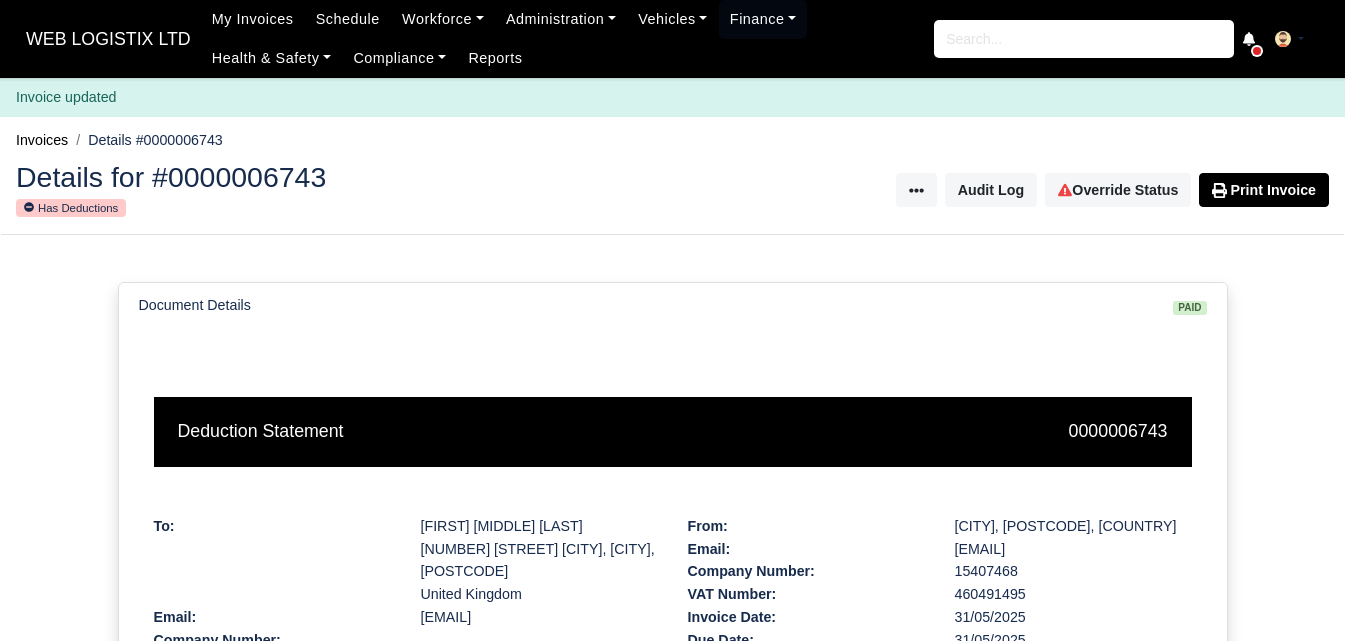scroll, scrollTop: 0, scrollLeft: 0, axis: both 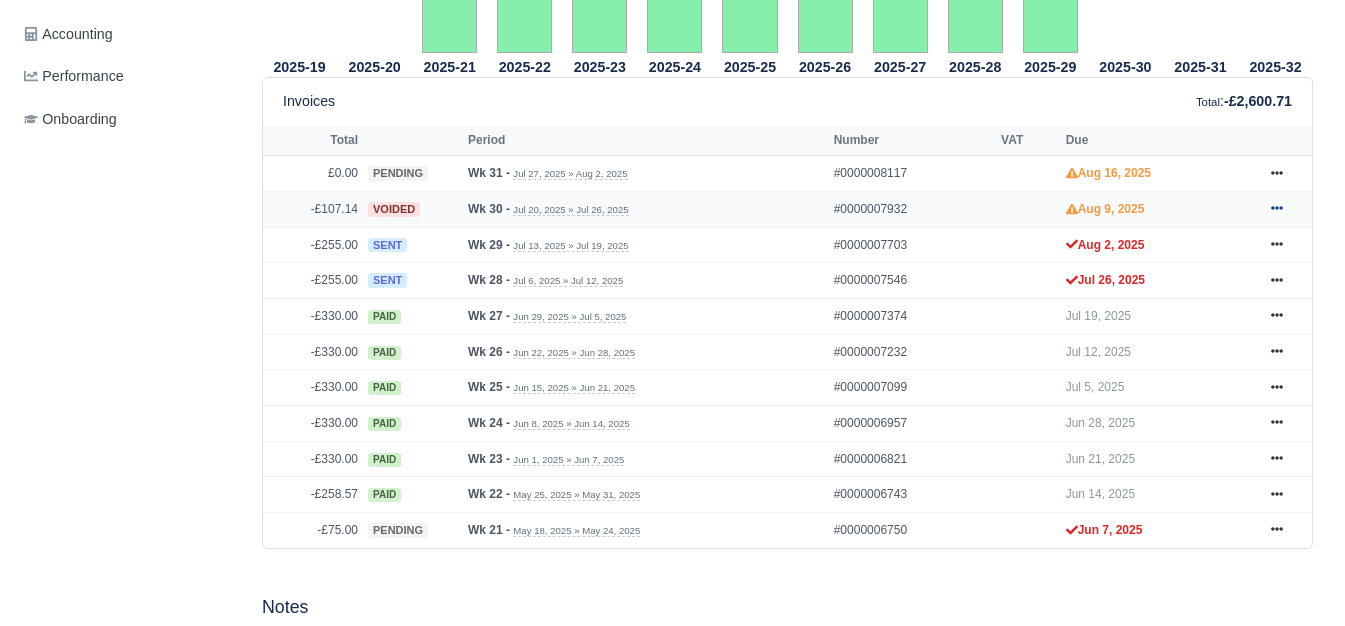click at bounding box center [1277, 209] 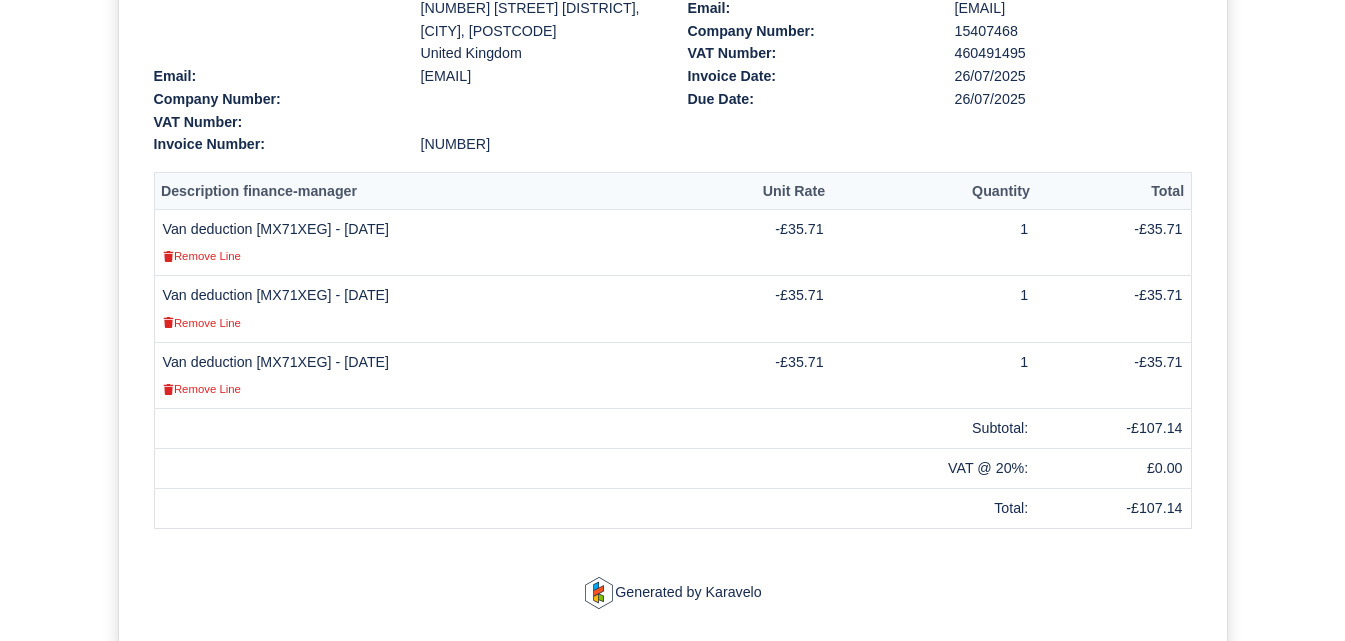scroll, scrollTop: 555, scrollLeft: 0, axis: vertical 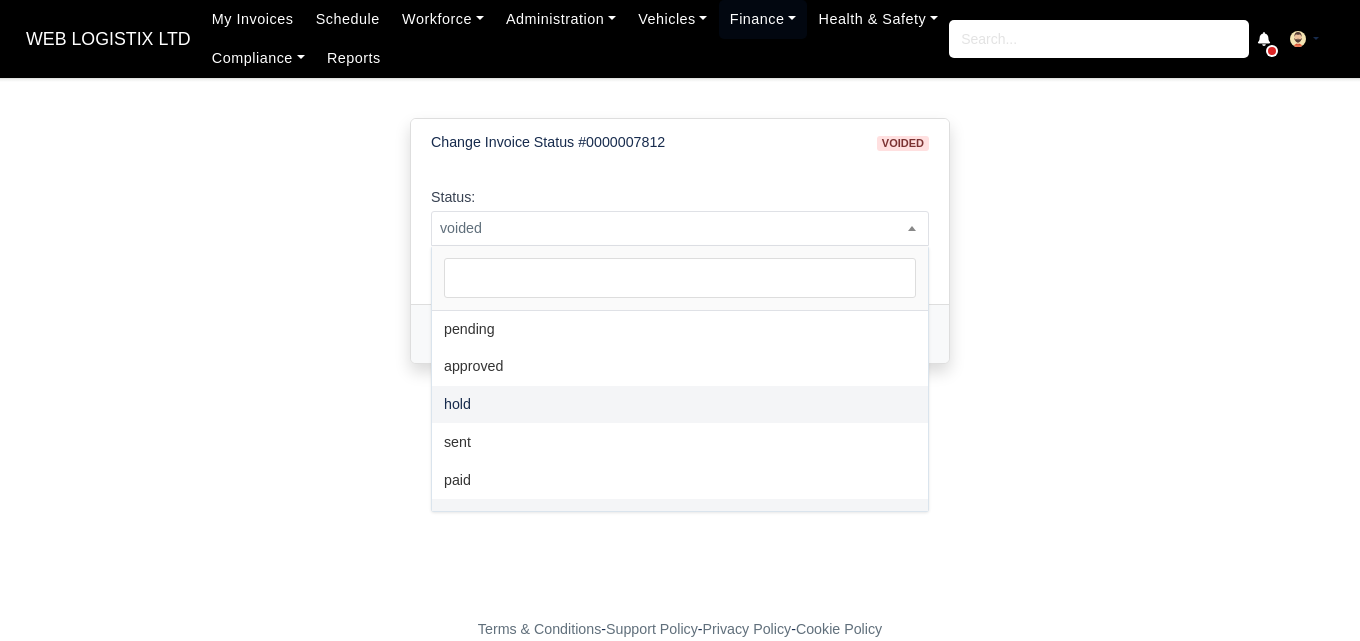 select on "hold" 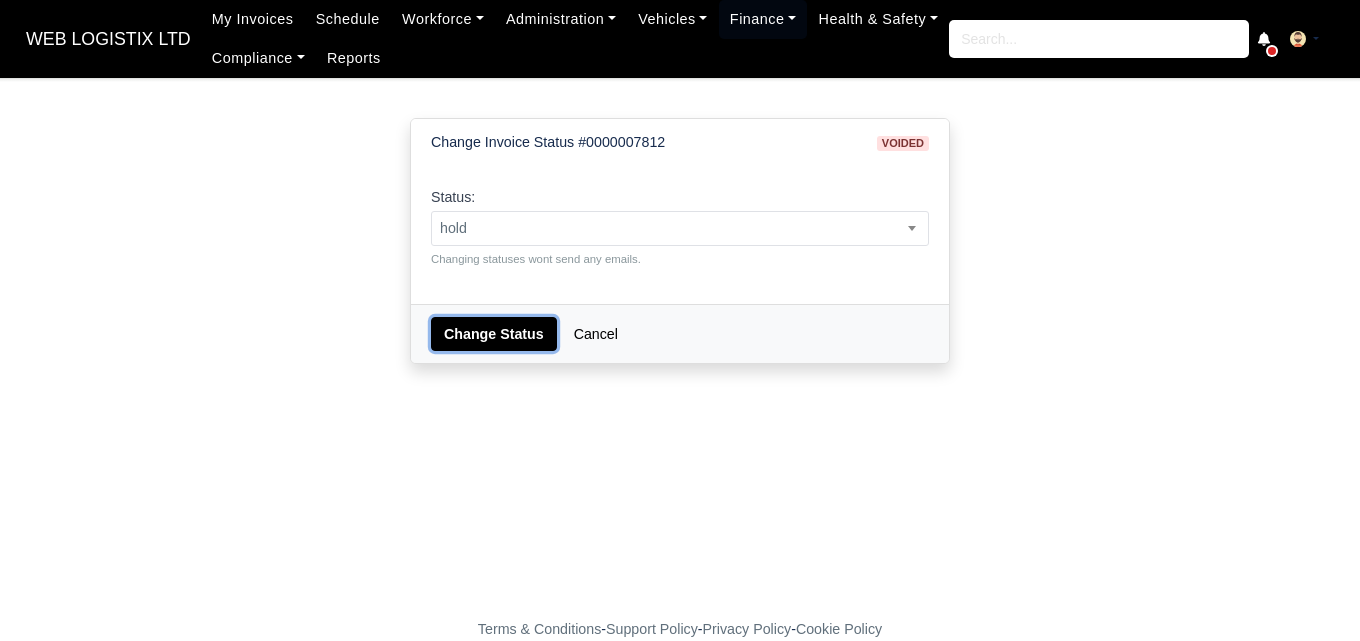 click on "Change Status" at bounding box center (494, 334) 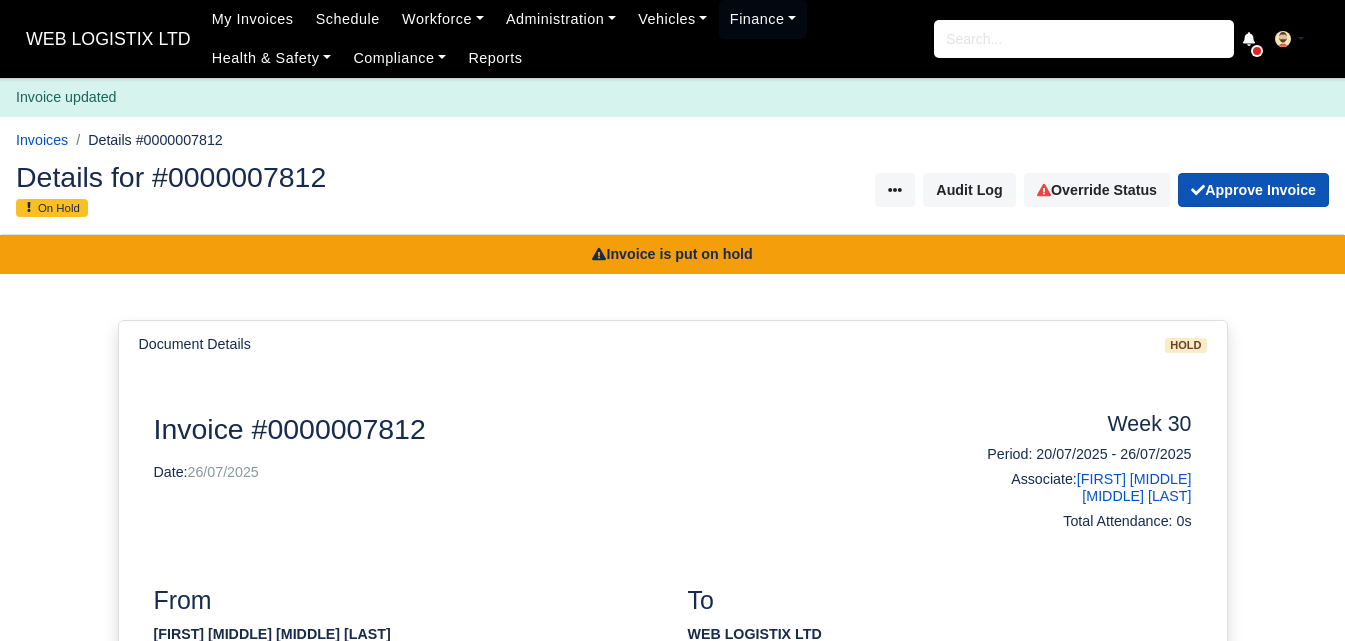 scroll, scrollTop: 0, scrollLeft: 0, axis: both 